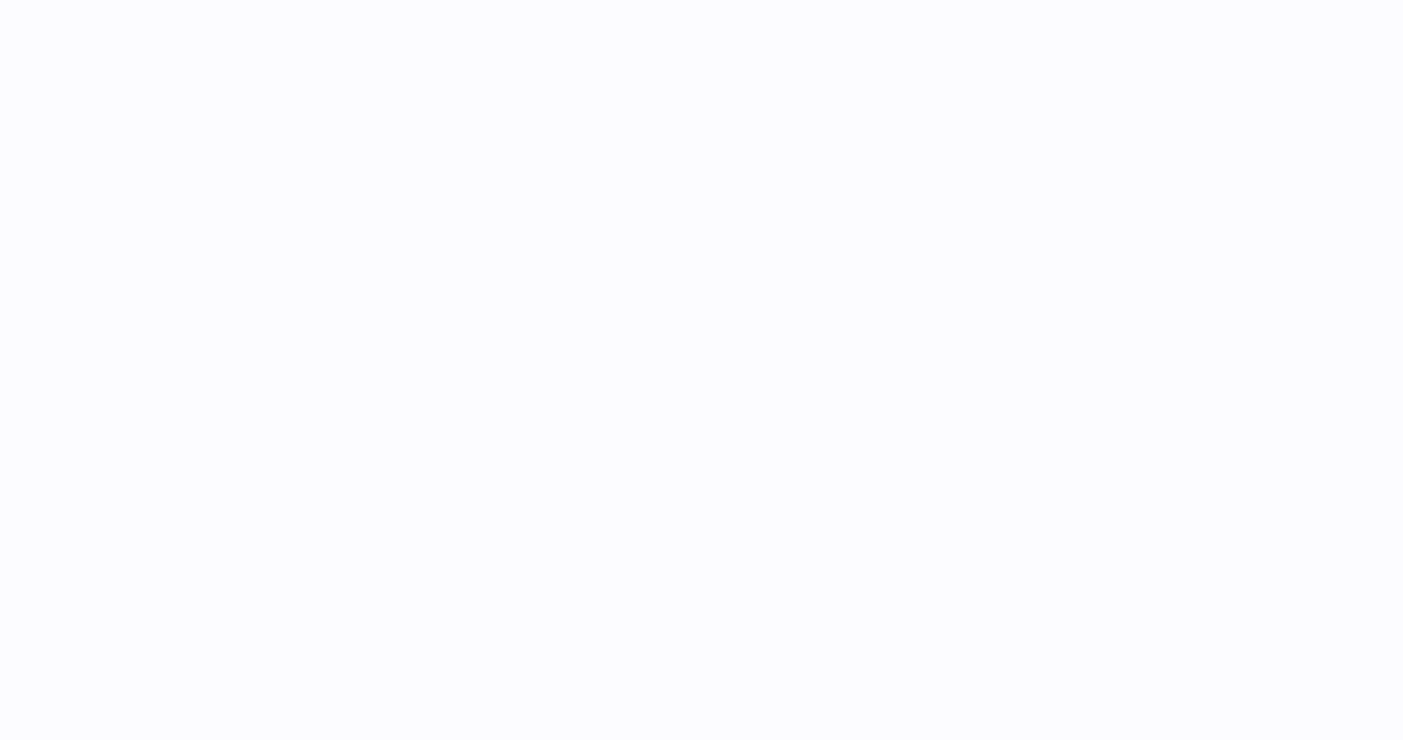 scroll, scrollTop: 0, scrollLeft: 0, axis: both 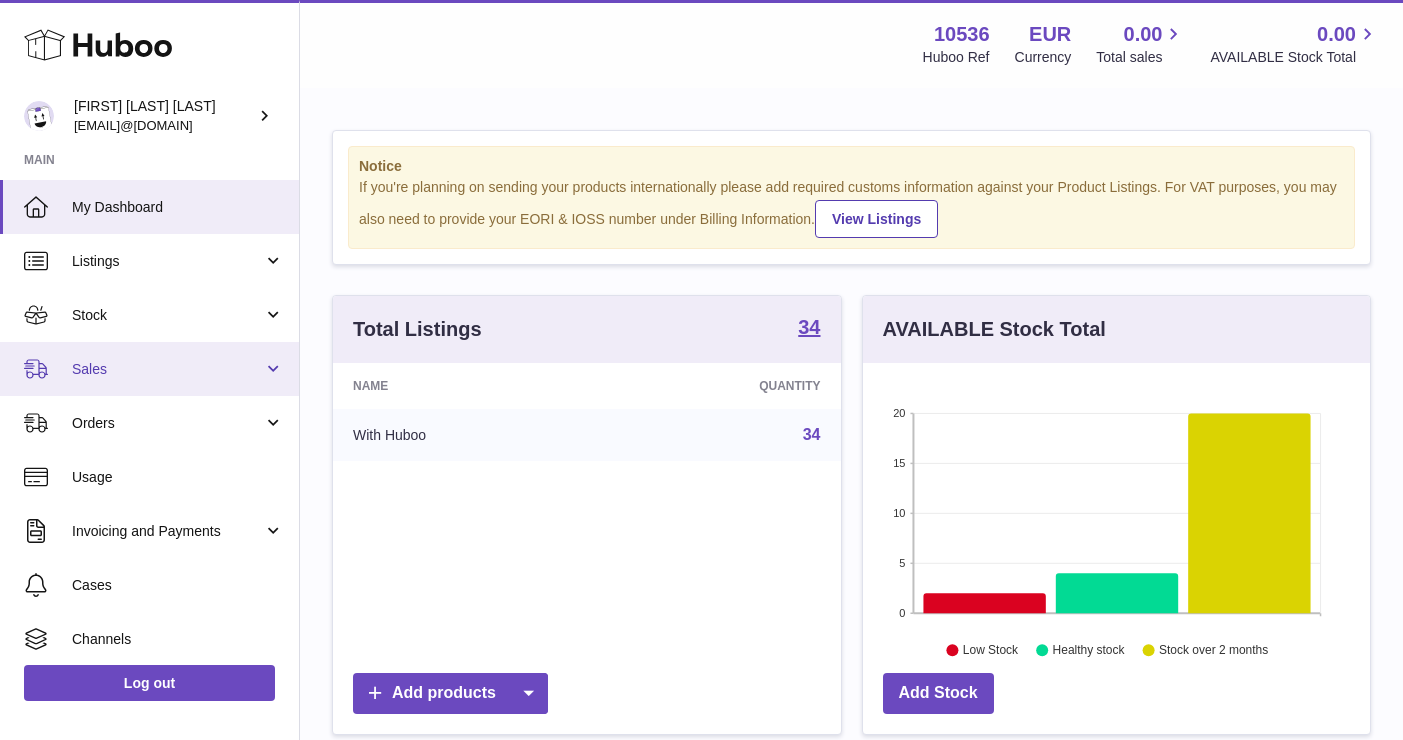 click on "Sales" at bounding box center (167, 369) 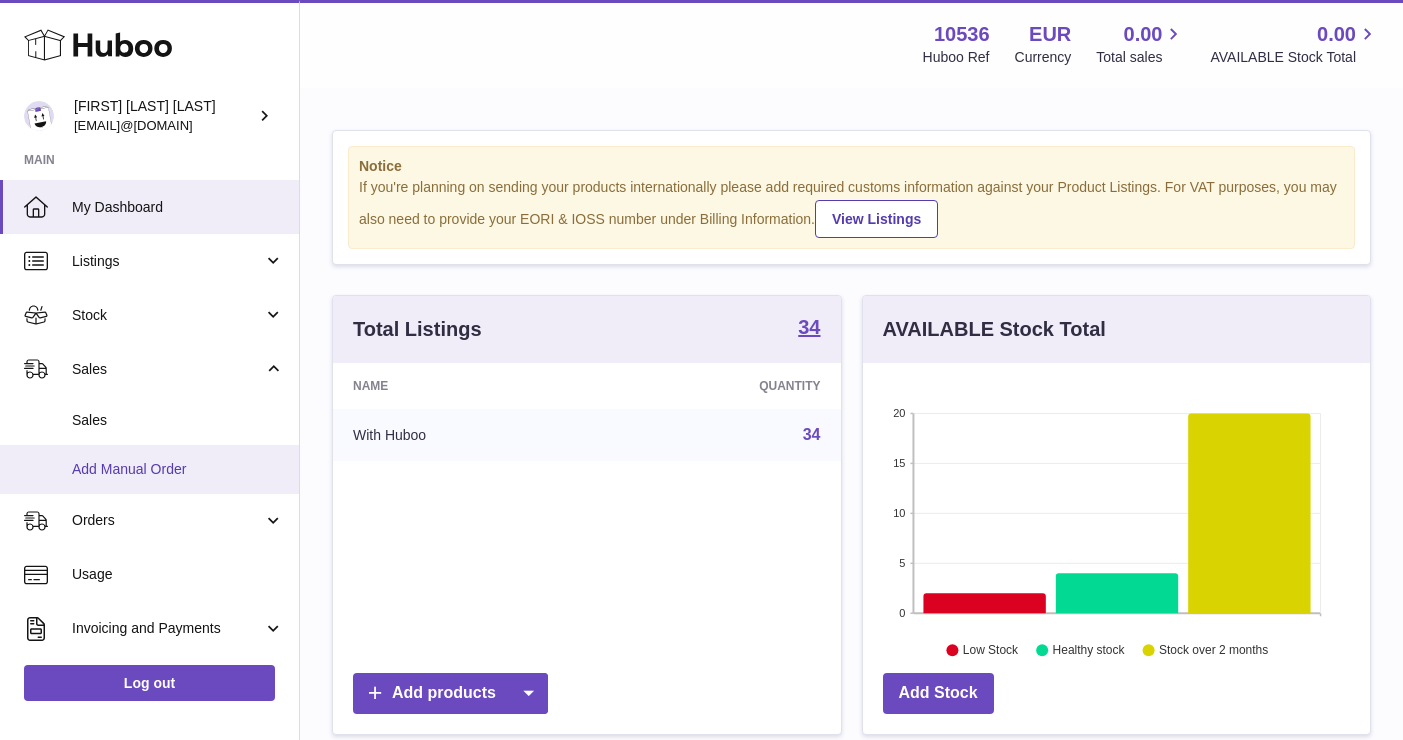 click on "Add Manual Order" at bounding box center (178, 469) 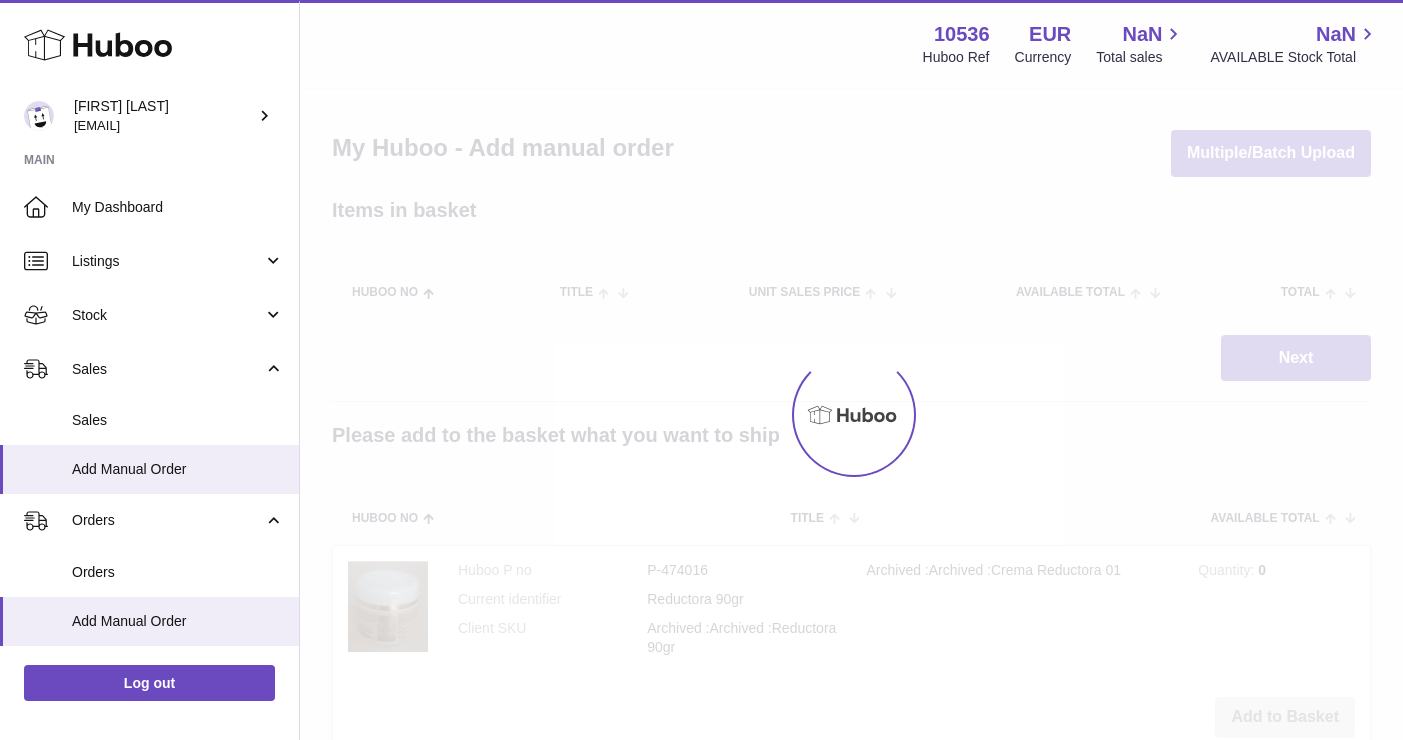 scroll, scrollTop: 0, scrollLeft: 0, axis: both 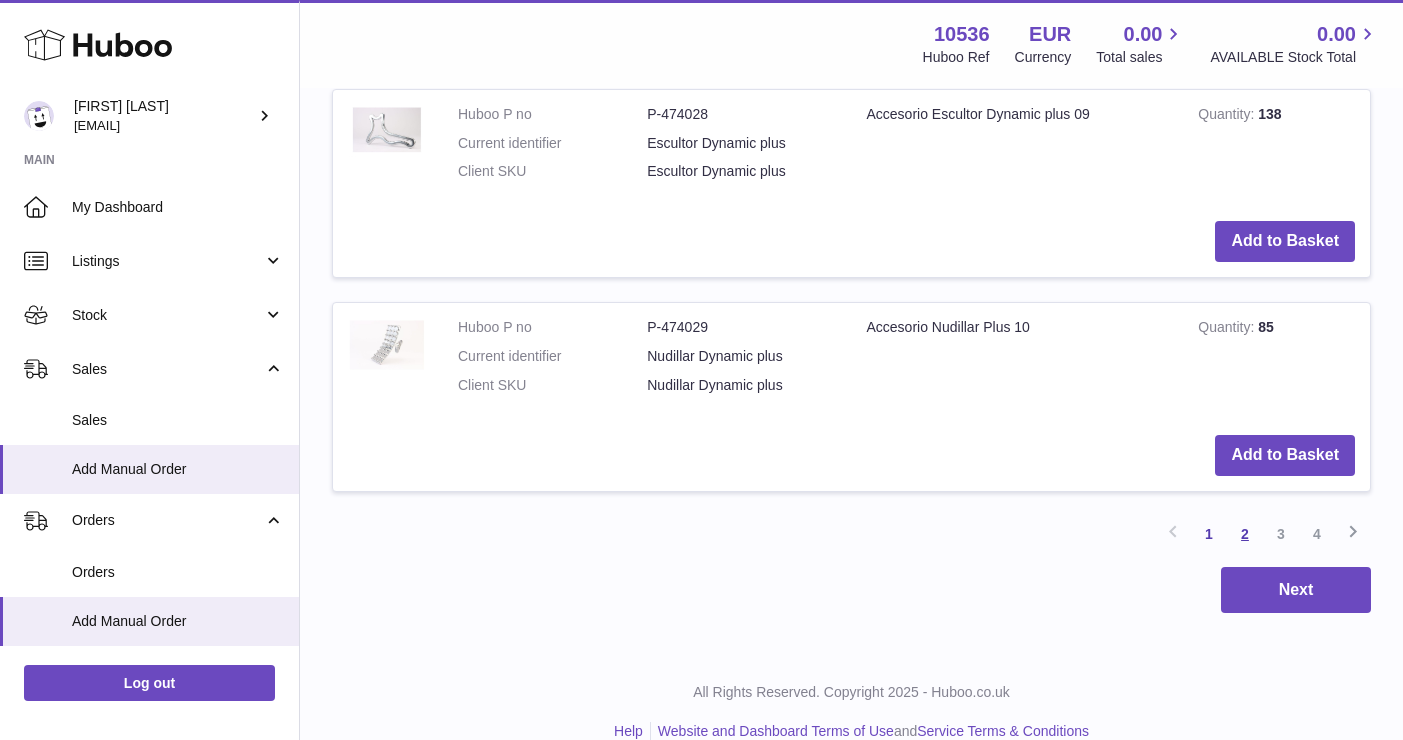 click on "2" at bounding box center [1245, 534] 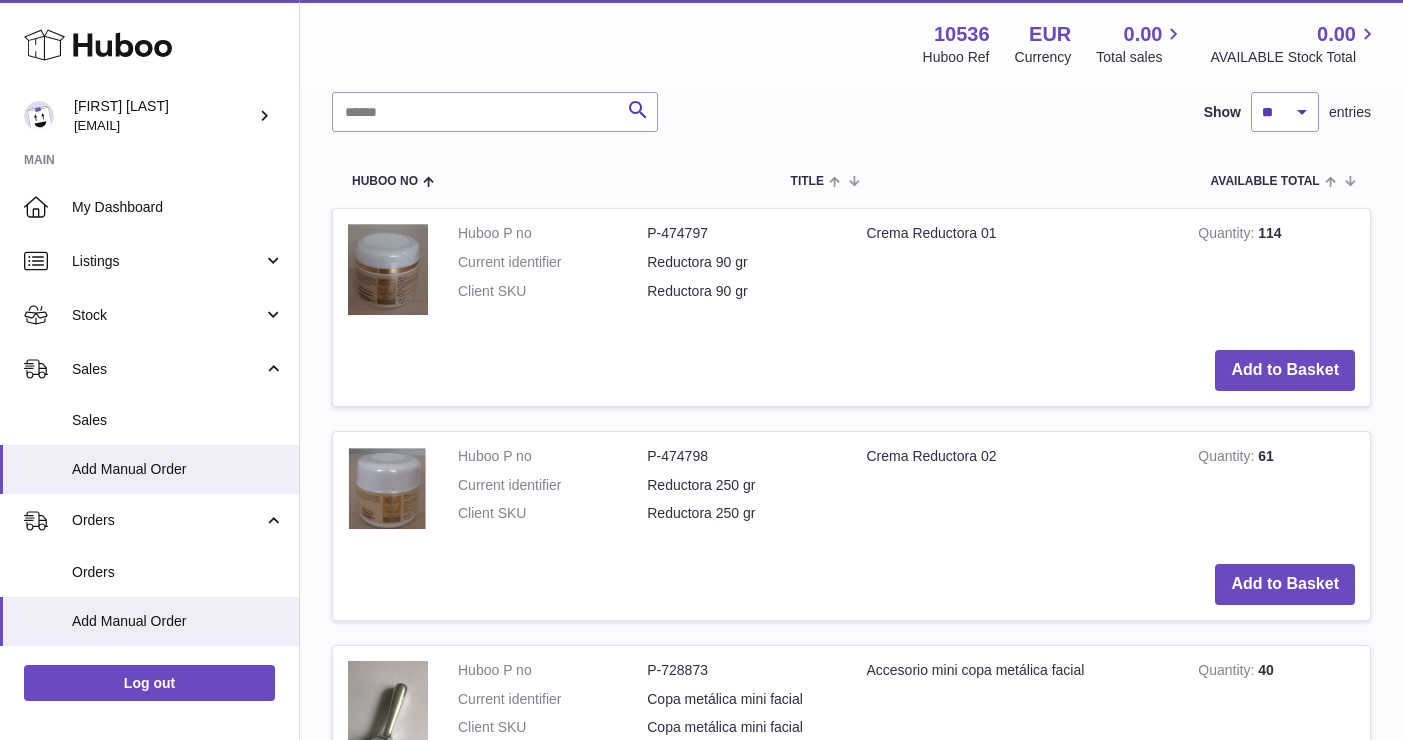 scroll, scrollTop: 700, scrollLeft: 0, axis: vertical 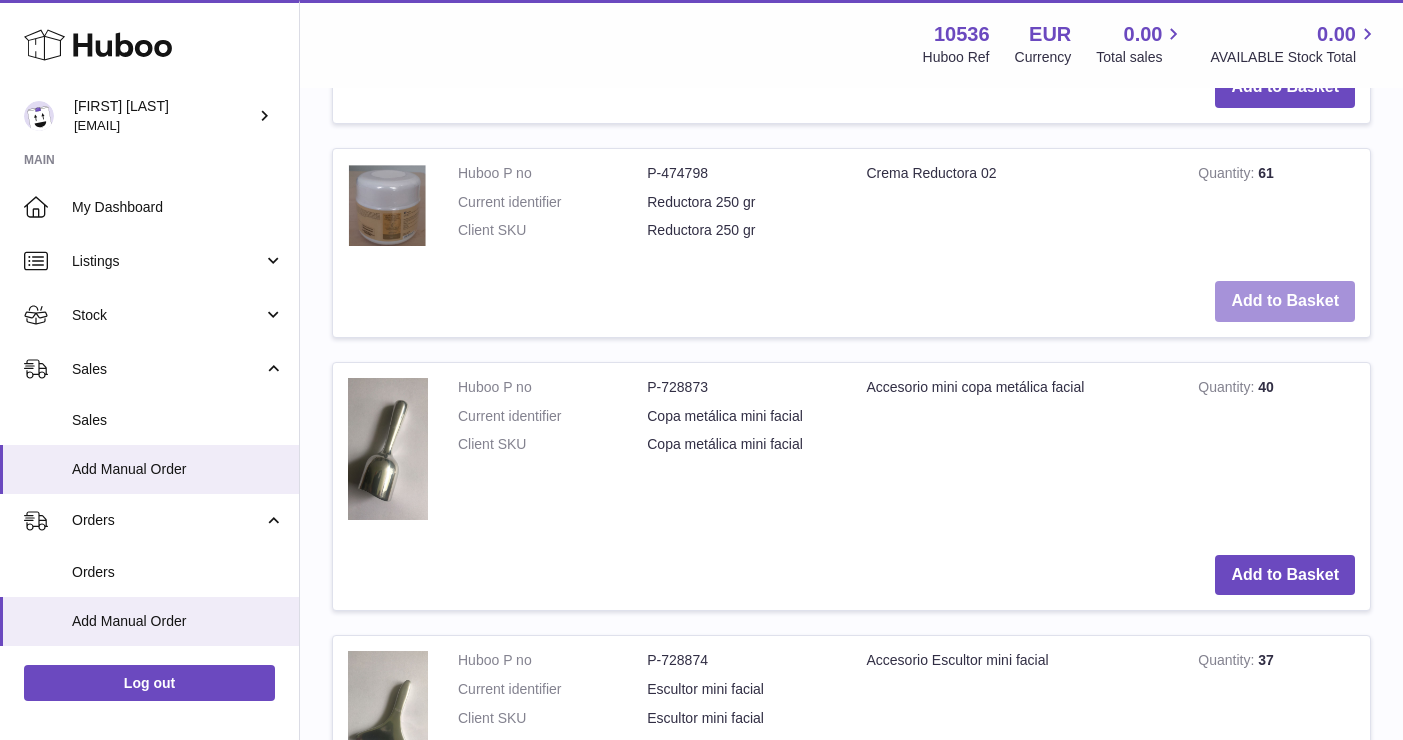 click on "Add to Basket" at bounding box center (1285, 301) 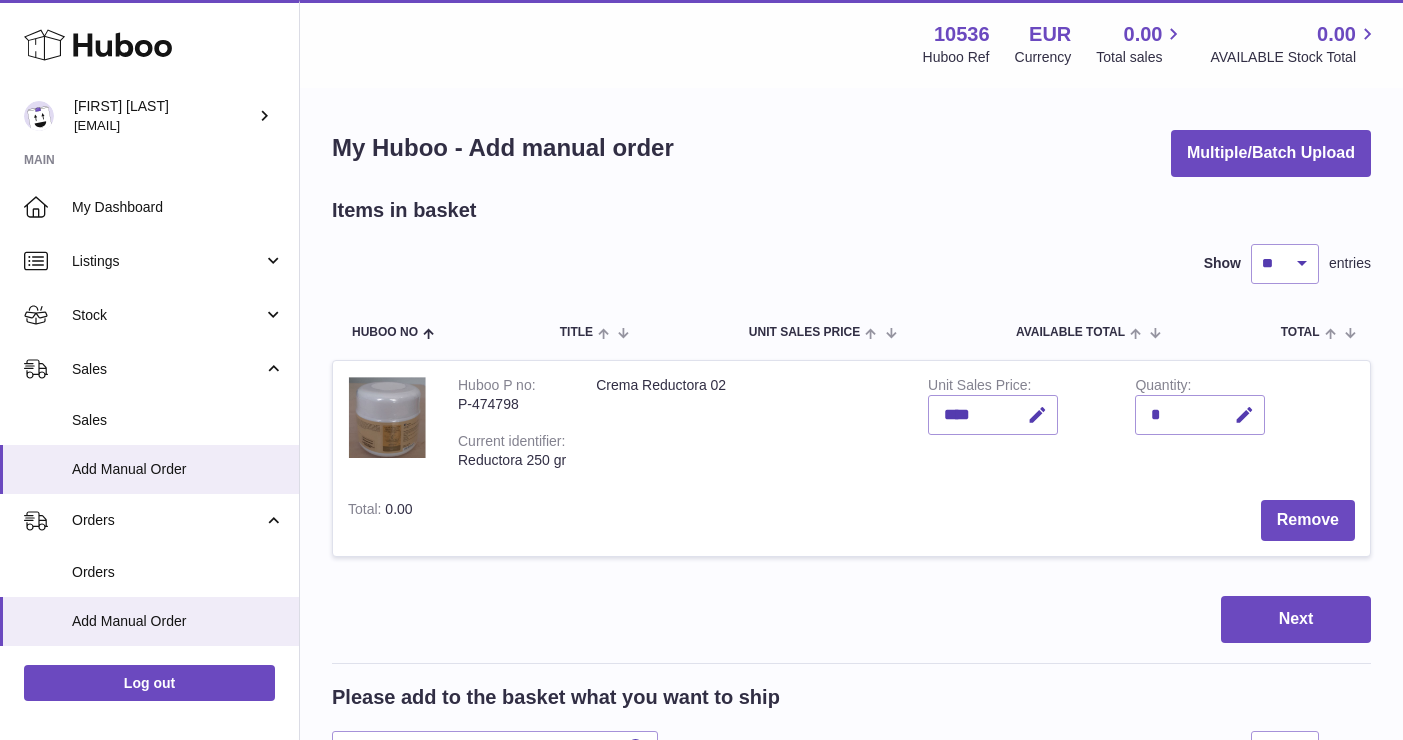 scroll, scrollTop: 0, scrollLeft: 0, axis: both 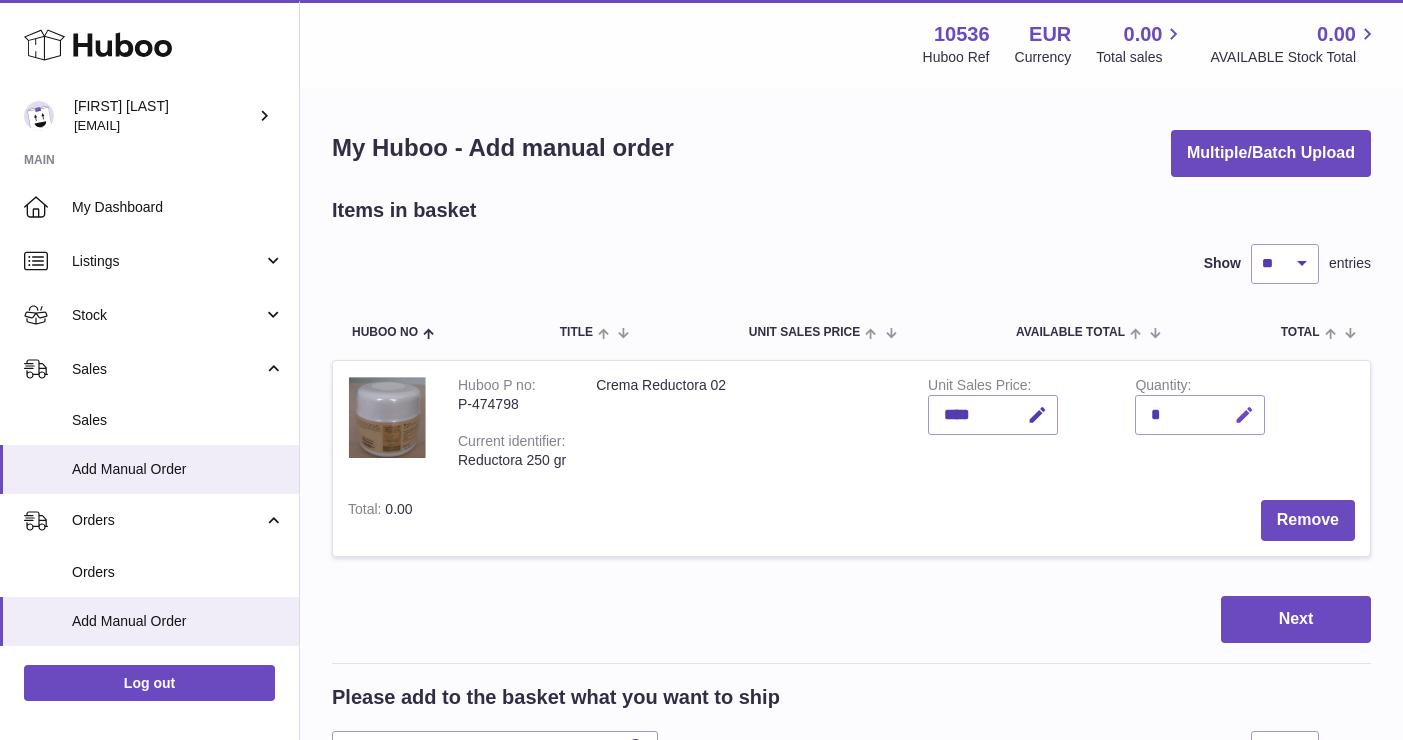 click at bounding box center [1241, 415] 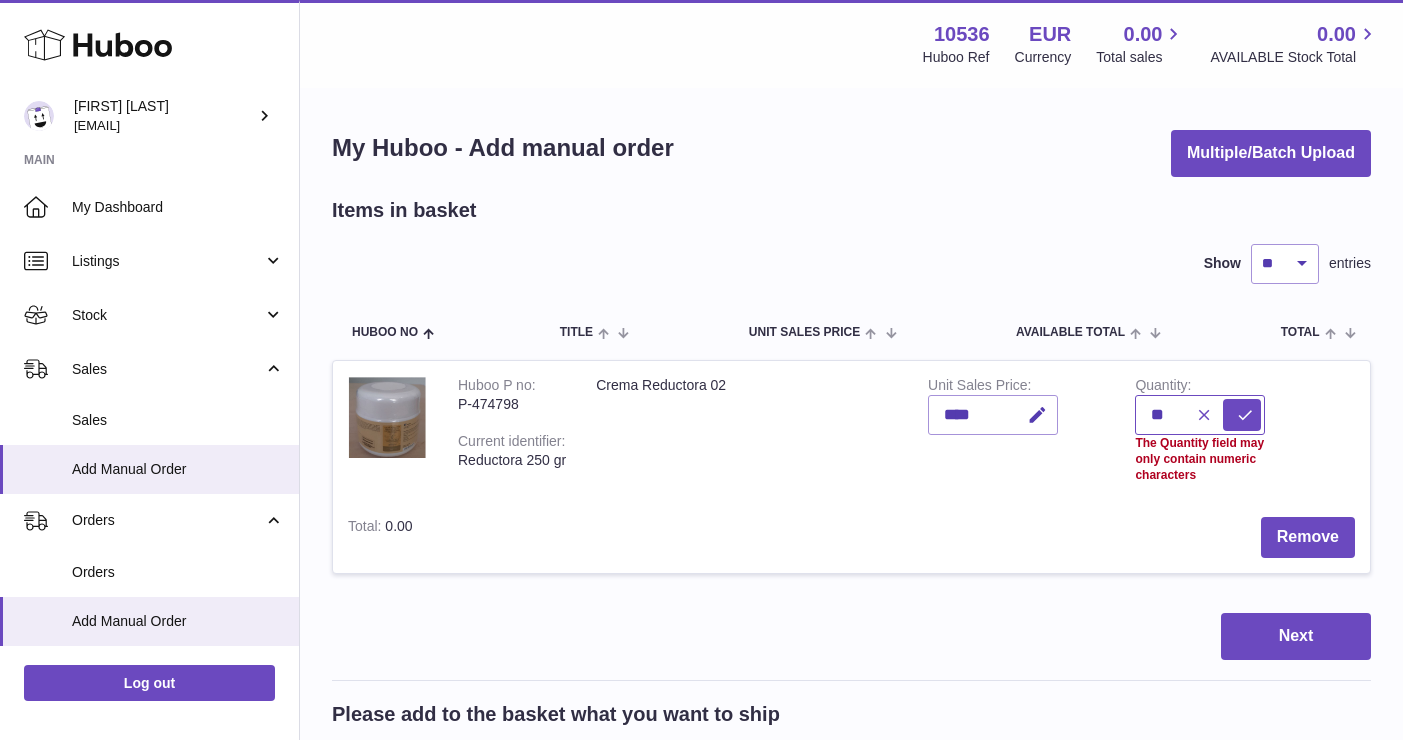 type on "*" 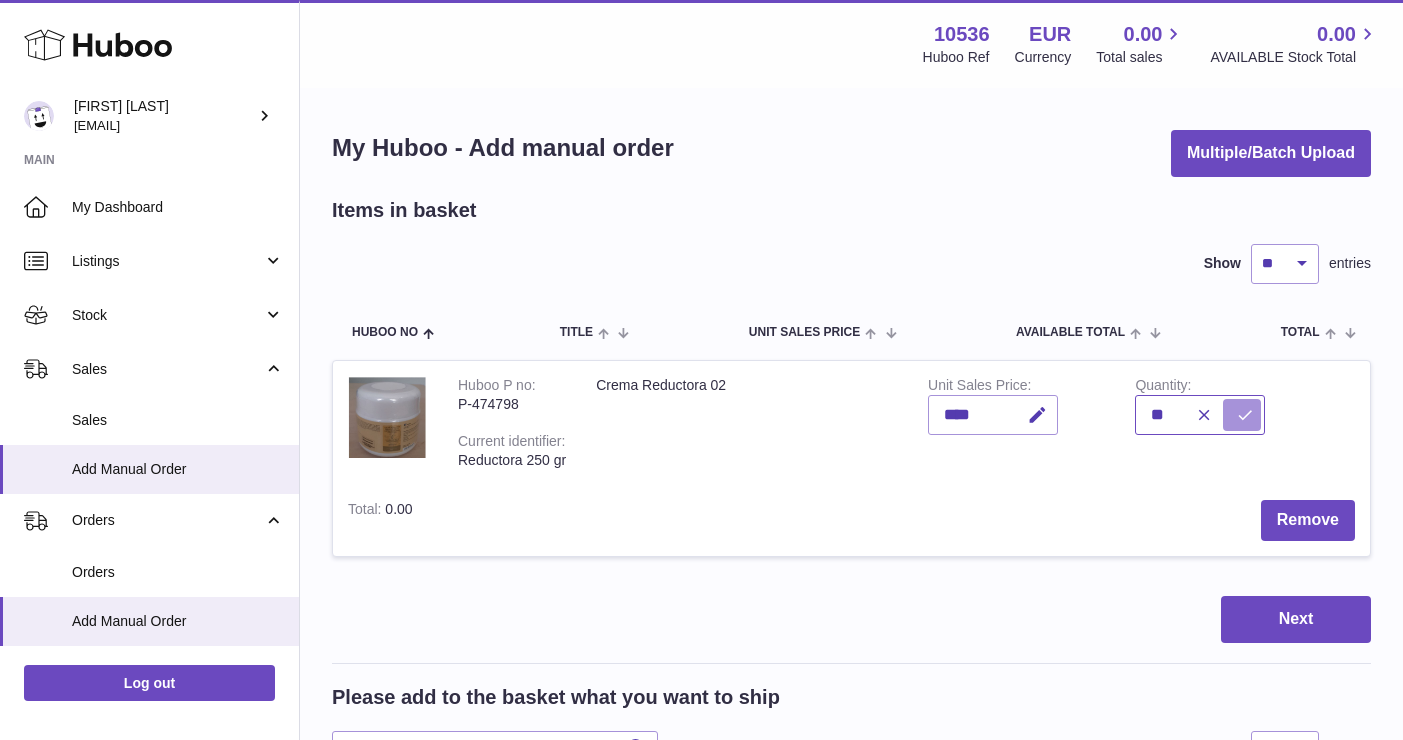 type on "**" 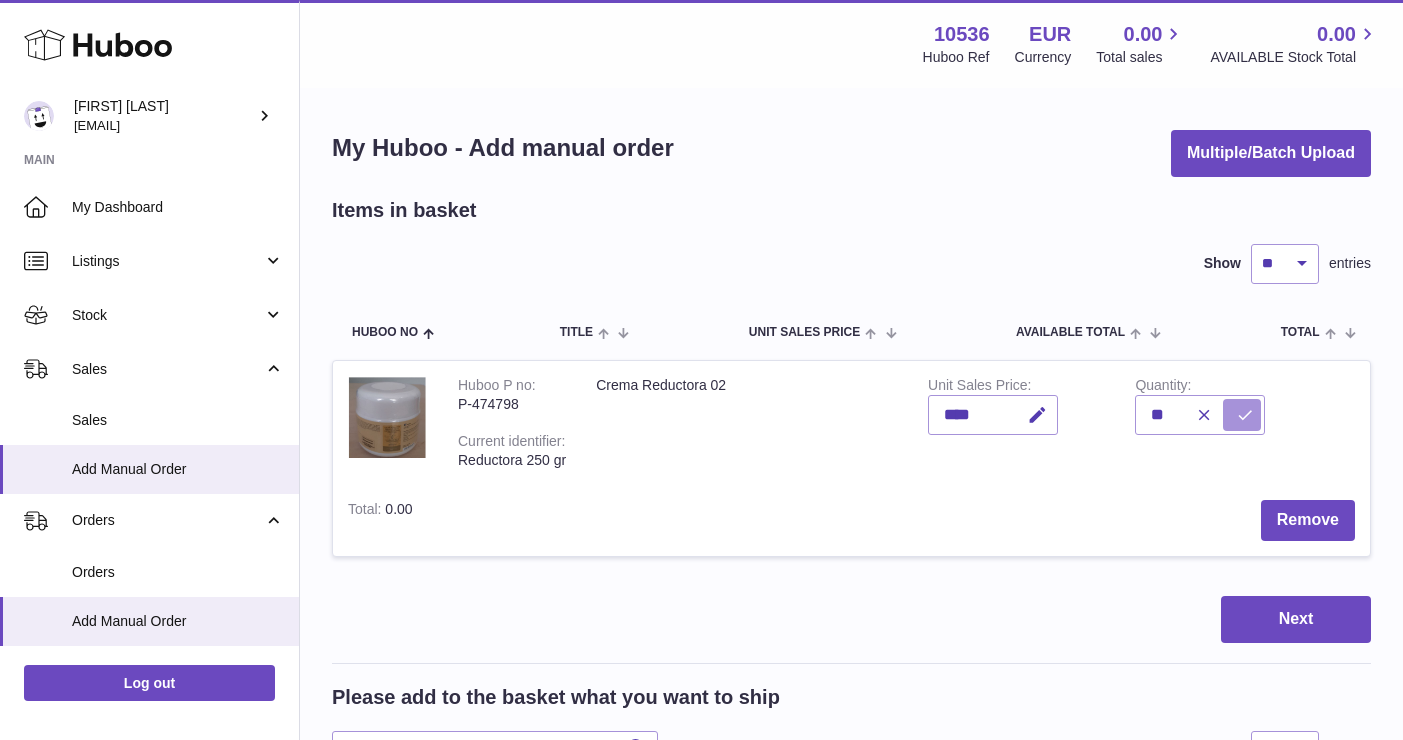 click at bounding box center [1245, 415] 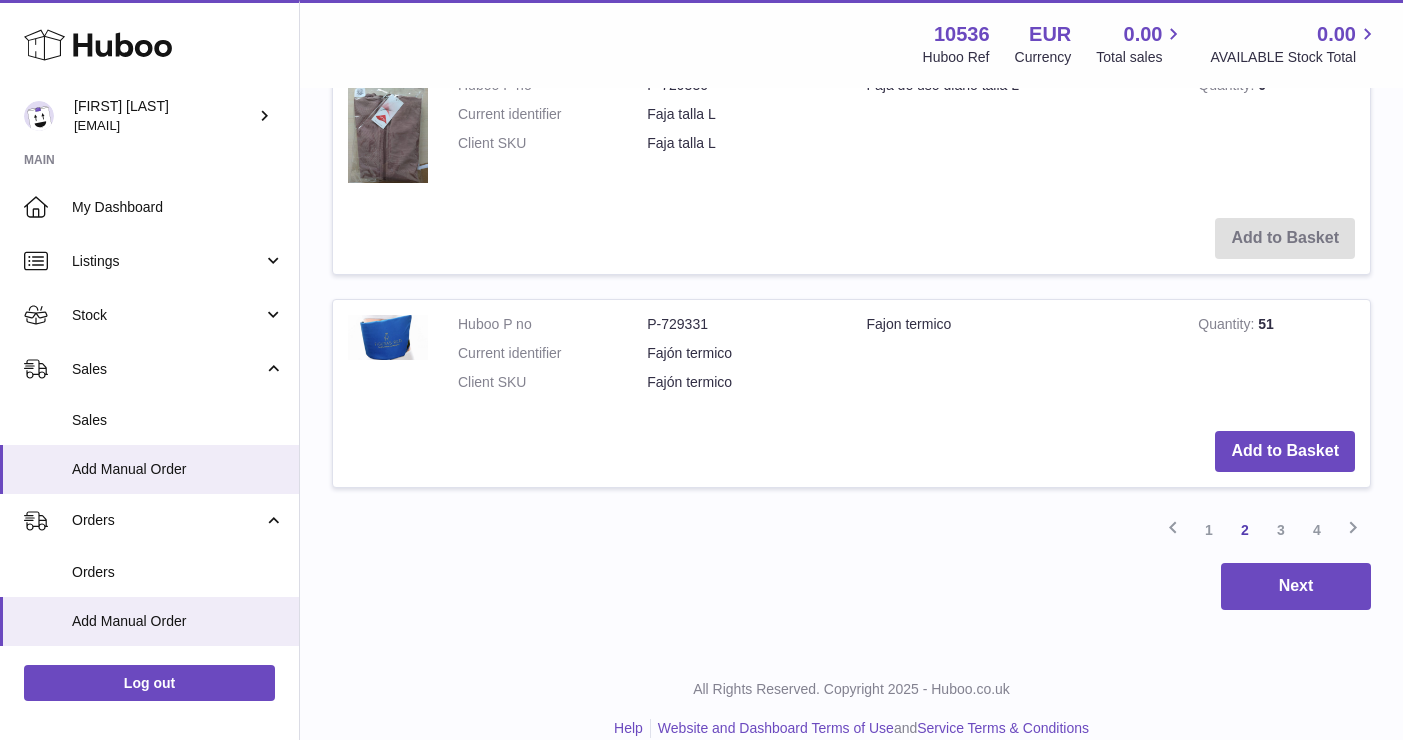 scroll, scrollTop: 2793, scrollLeft: 0, axis: vertical 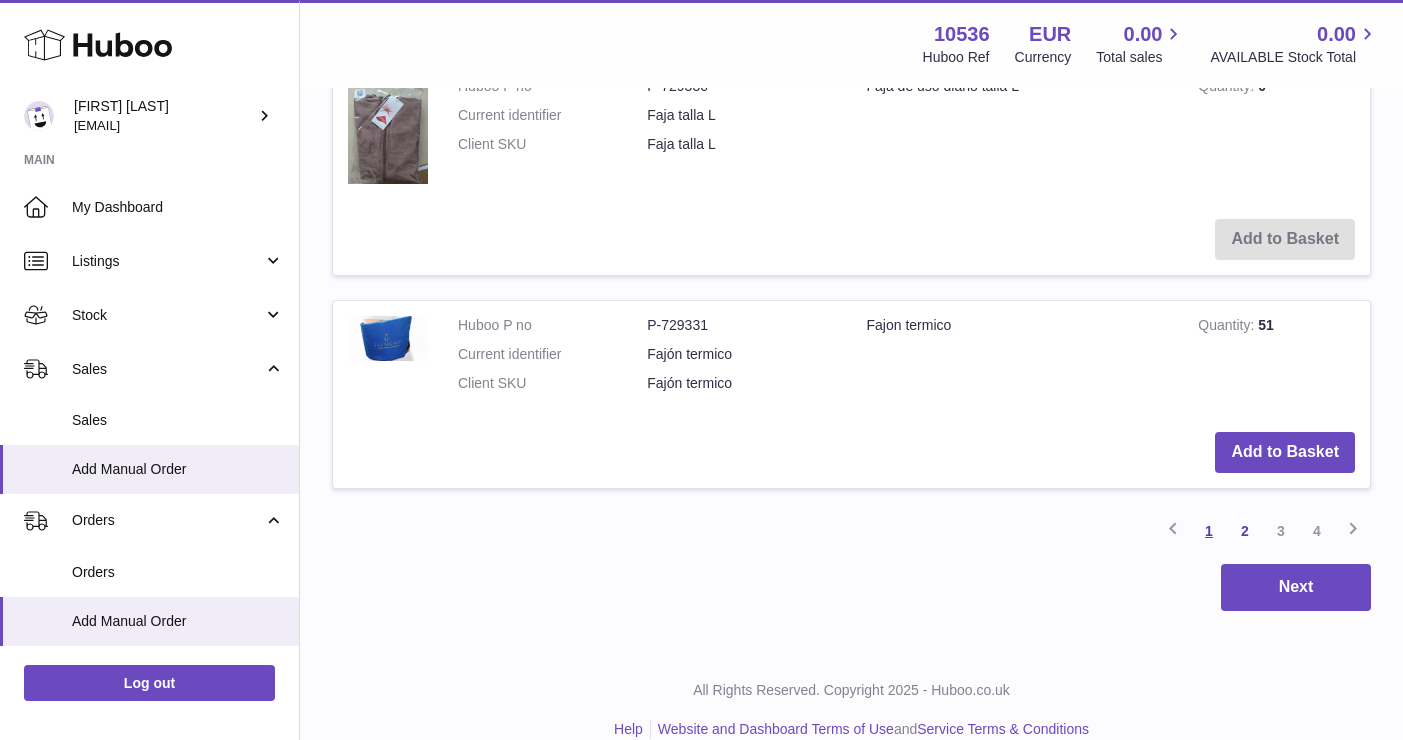 click on "1" at bounding box center (1209, 531) 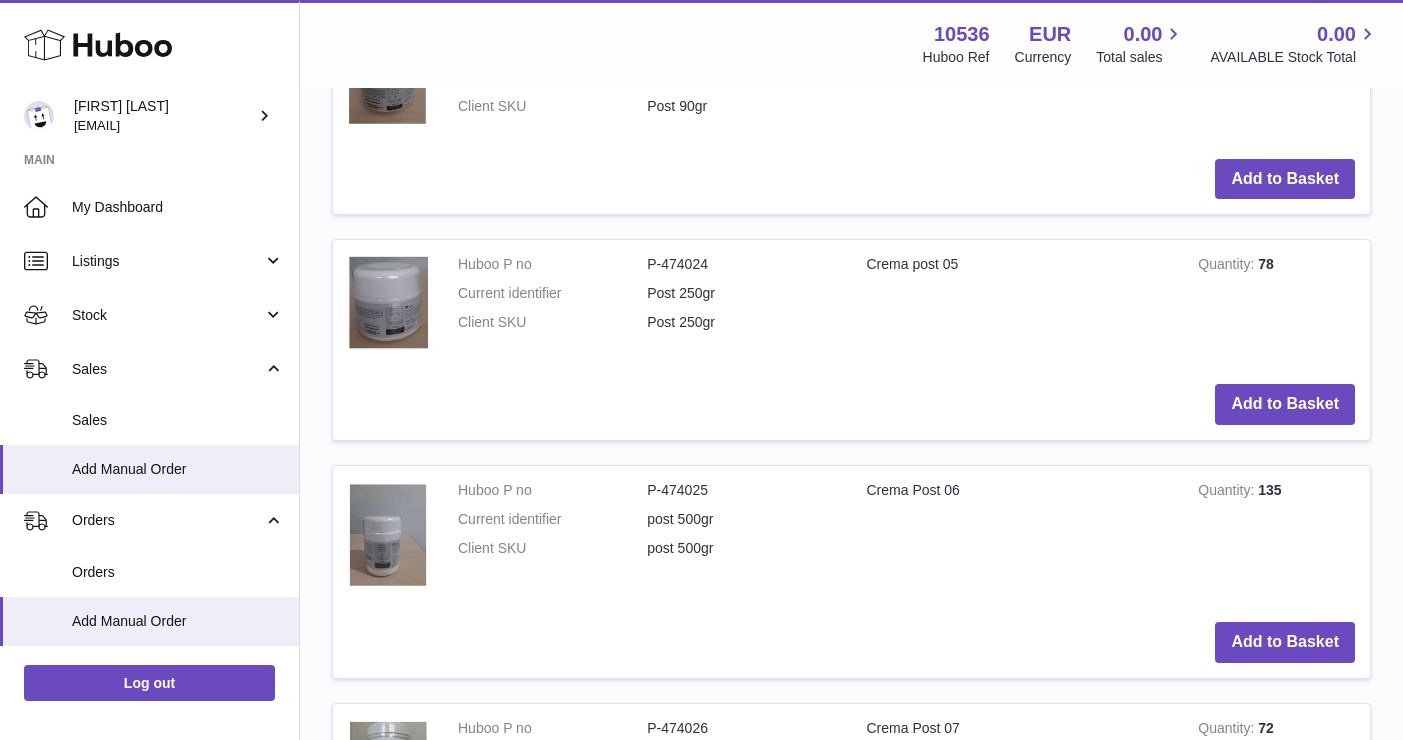 scroll, scrollTop: 1635, scrollLeft: 0, axis: vertical 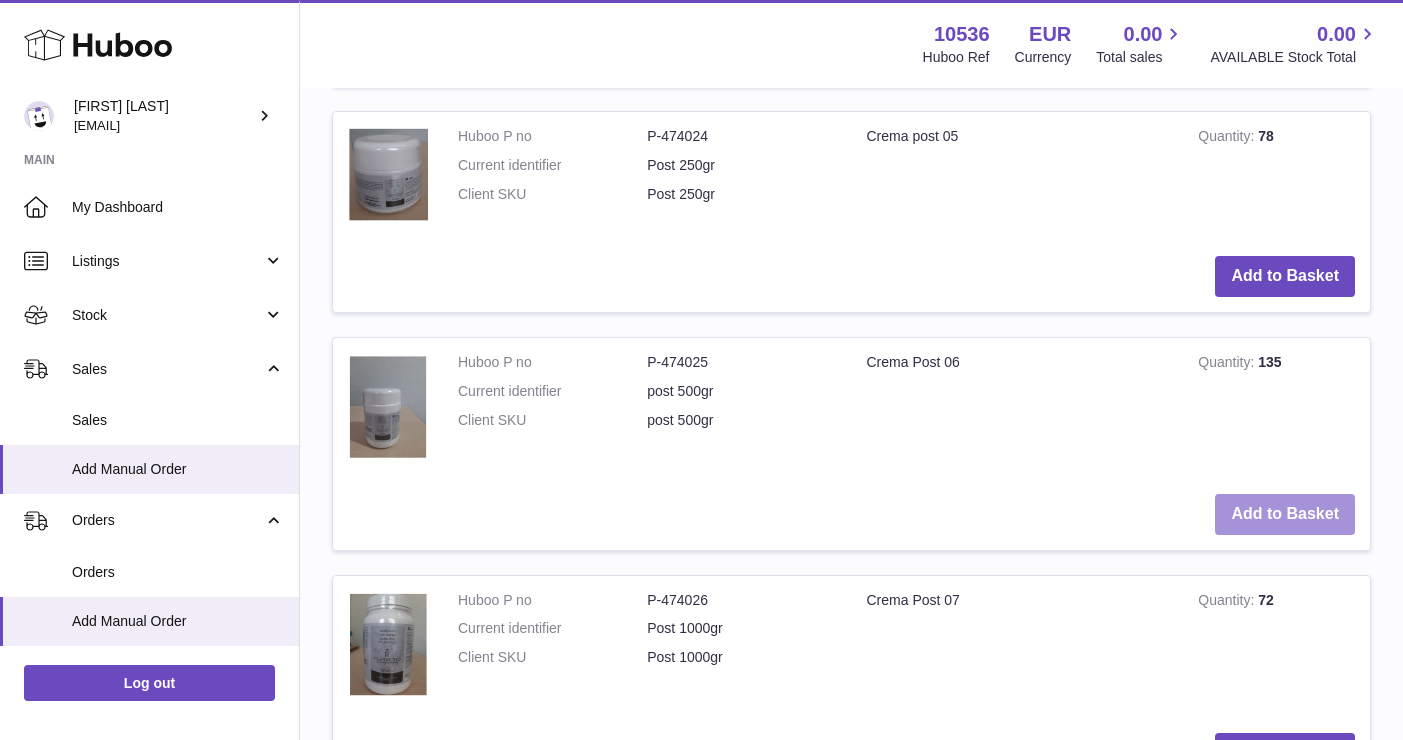 click on "Add to Basket" at bounding box center (1285, 514) 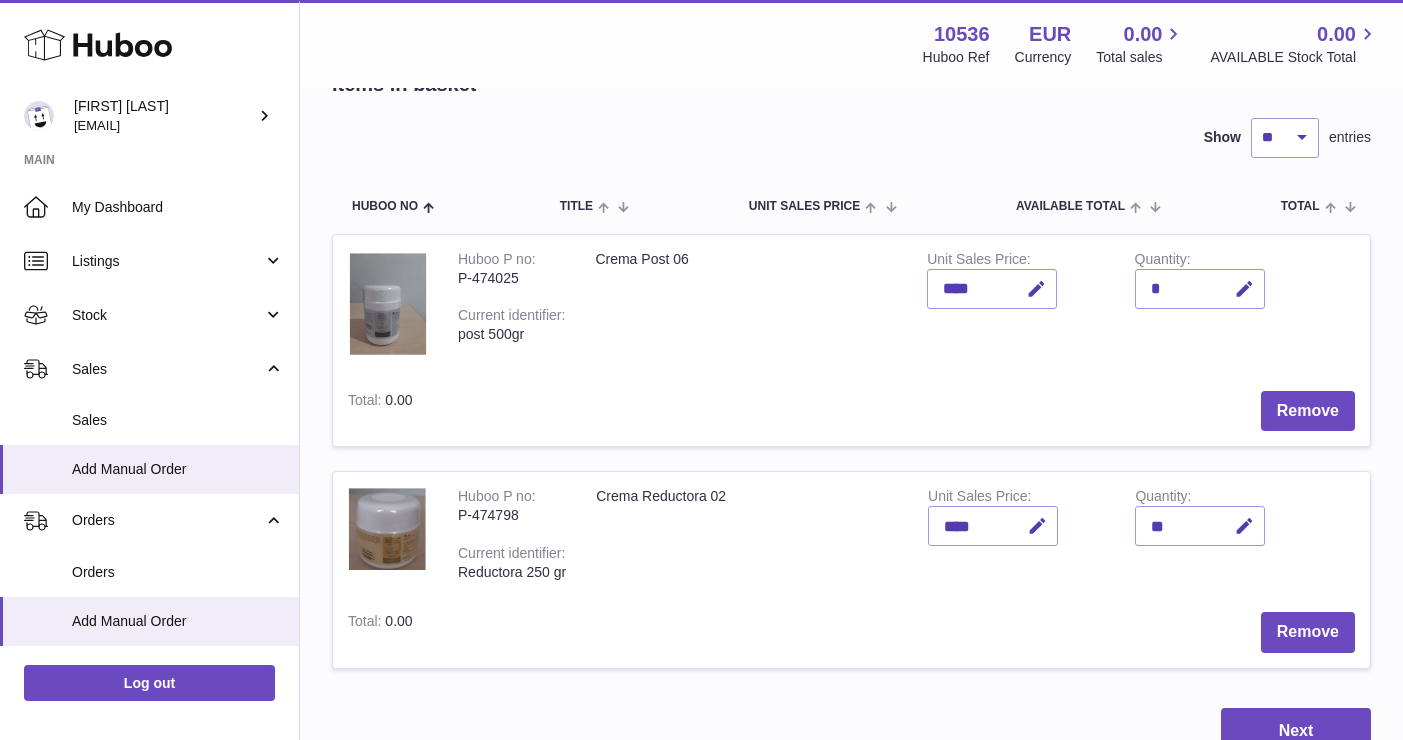 scroll, scrollTop: 248, scrollLeft: 0, axis: vertical 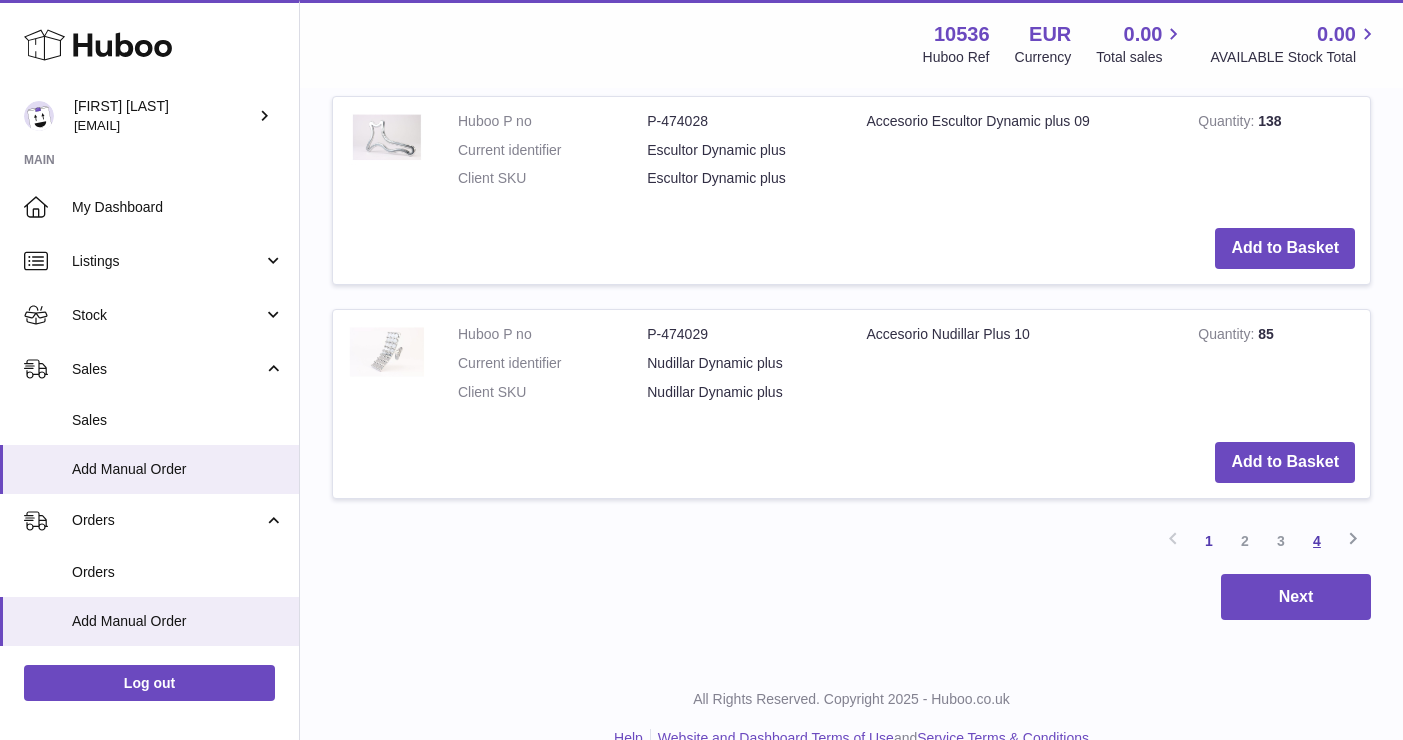 click on "4" at bounding box center (1317, 541) 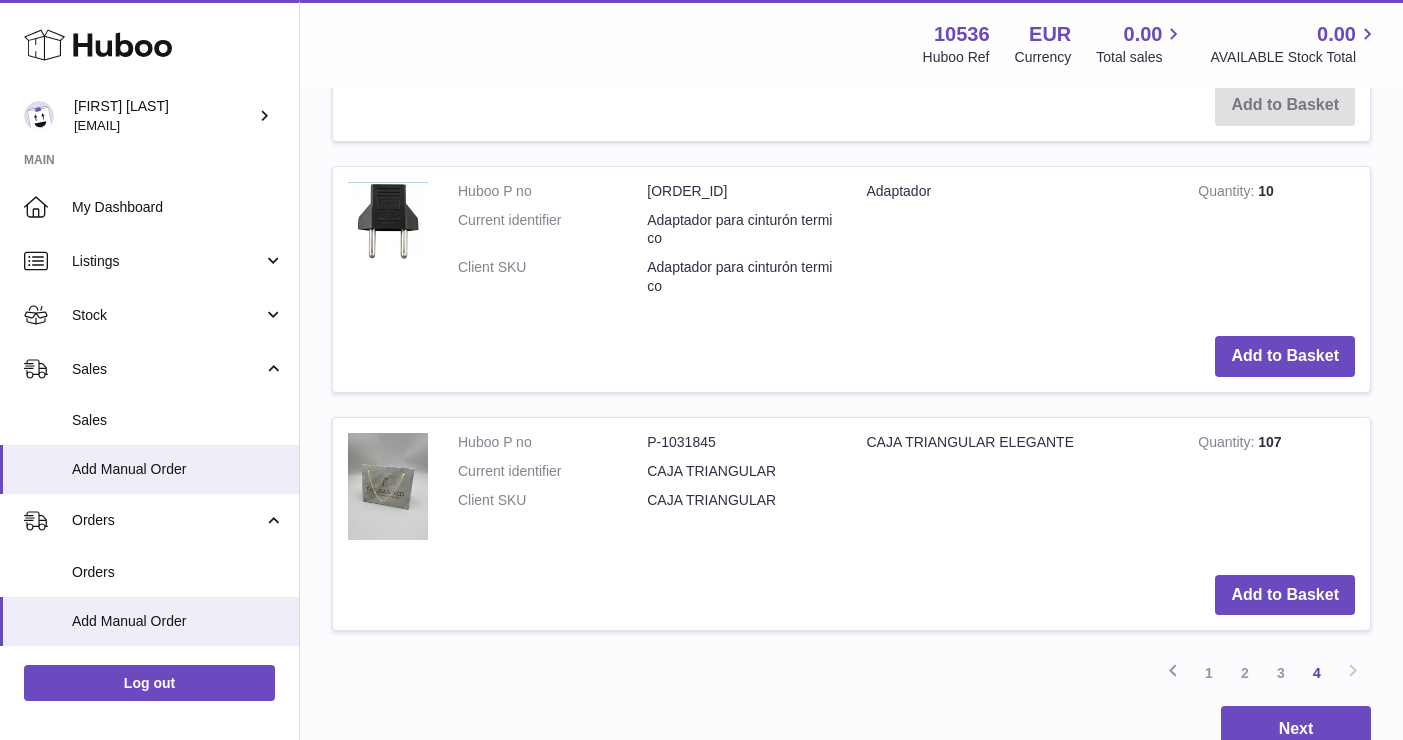 scroll, scrollTop: 1952, scrollLeft: 0, axis: vertical 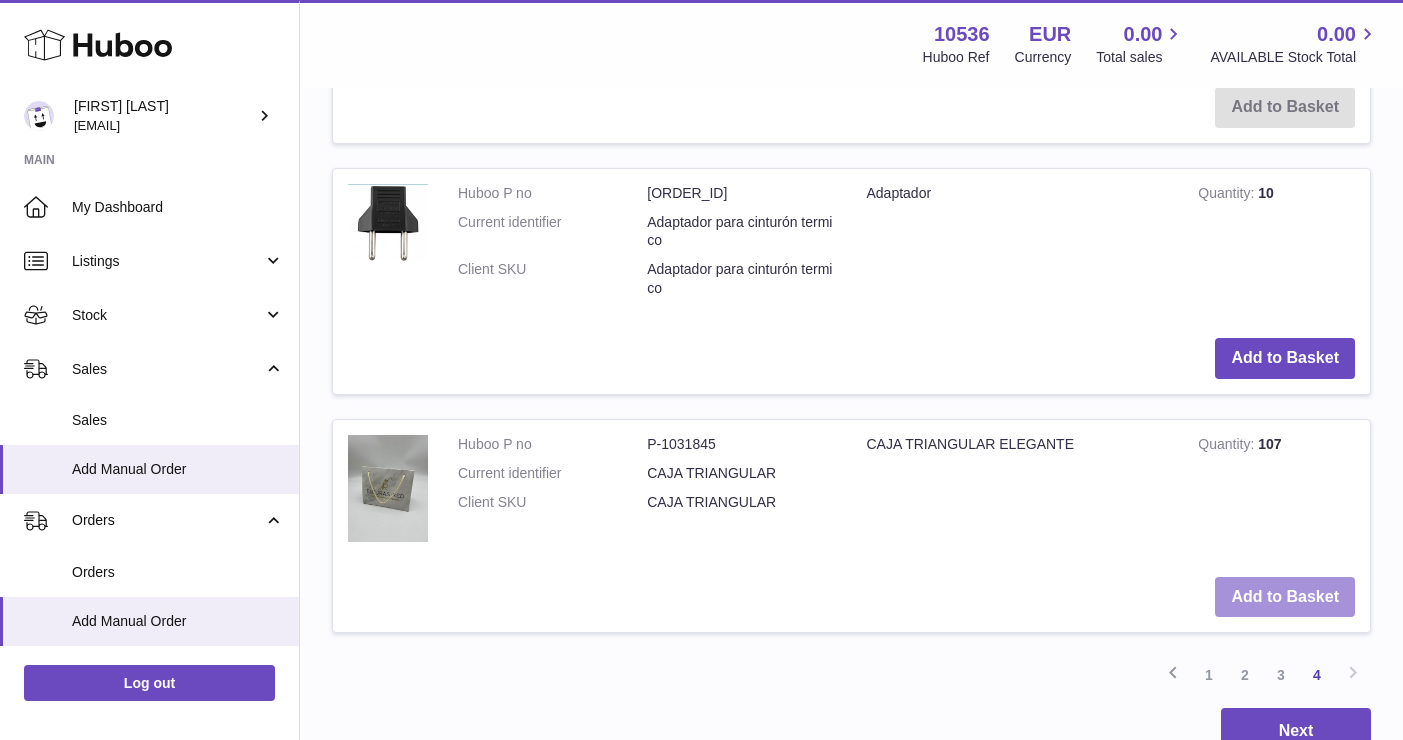 click on "Add to Basket" at bounding box center [1285, 597] 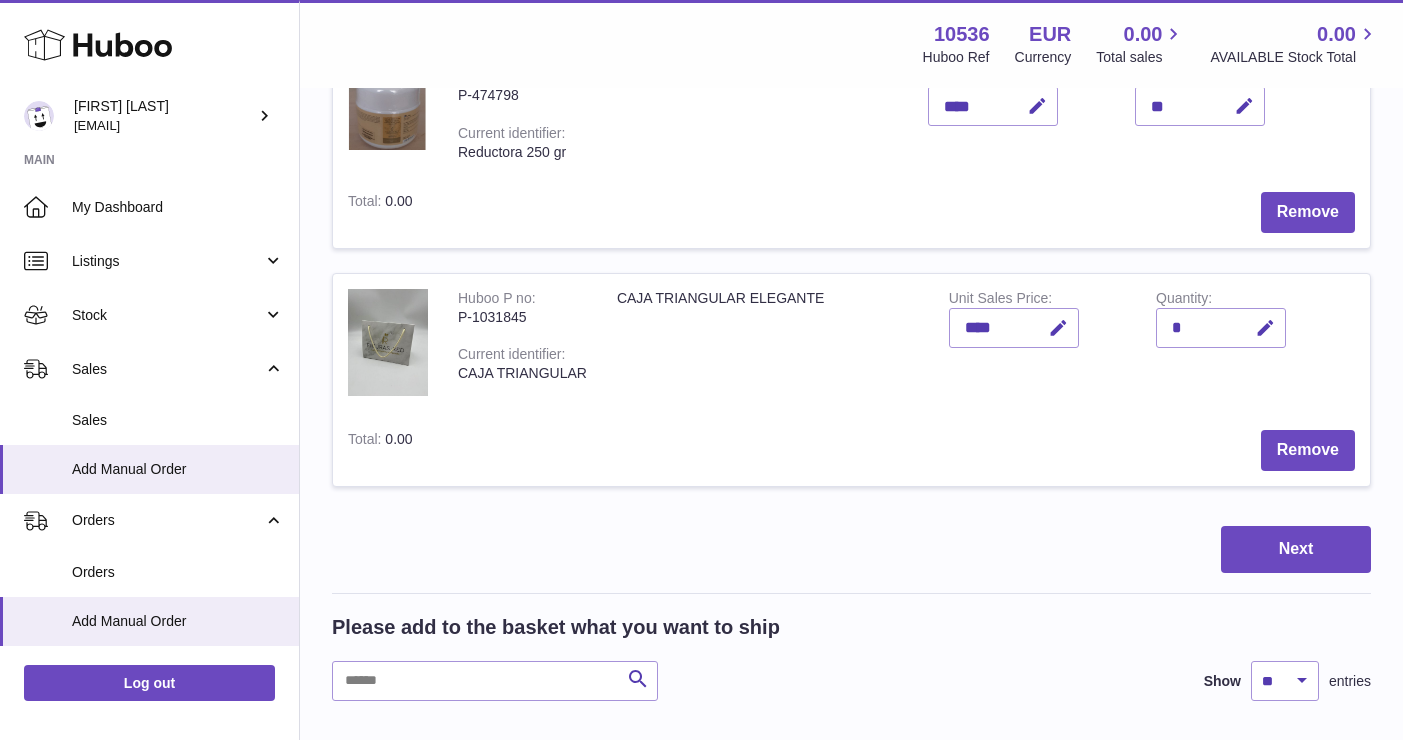 scroll, scrollTop: 542, scrollLeft: 0, axis: vertical 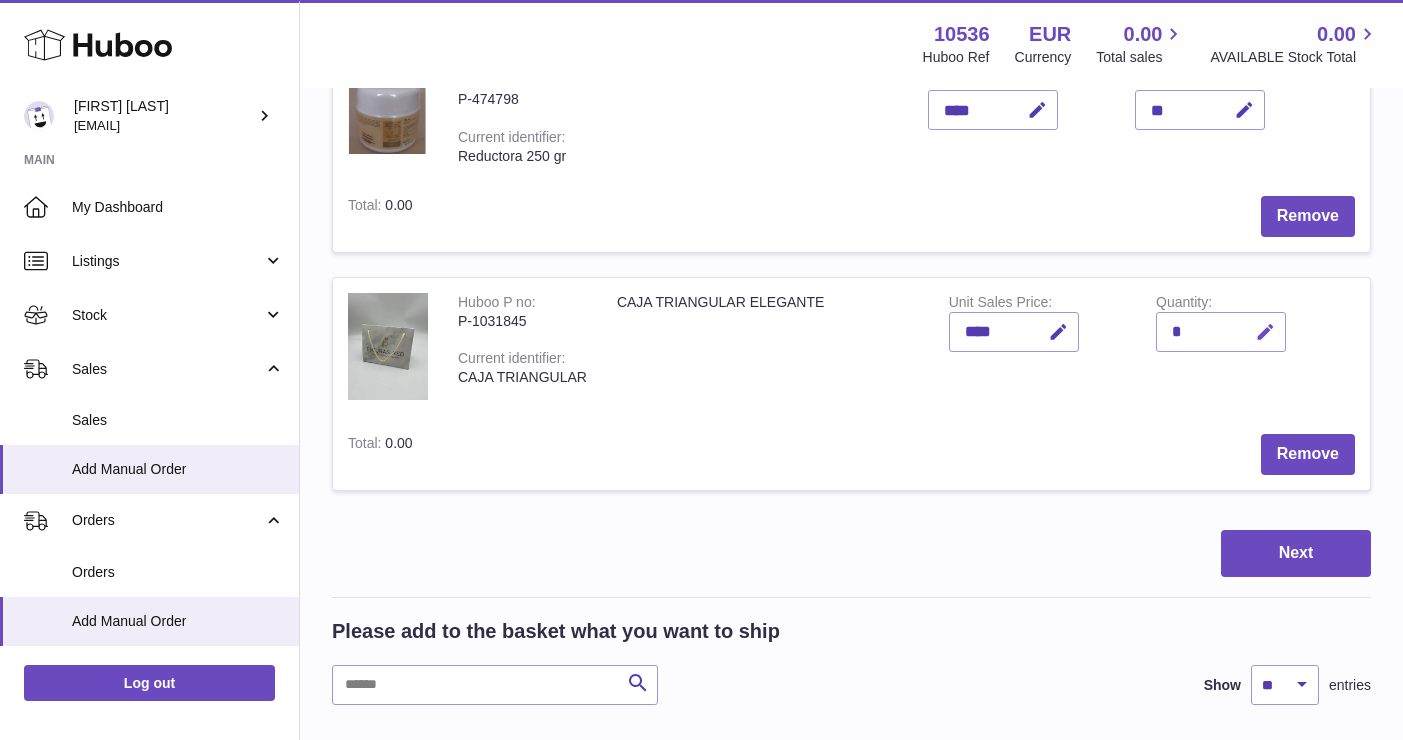 click at bounding box center (1265, 332) 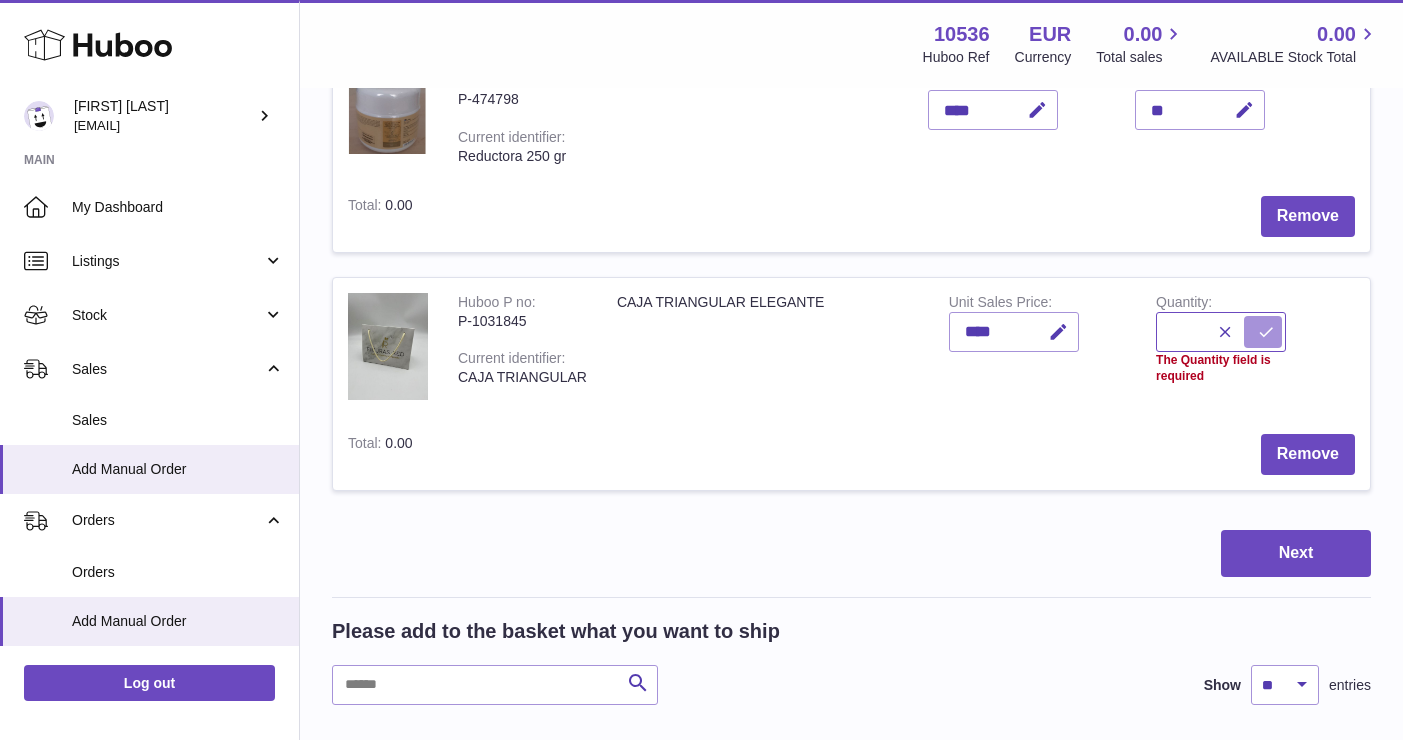 type on "*" 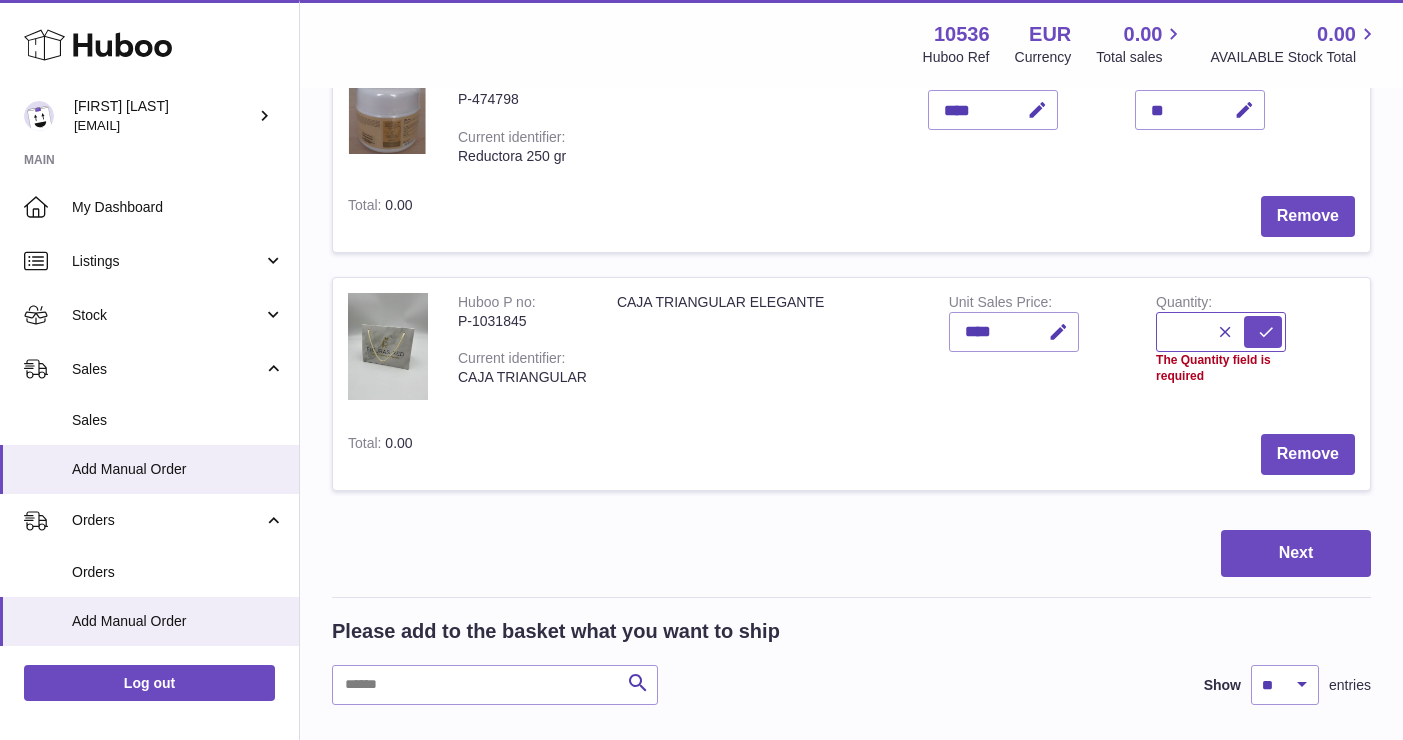 type on "*" 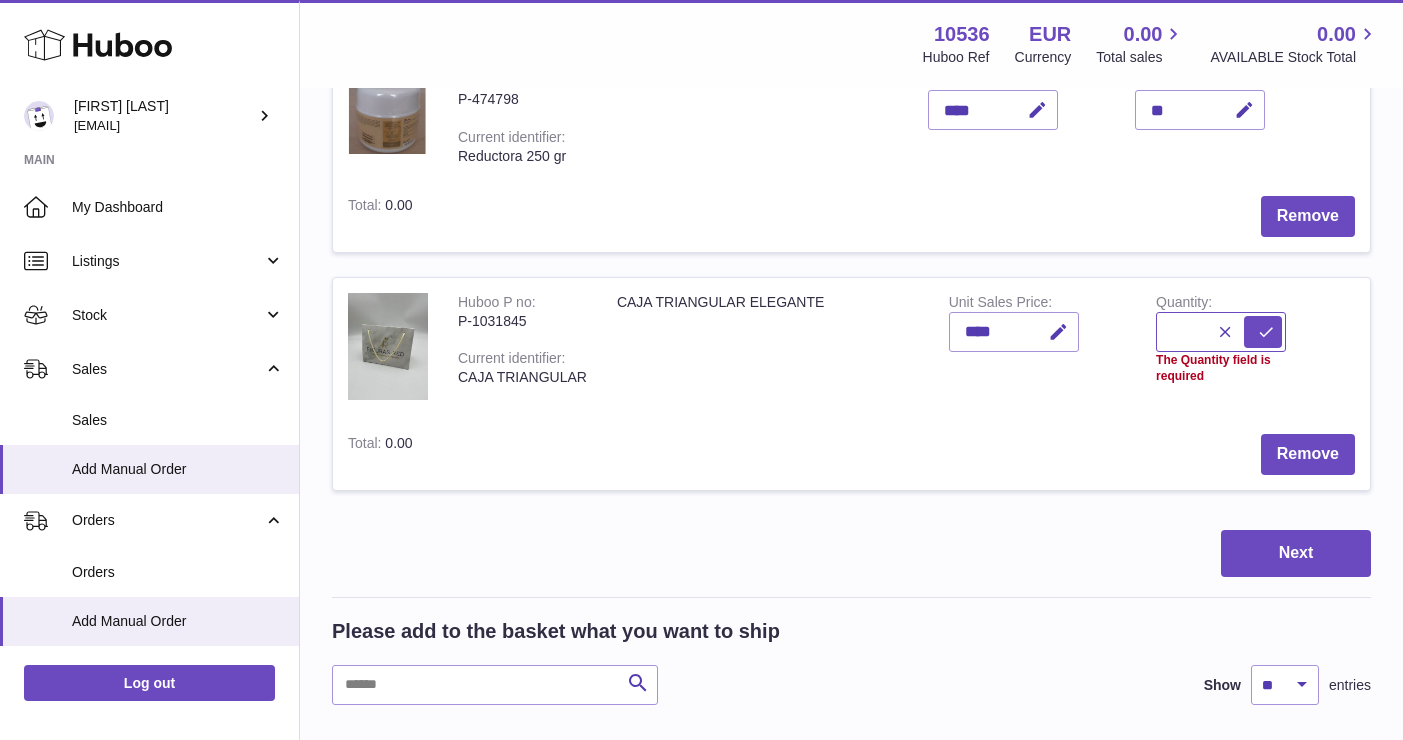 type 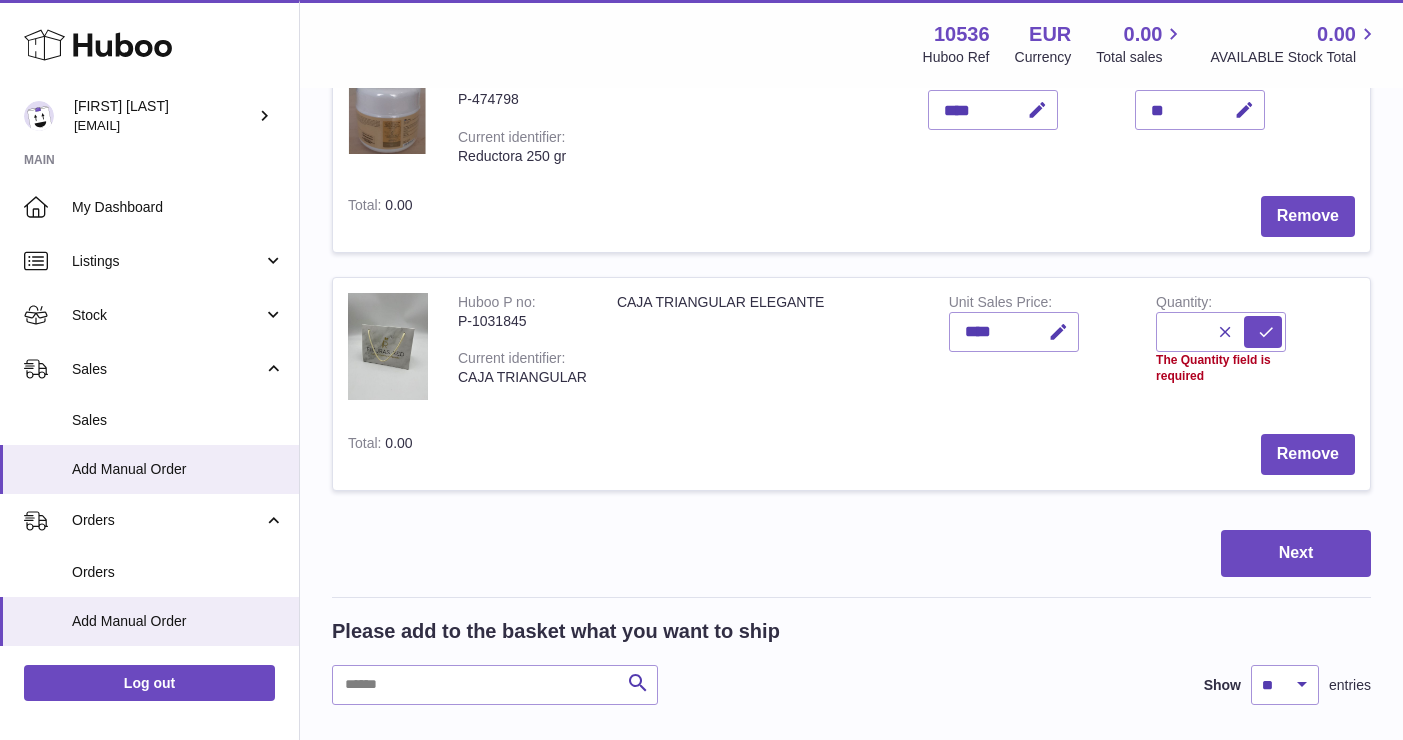 click on "Remove" at bounding box center (899, 454) 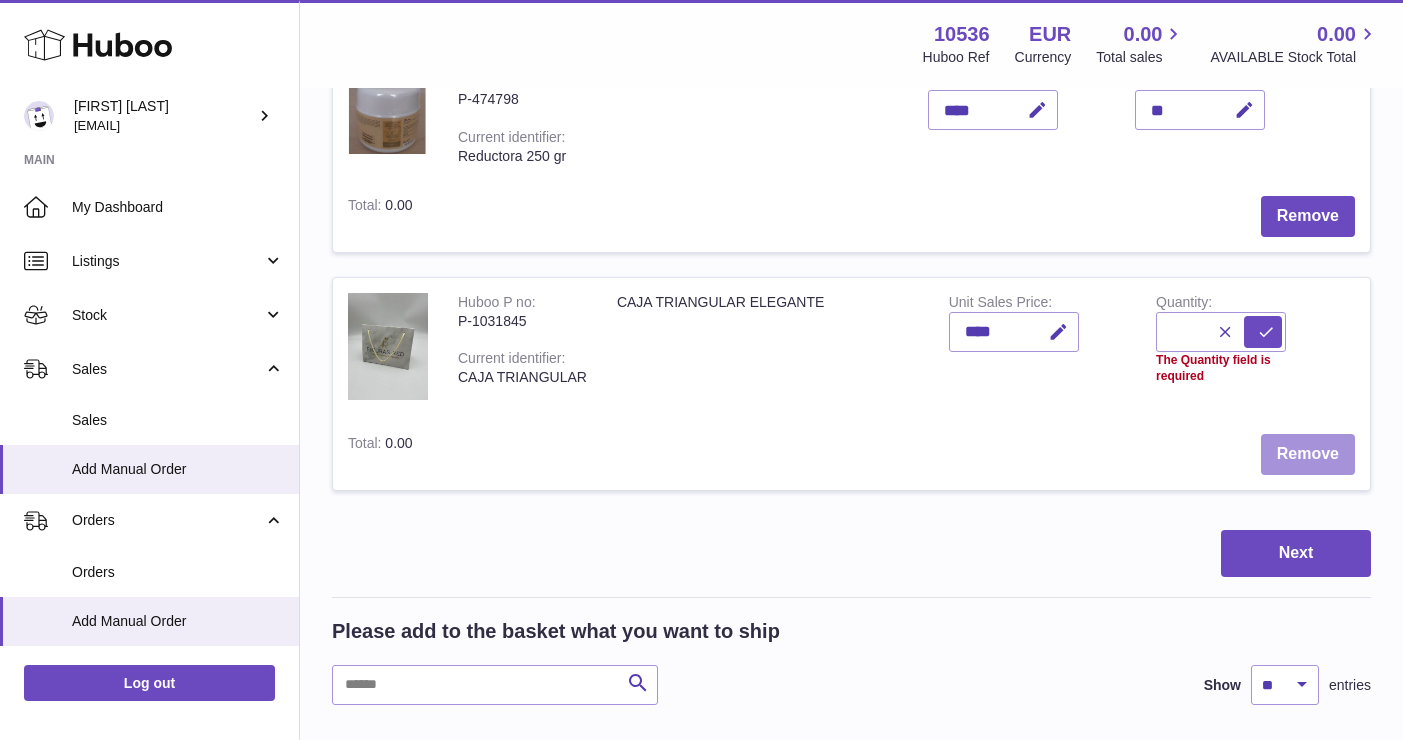 click on "Remove" at bounding box center [1308, 454] 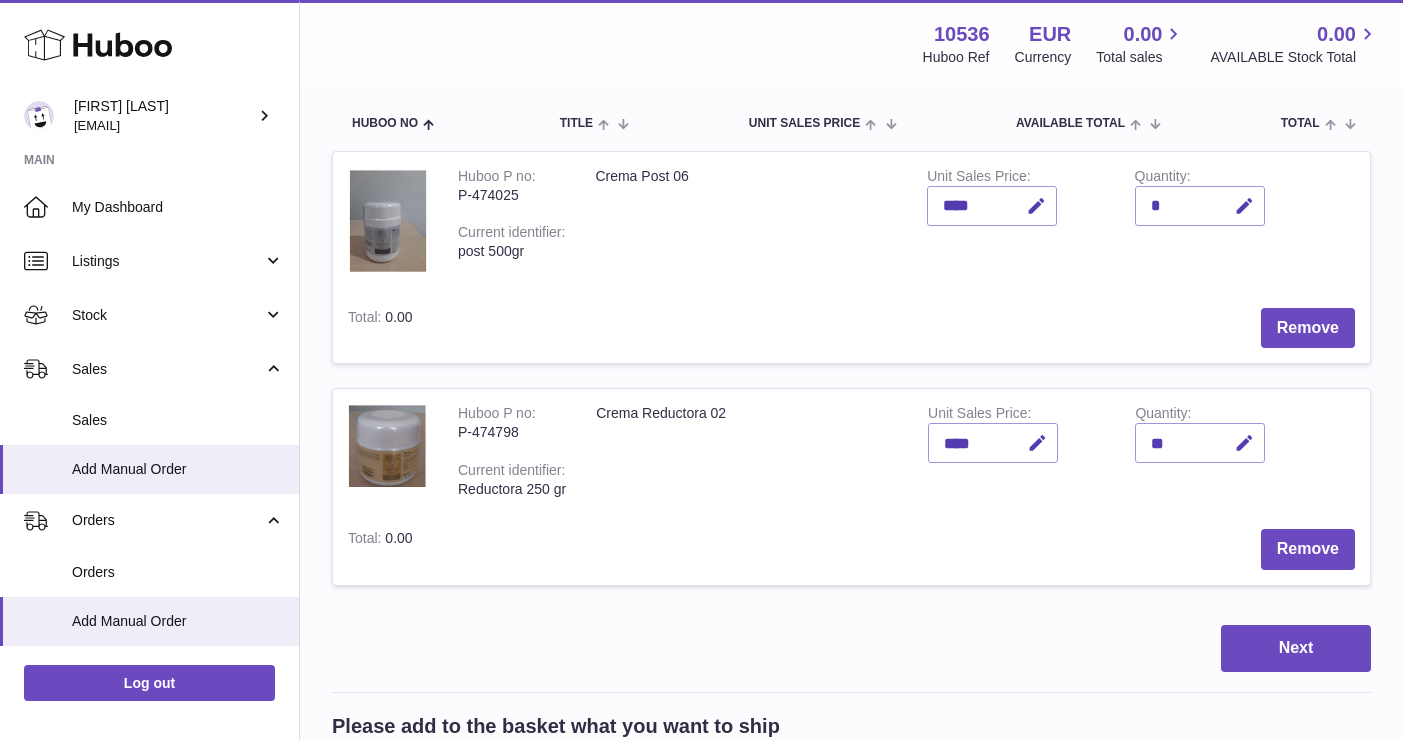 scroll, scrollTop: 170, scrollLeft: 0, axis: vertical 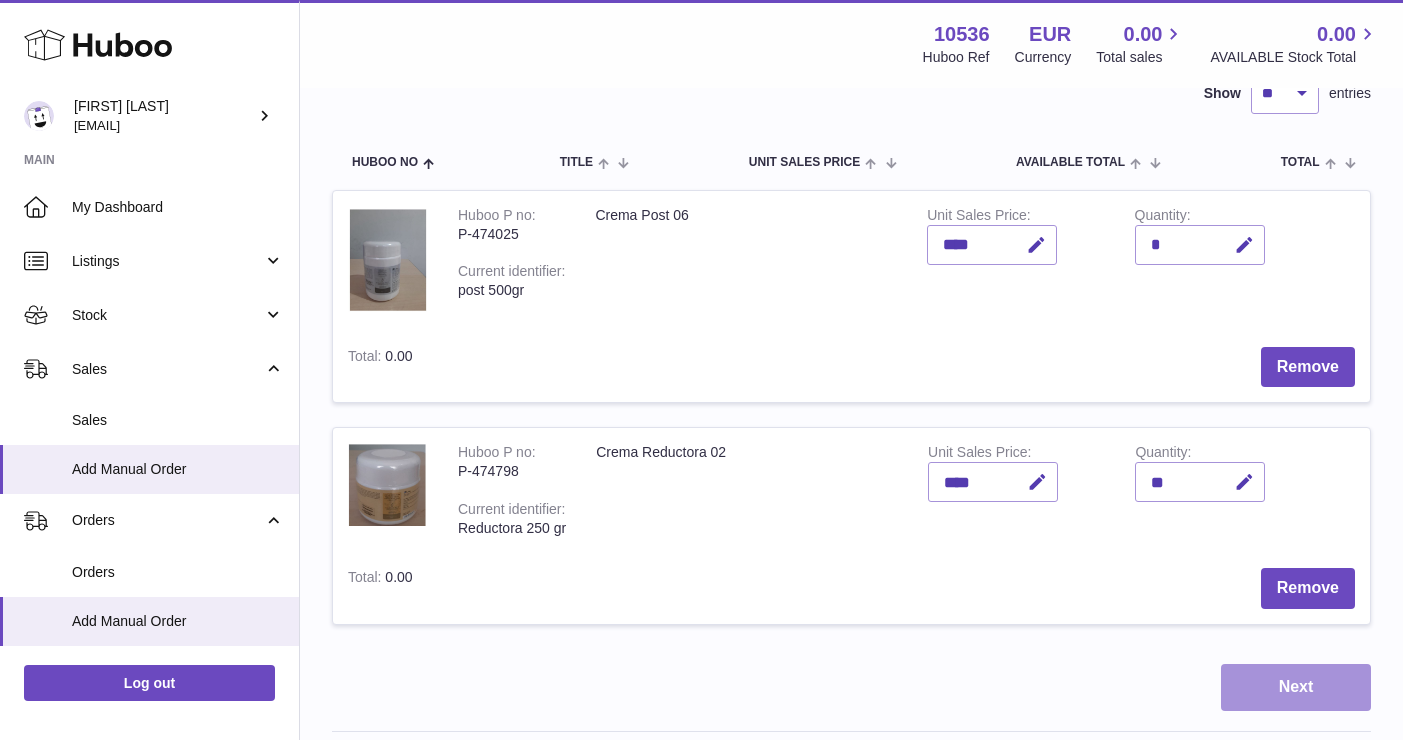 click on "Next" at bounding box center (1296, 687) 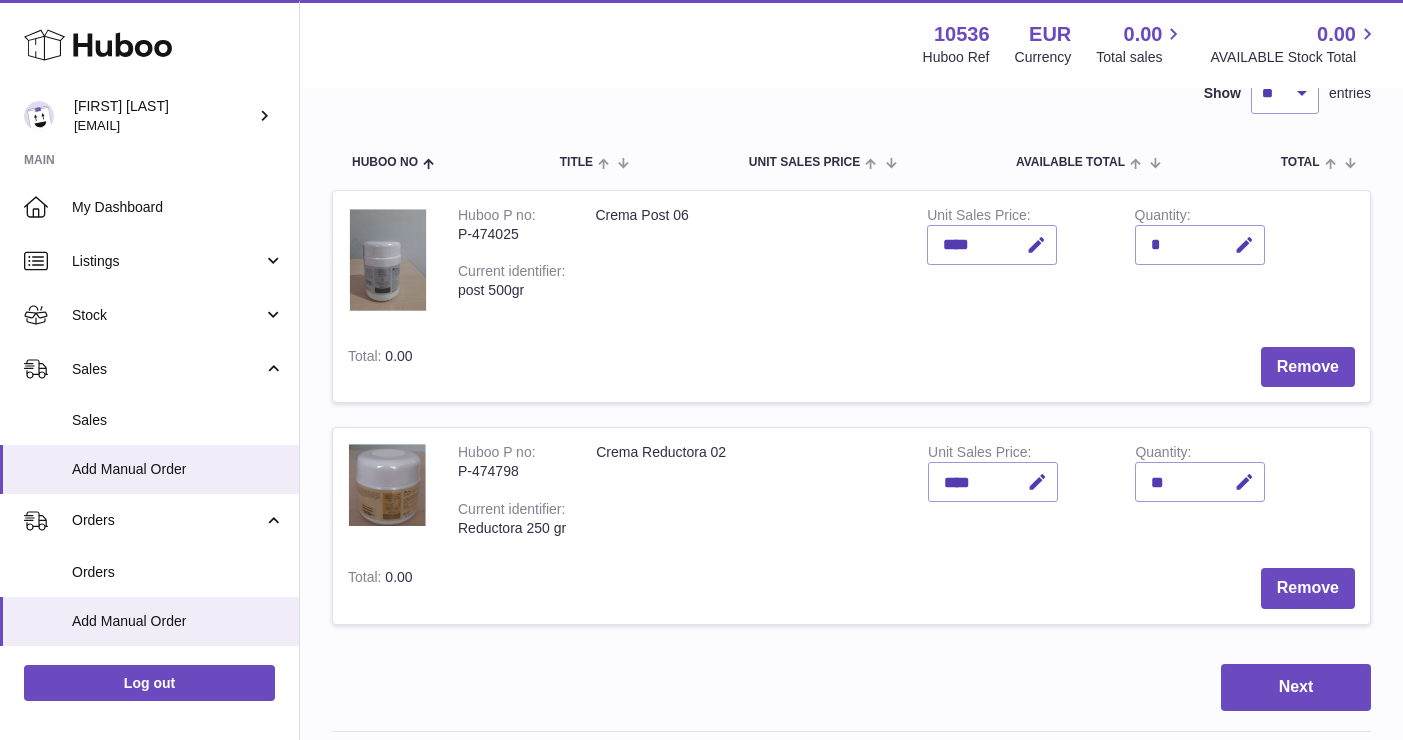 scroll, scrollTop: 0, scrollLeft: 0, axis: both 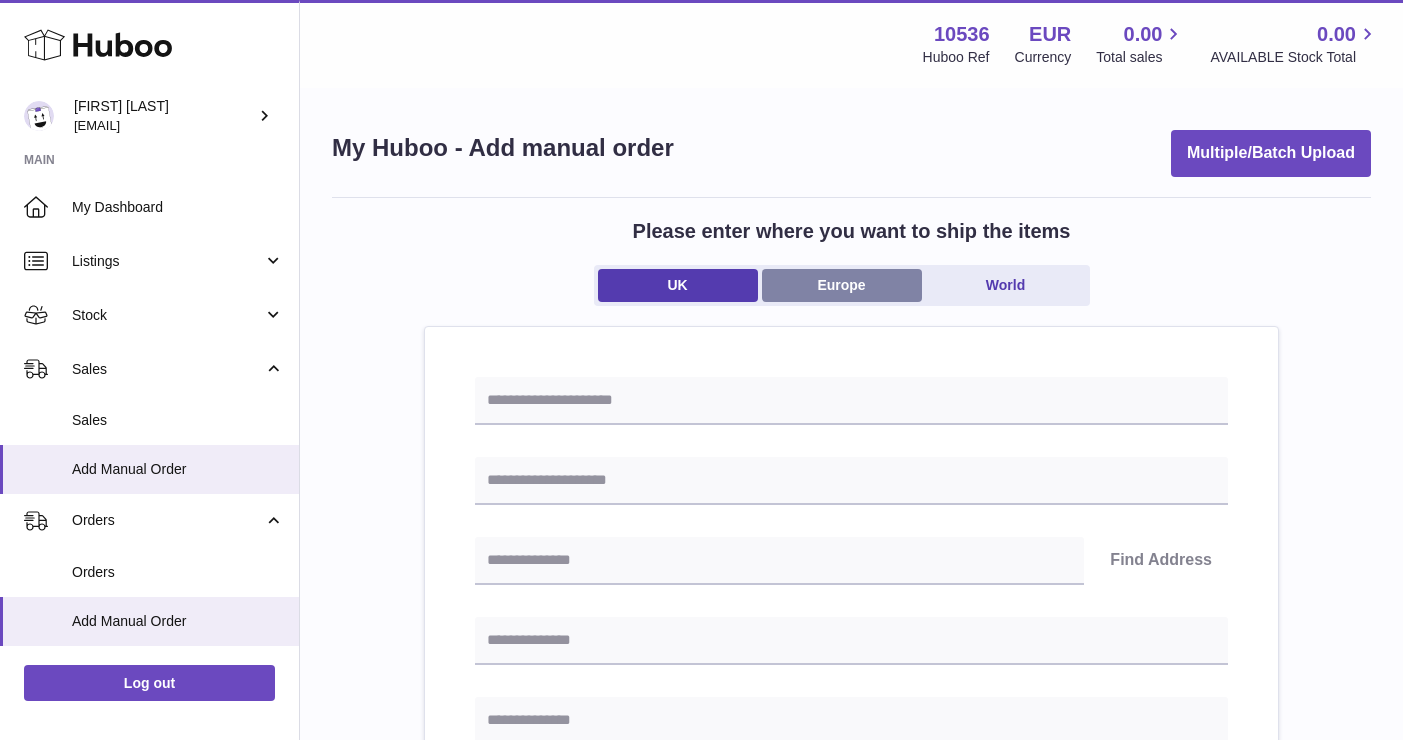 click on "Europe" at bounding box center (842, 285) 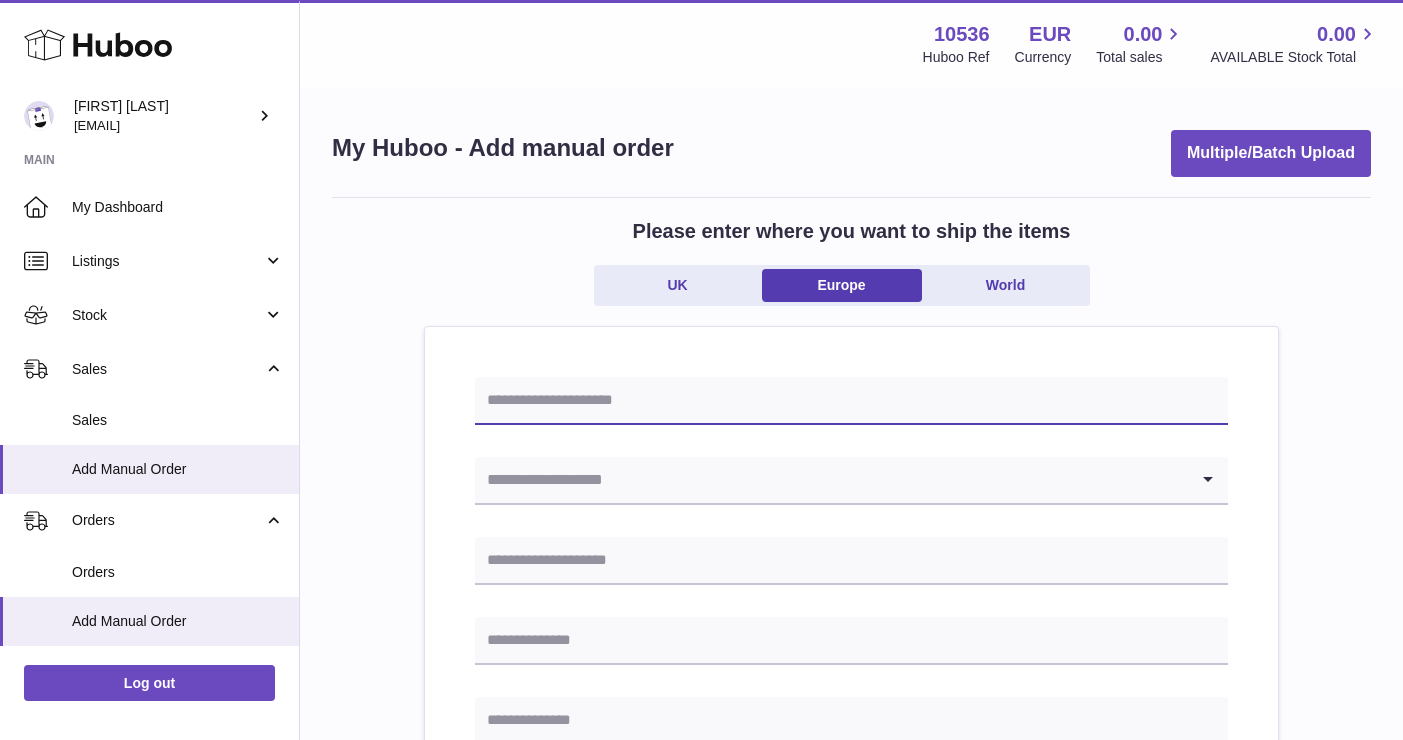 click at bounding box center (851, 401) 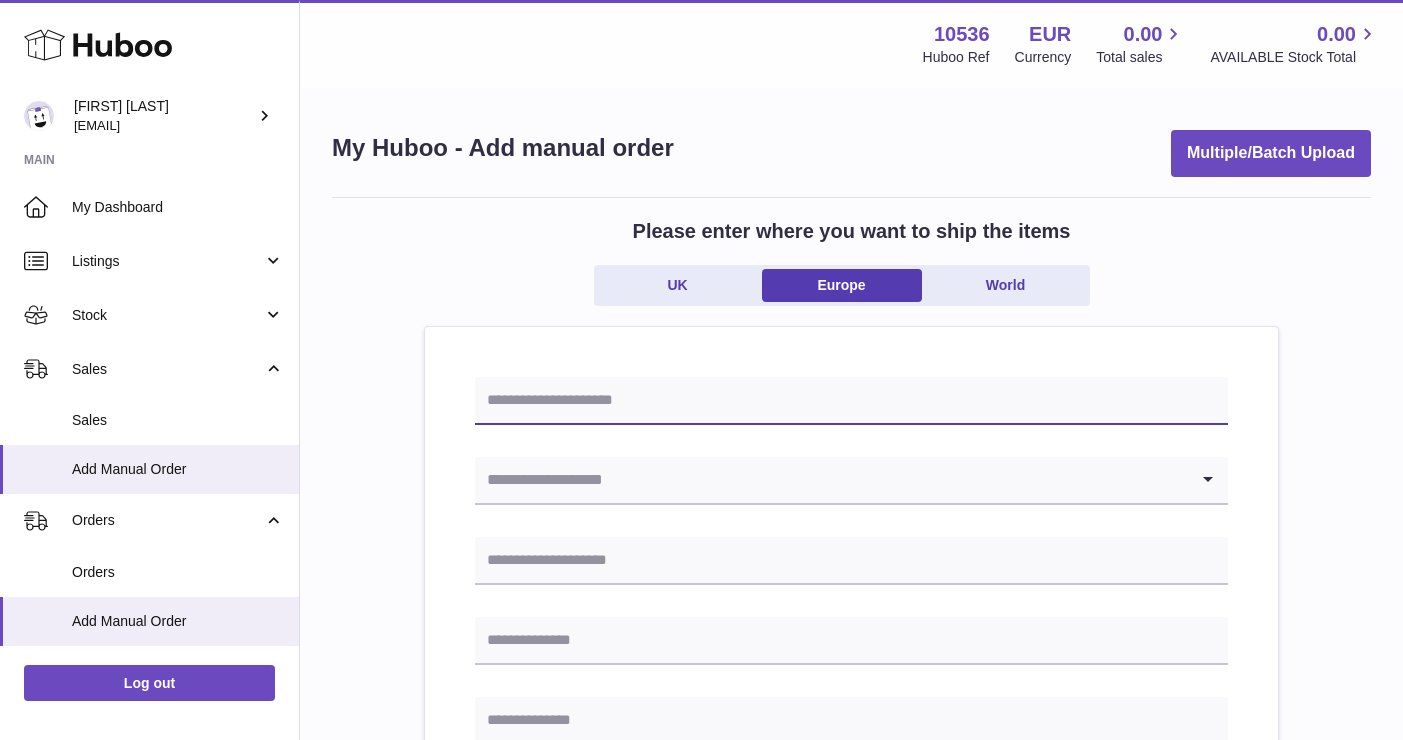 type on "*" 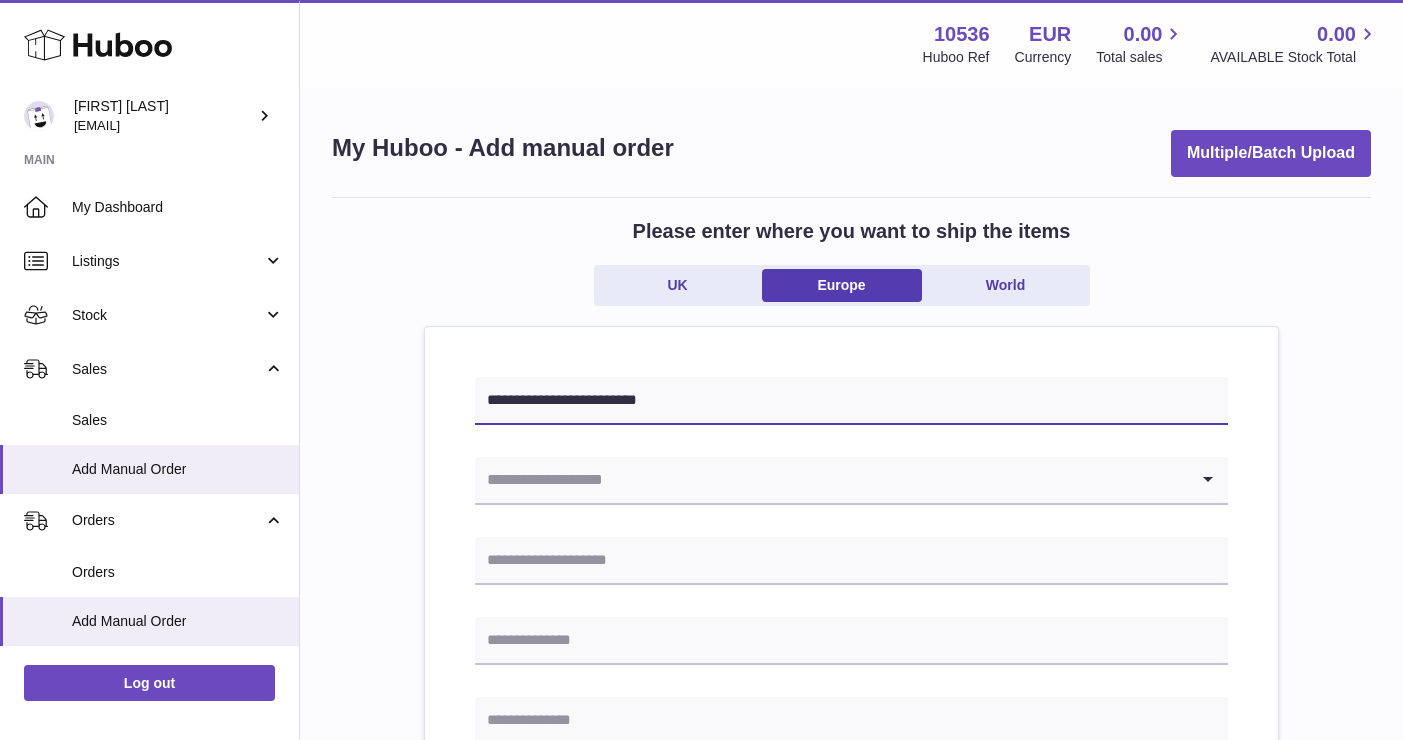 type on "**********" 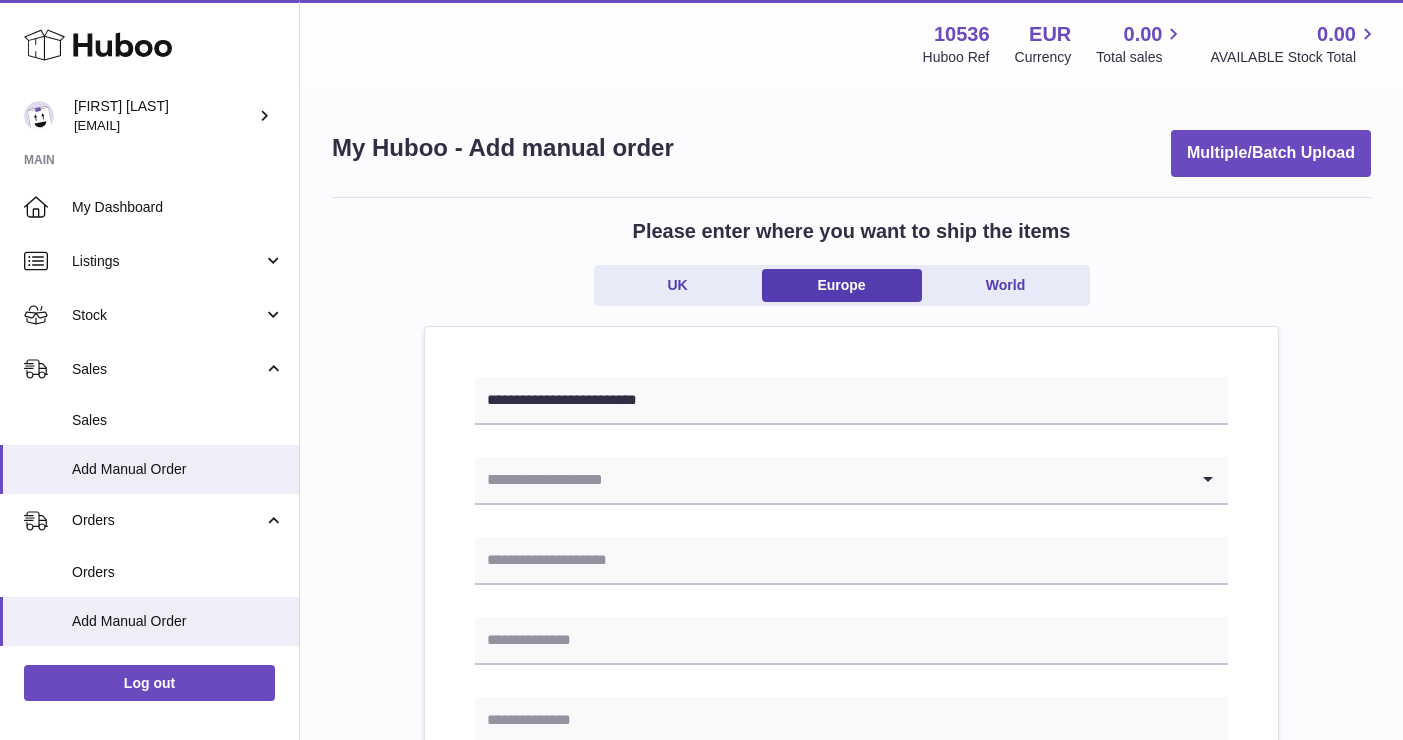 click at bounding box center [831, 480] 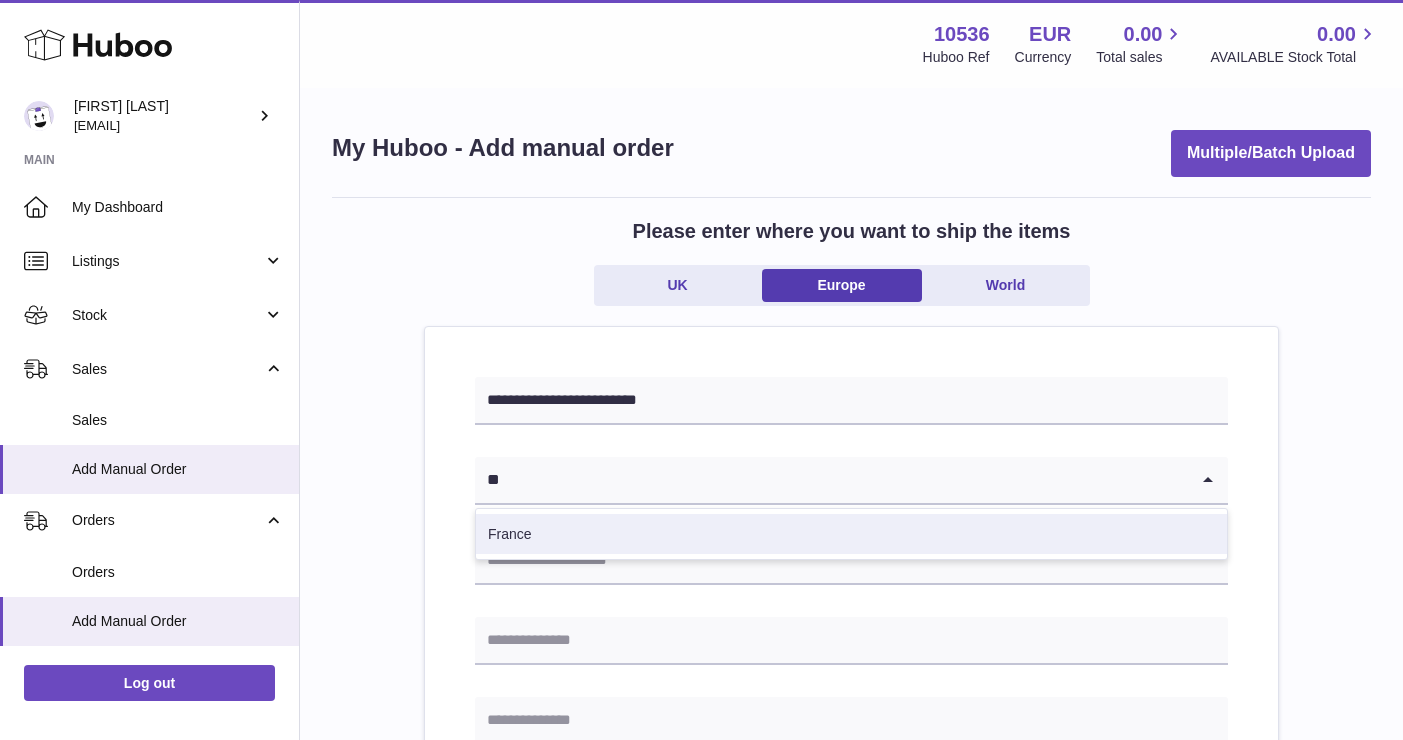 click on "France" at bounding box center (851, 534) 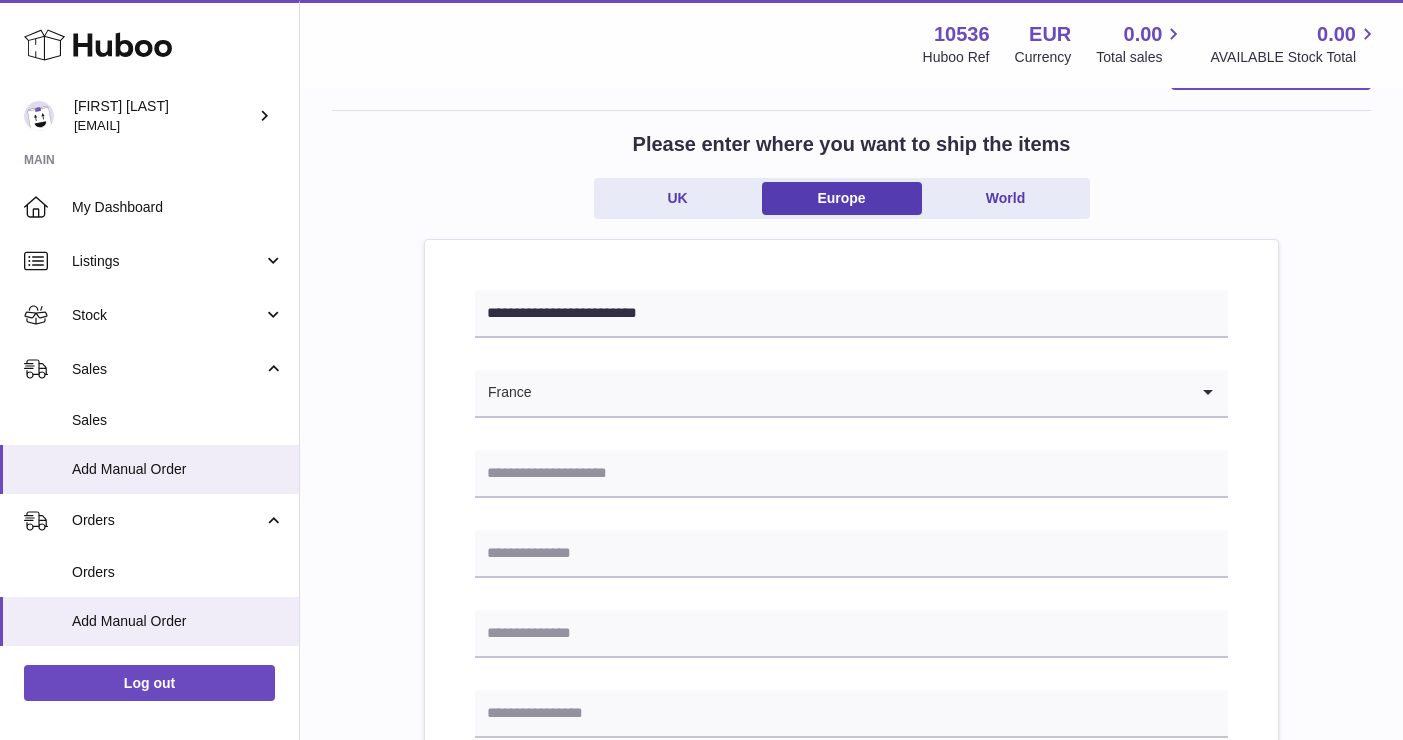 scroll, scrollTop: 183, scrollLeft: 0, axis: vertical 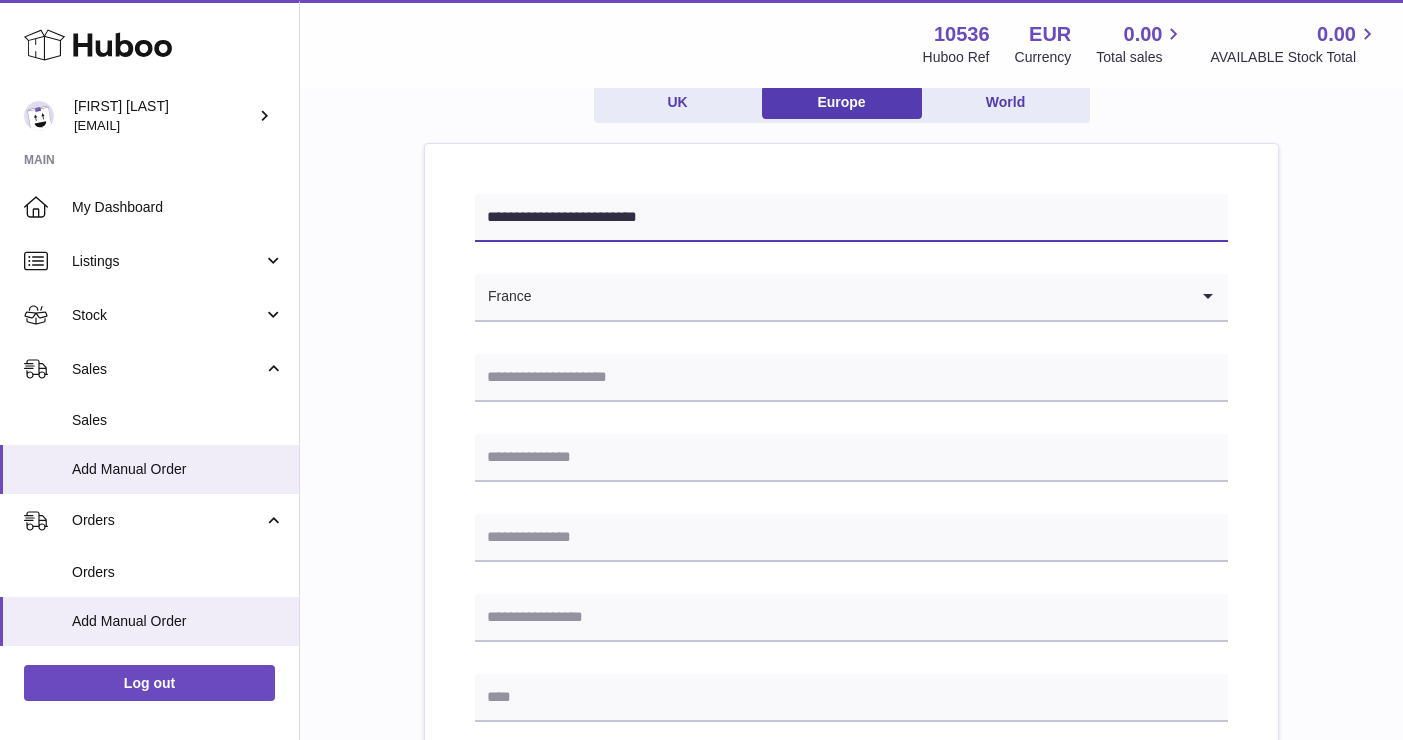 drag, startPoint x: 604, startPoint y: 211, endPoint x: 425, endPoint y: 203, distance: 179.17868 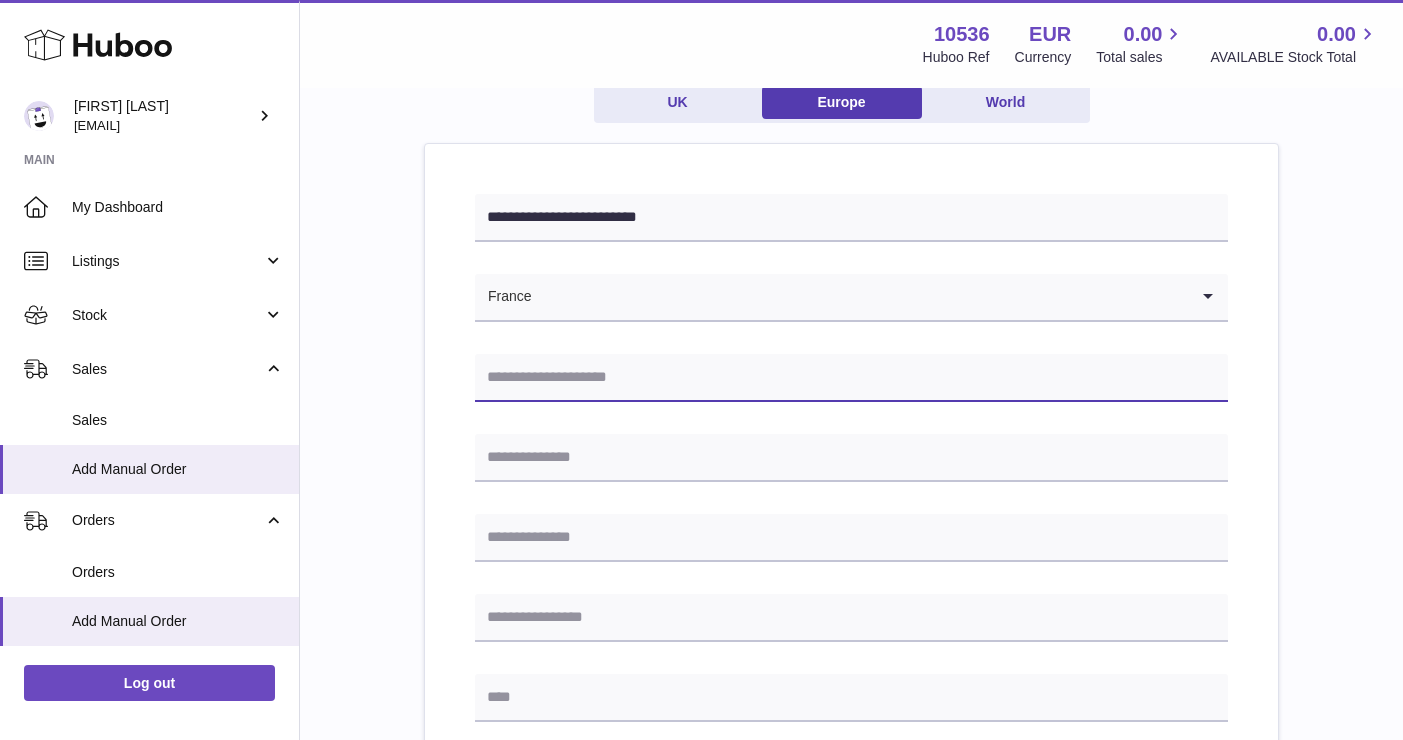 paste on "**********" 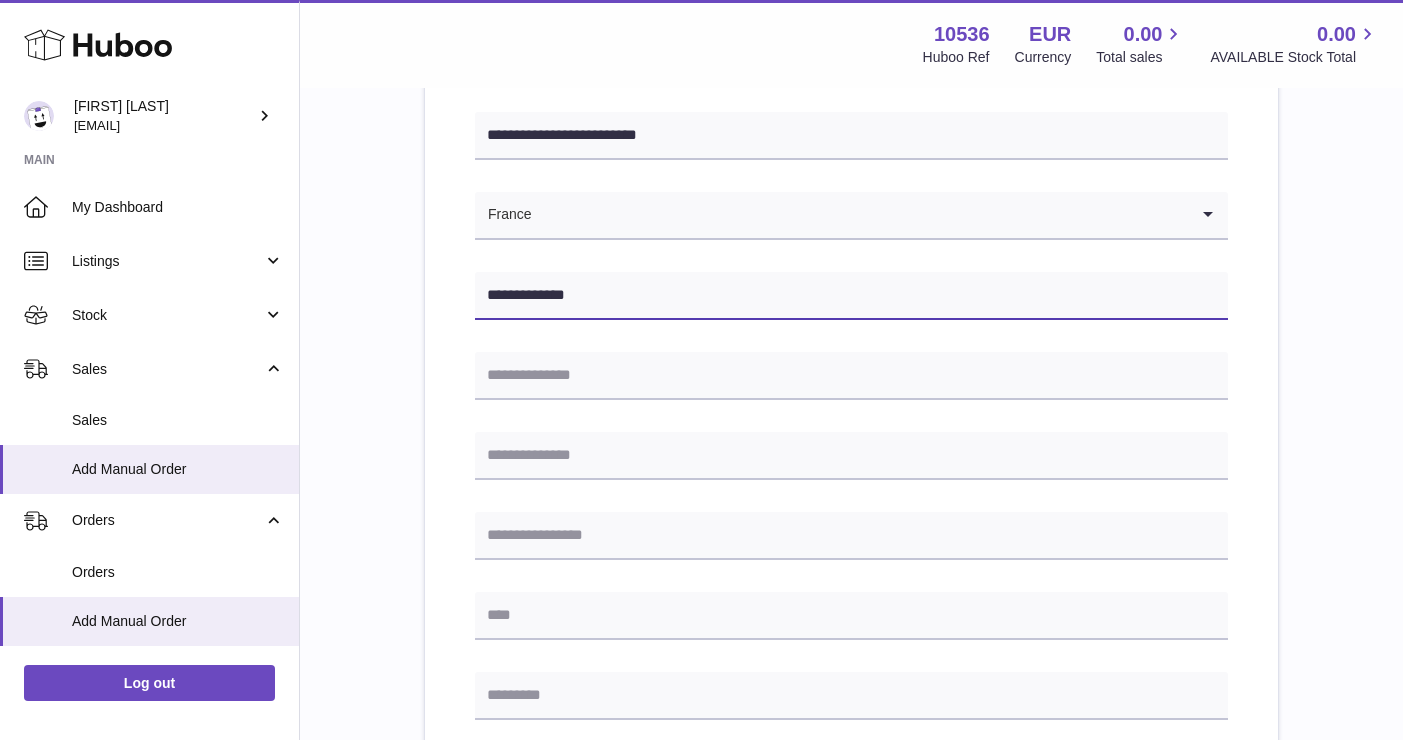 scroll, scrollTop: 347, scrollLeft: 0, axis: vertical 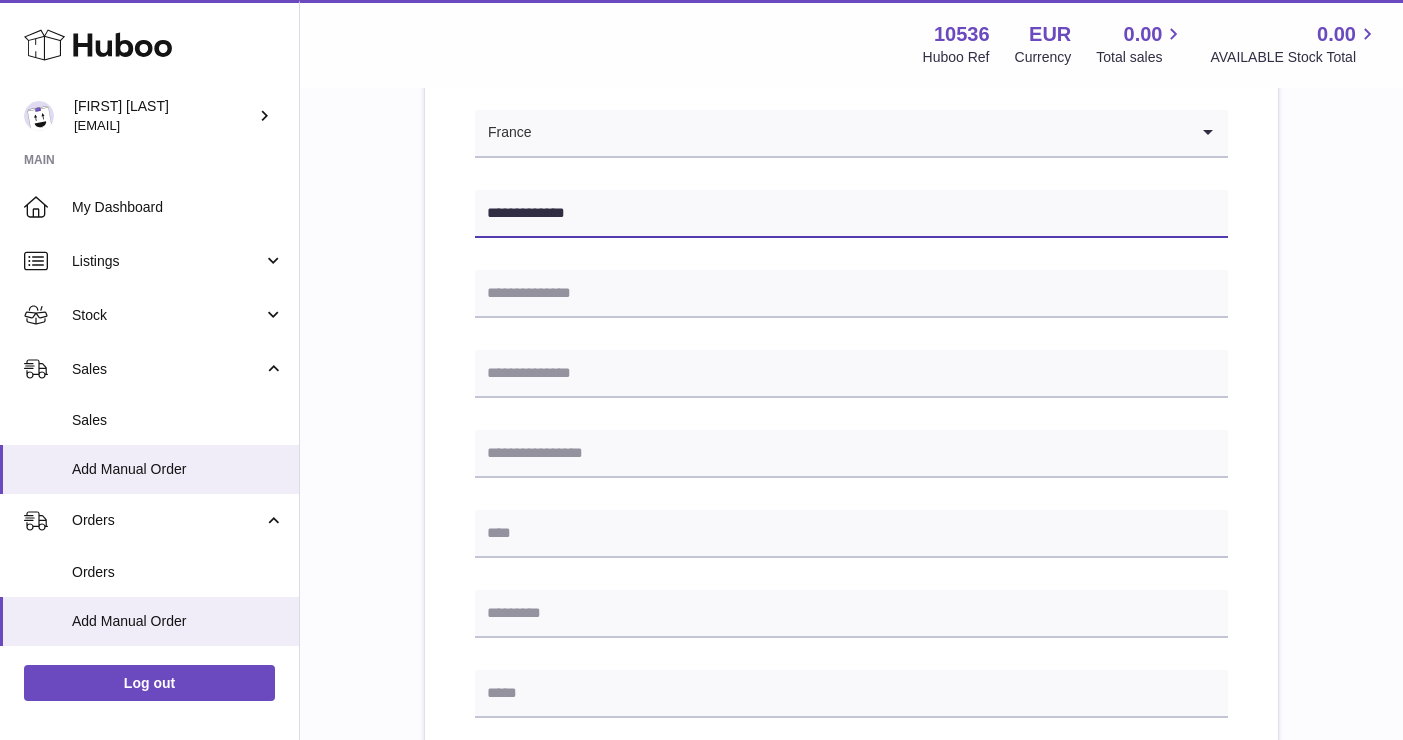 type on "**********" 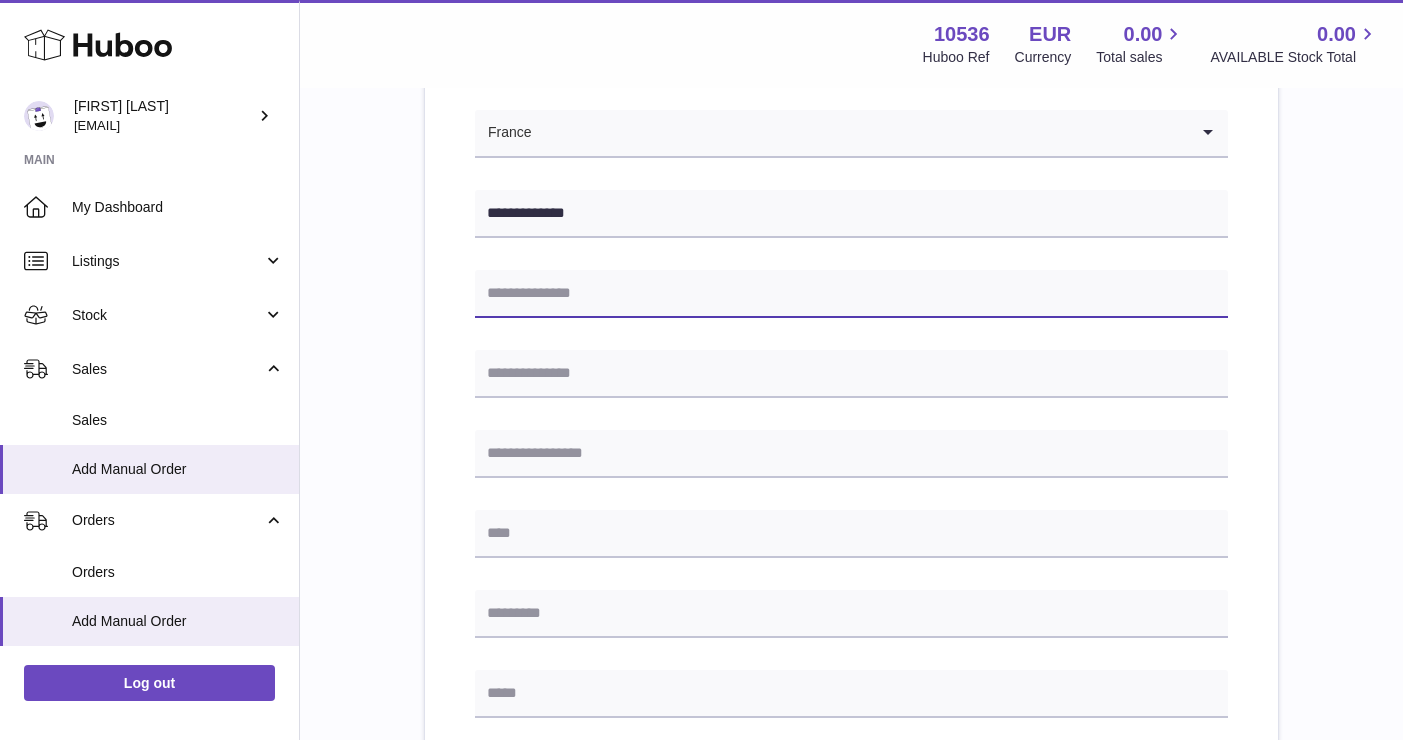 click at bounding box center [851, 294] 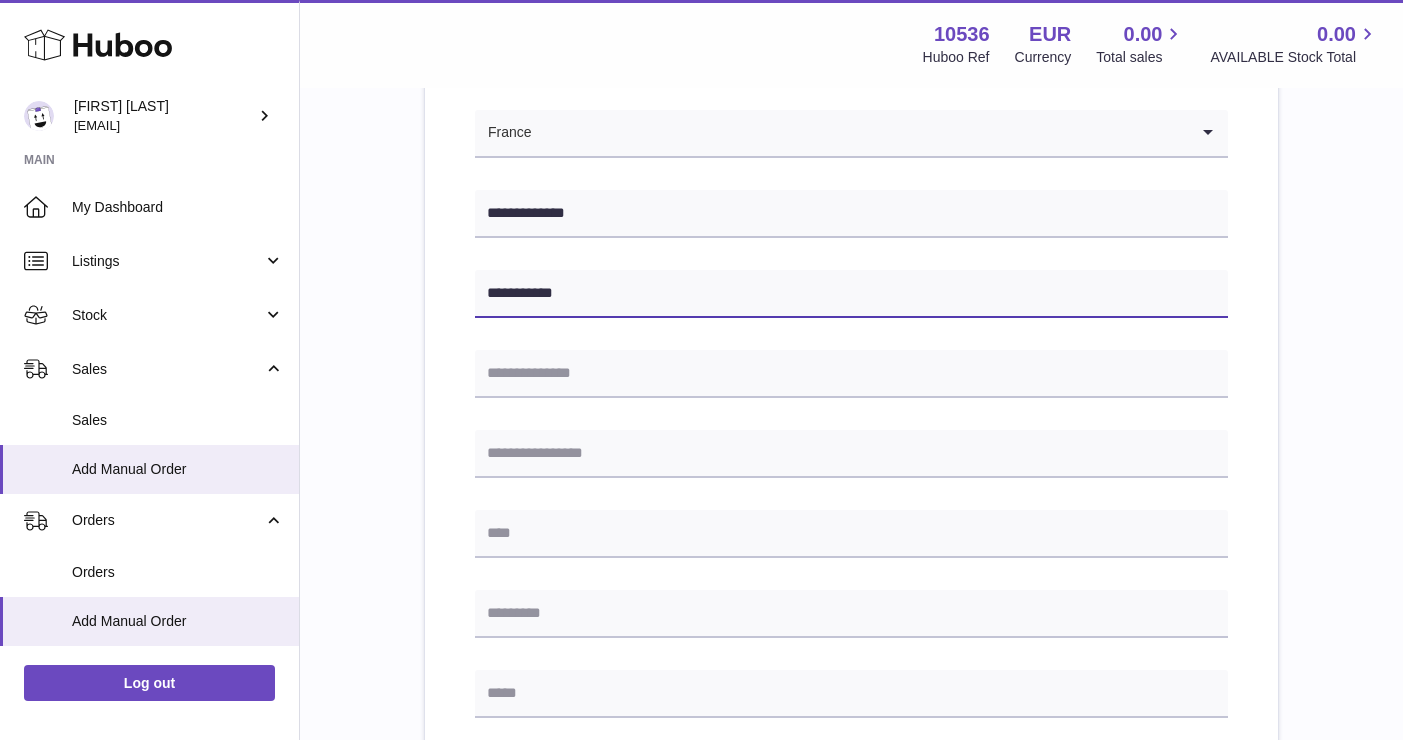 type on "**********" 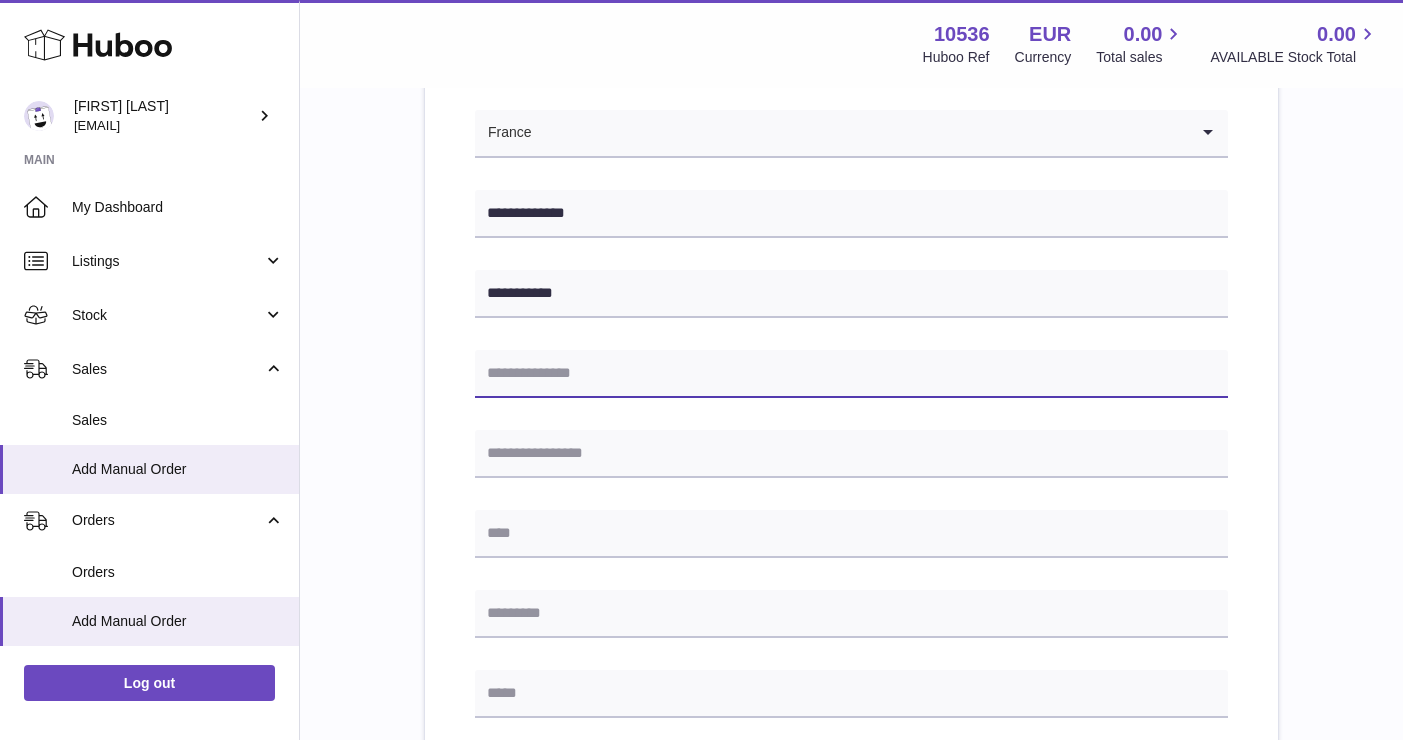 click at bounding box center [851, 374] 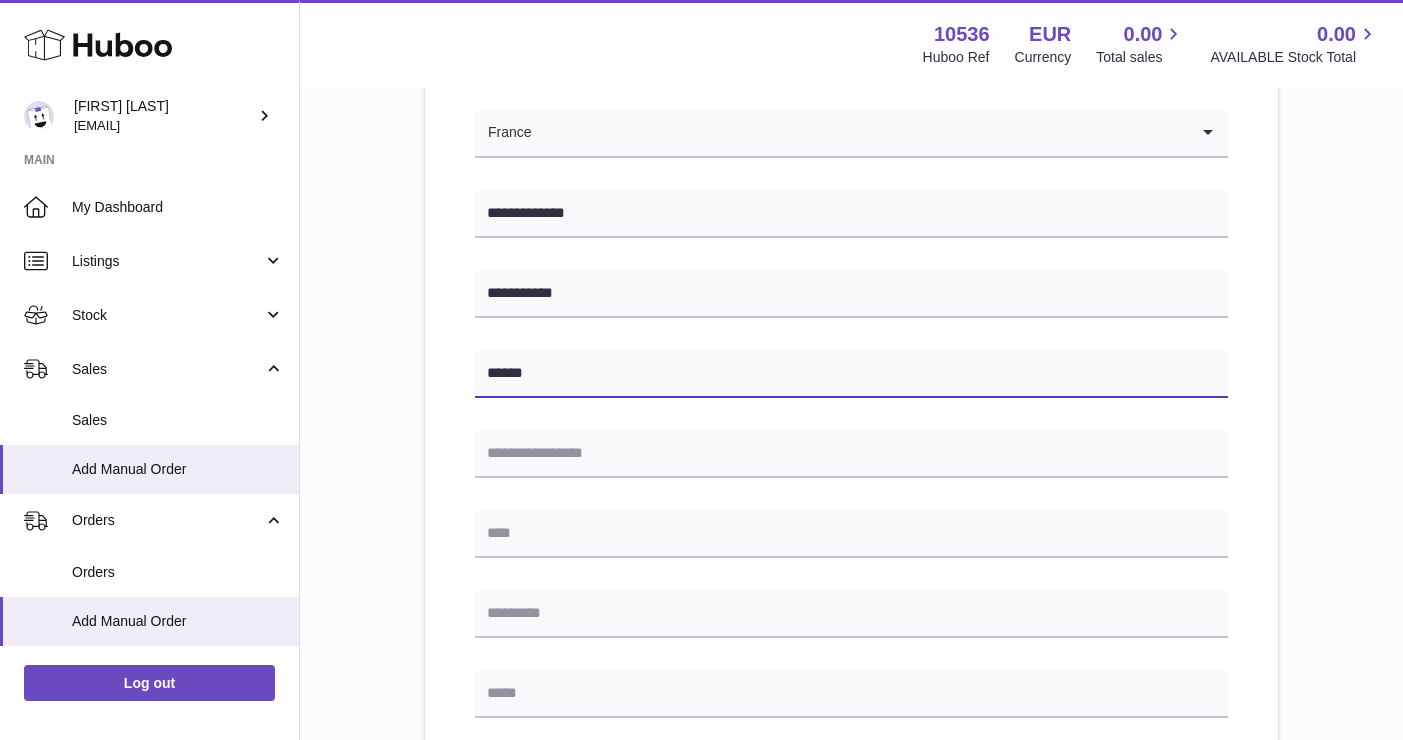 type on "******" 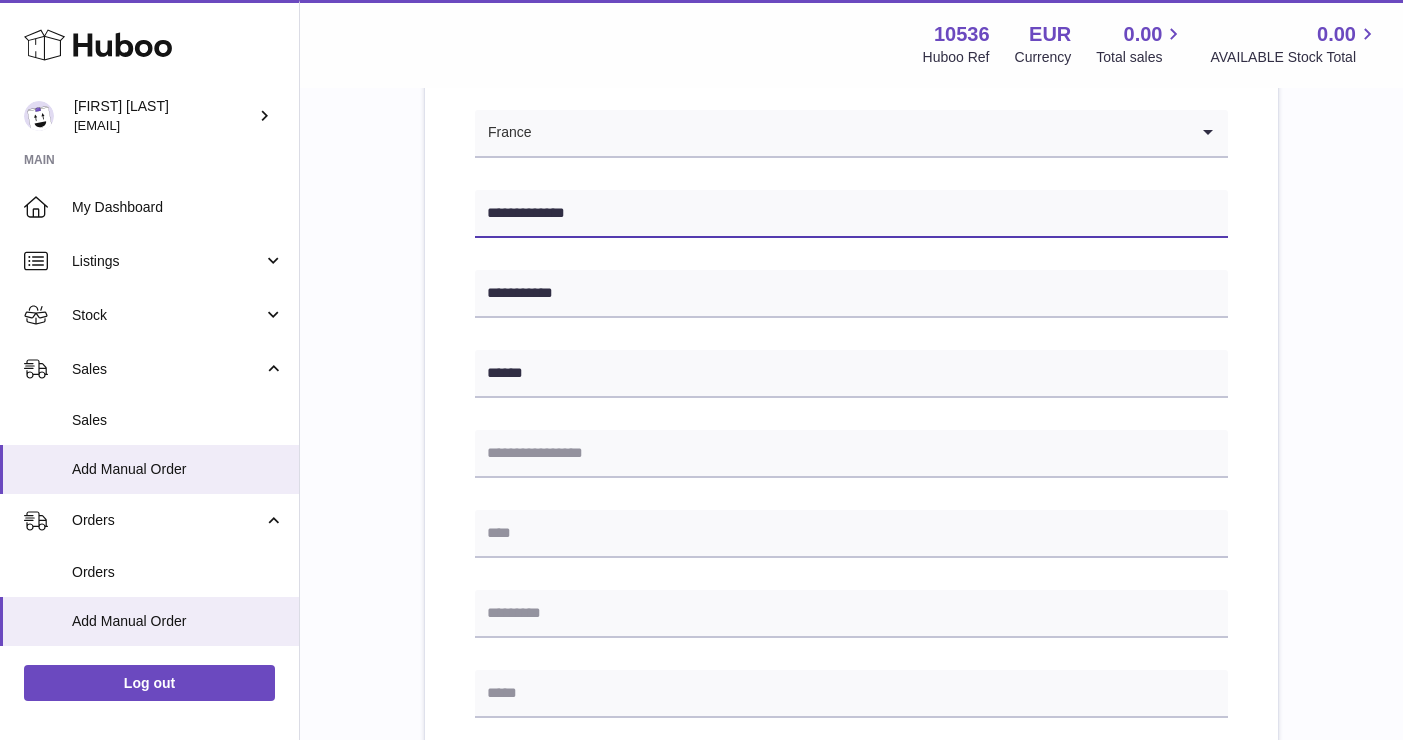 click on "**********" at bounding box center [851, 214] 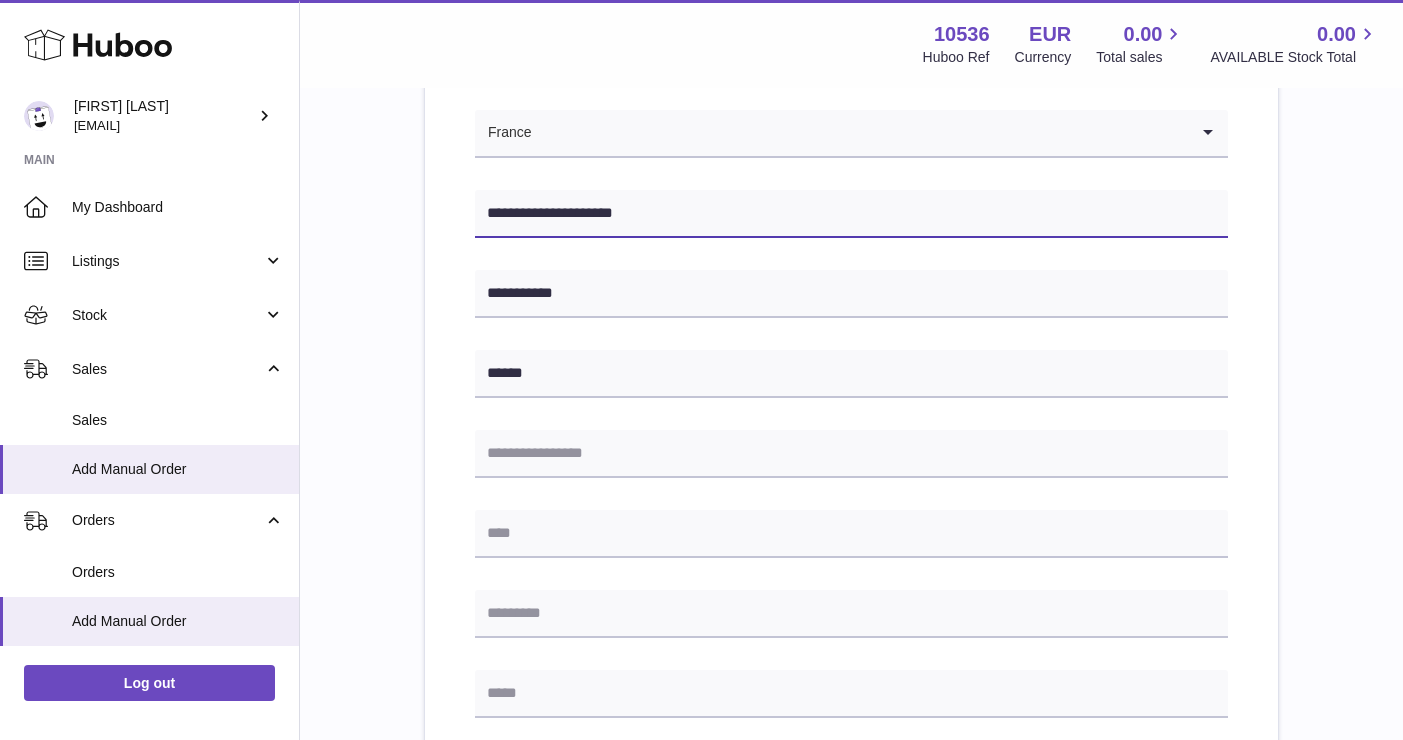 type on "**********" 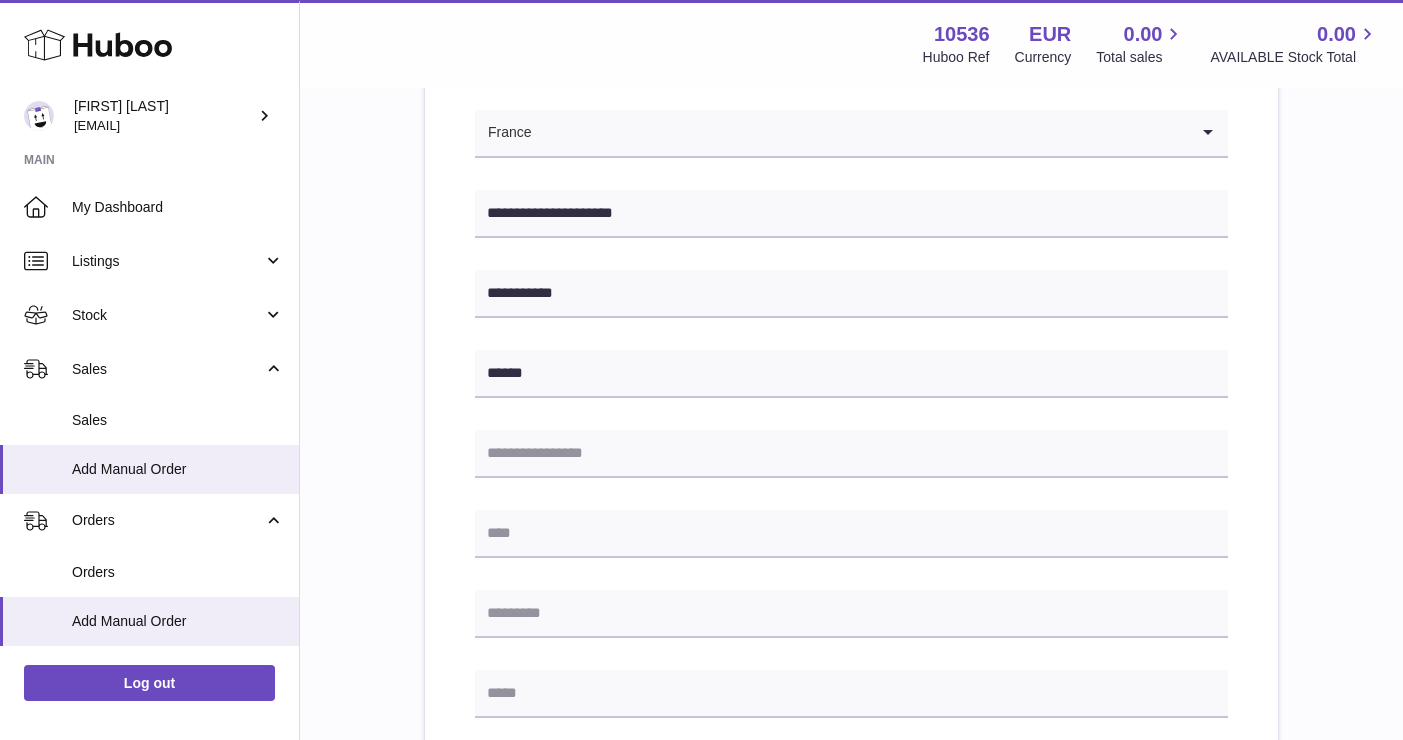 click on "**********" at bounding box center [851, 598] 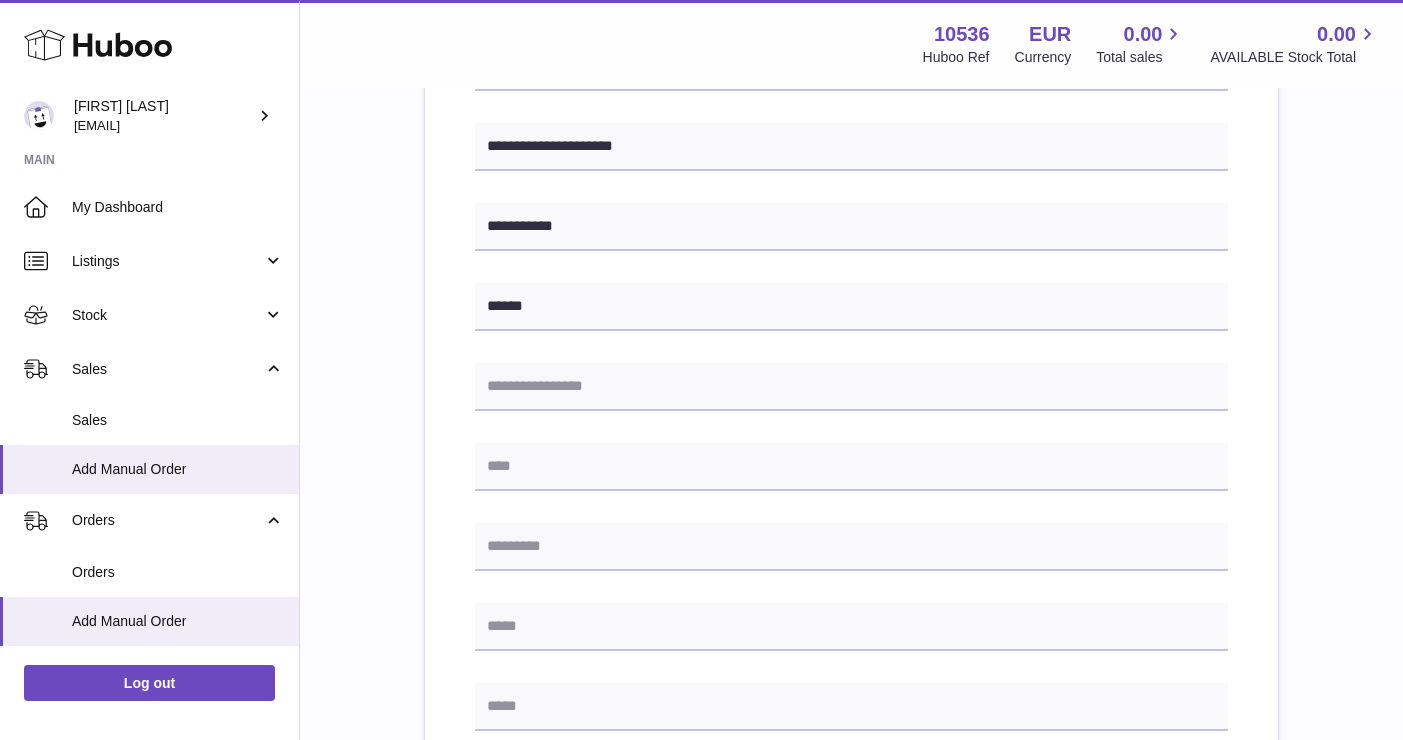scroll, scrollTop: 415, scrollLeft: 0, axis: vertical 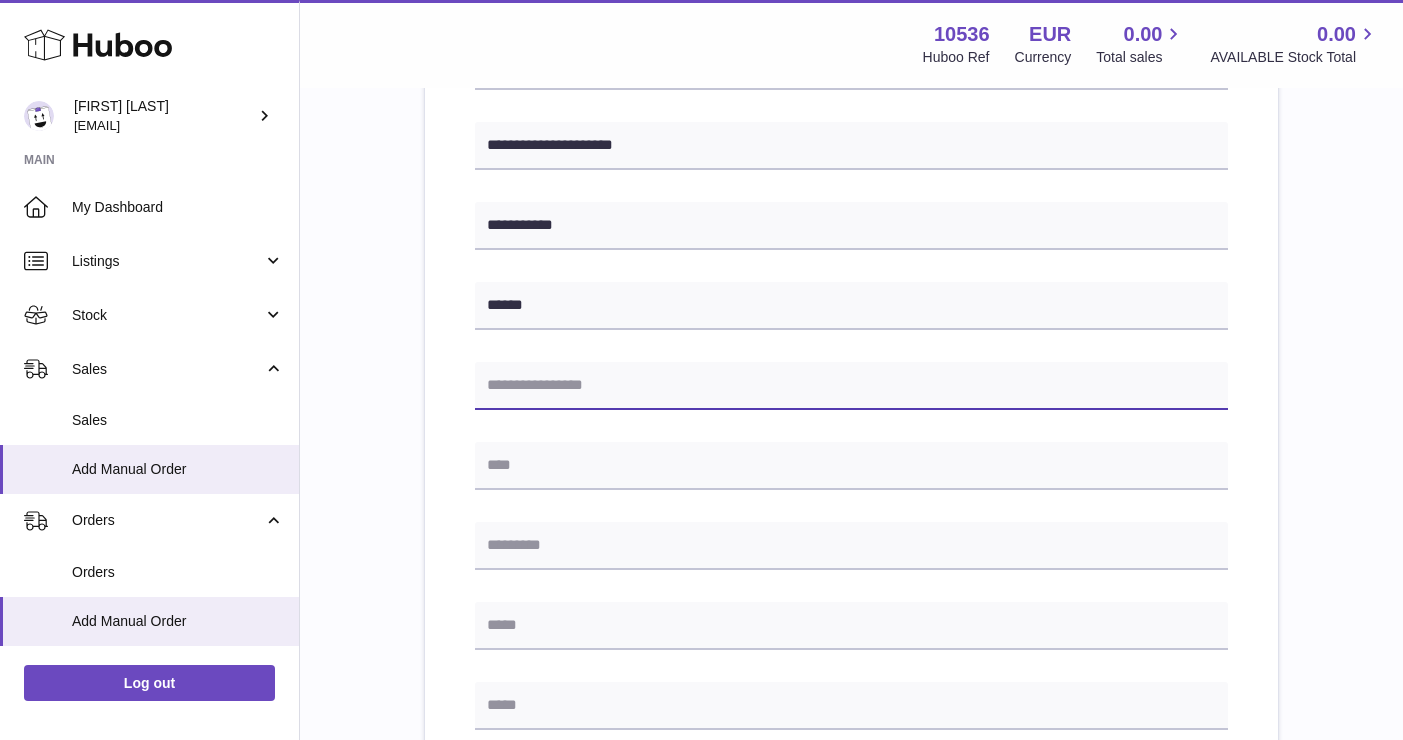 click at bounding box center (851, 386) 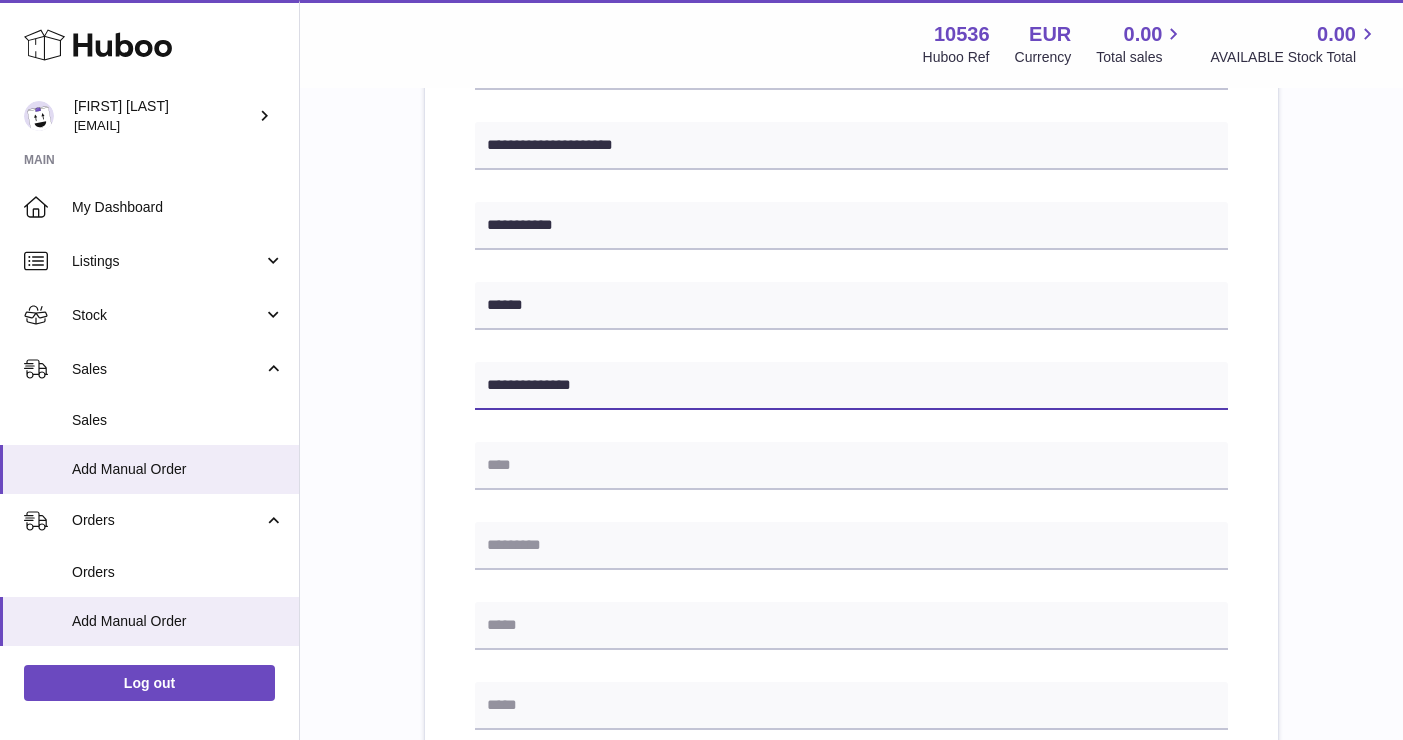 type on "**********" 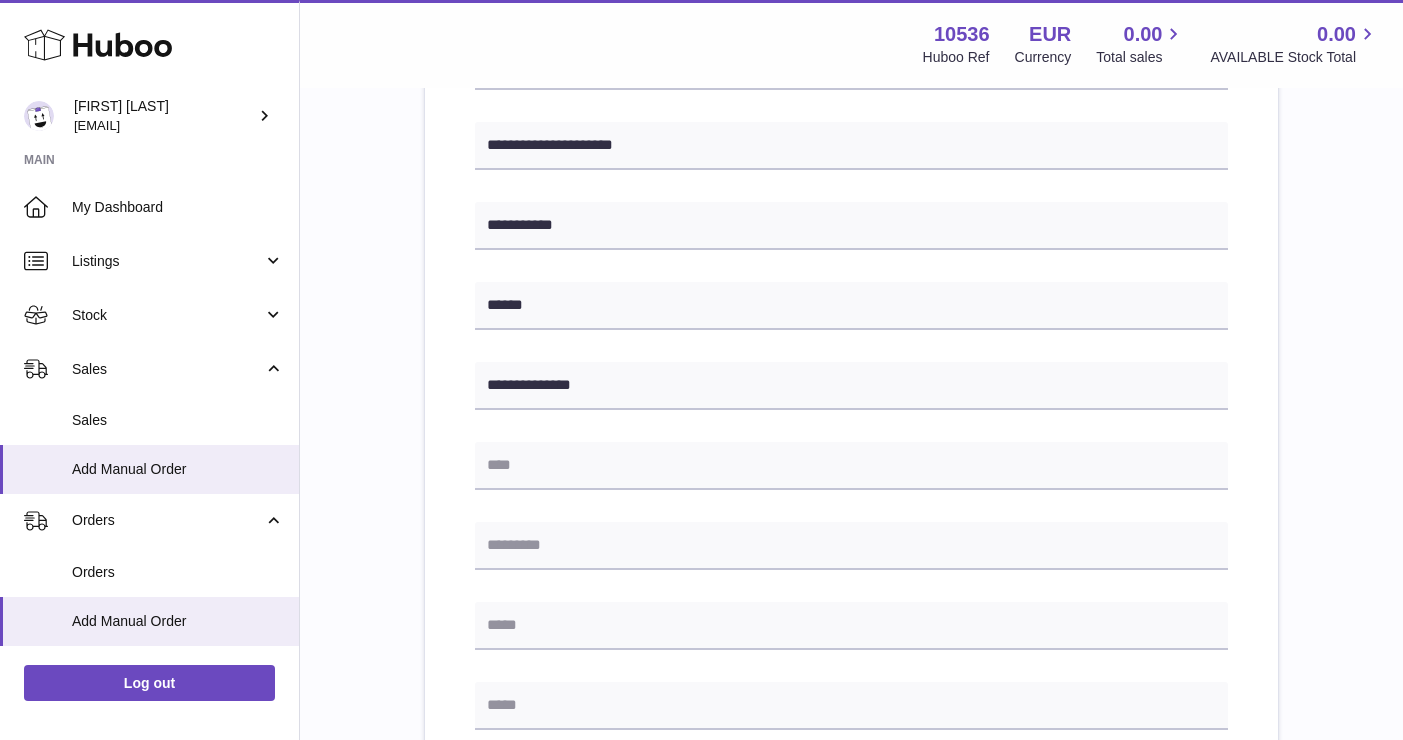 click on "**********" at bounding box center (851, 530) 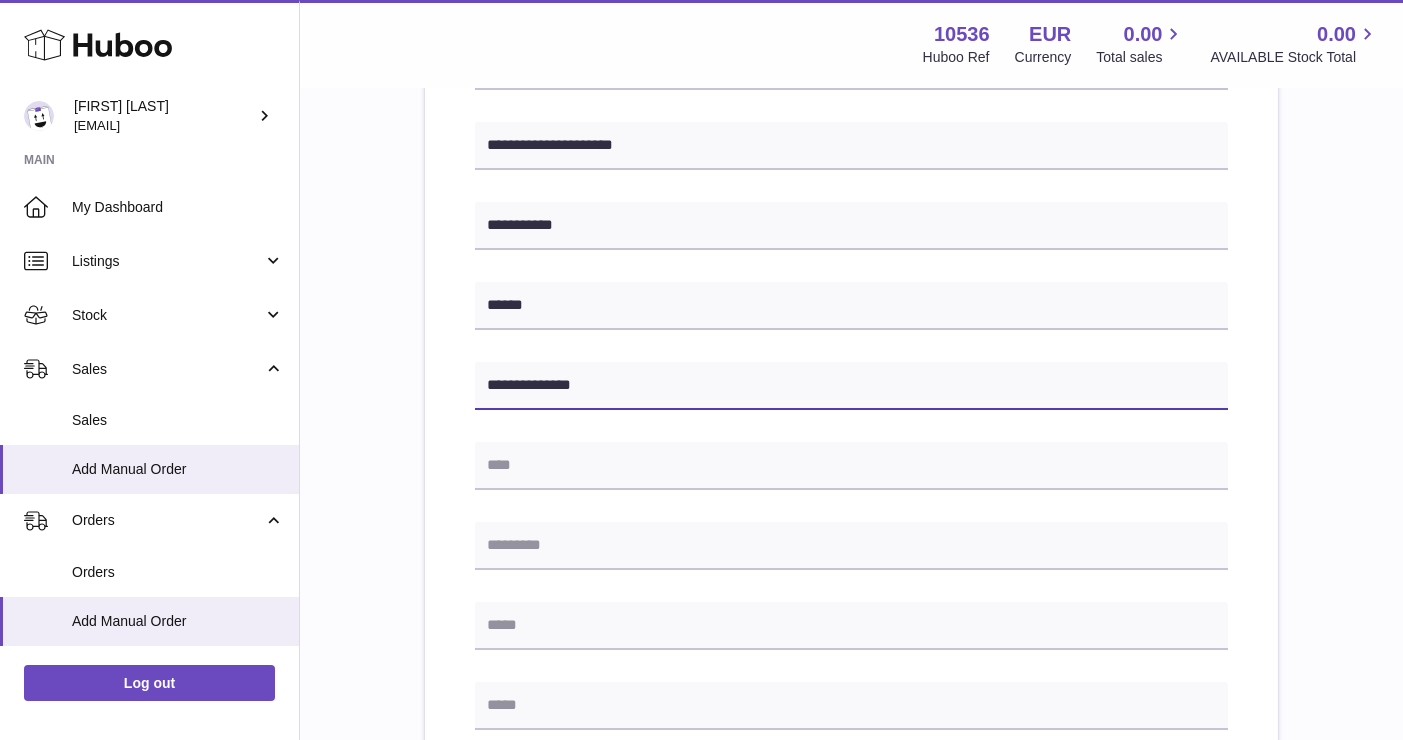 drag, startPoint x: 598, startPoint y: 373, endPoint x: 426, endPoint y: 378, distance: 172.07266 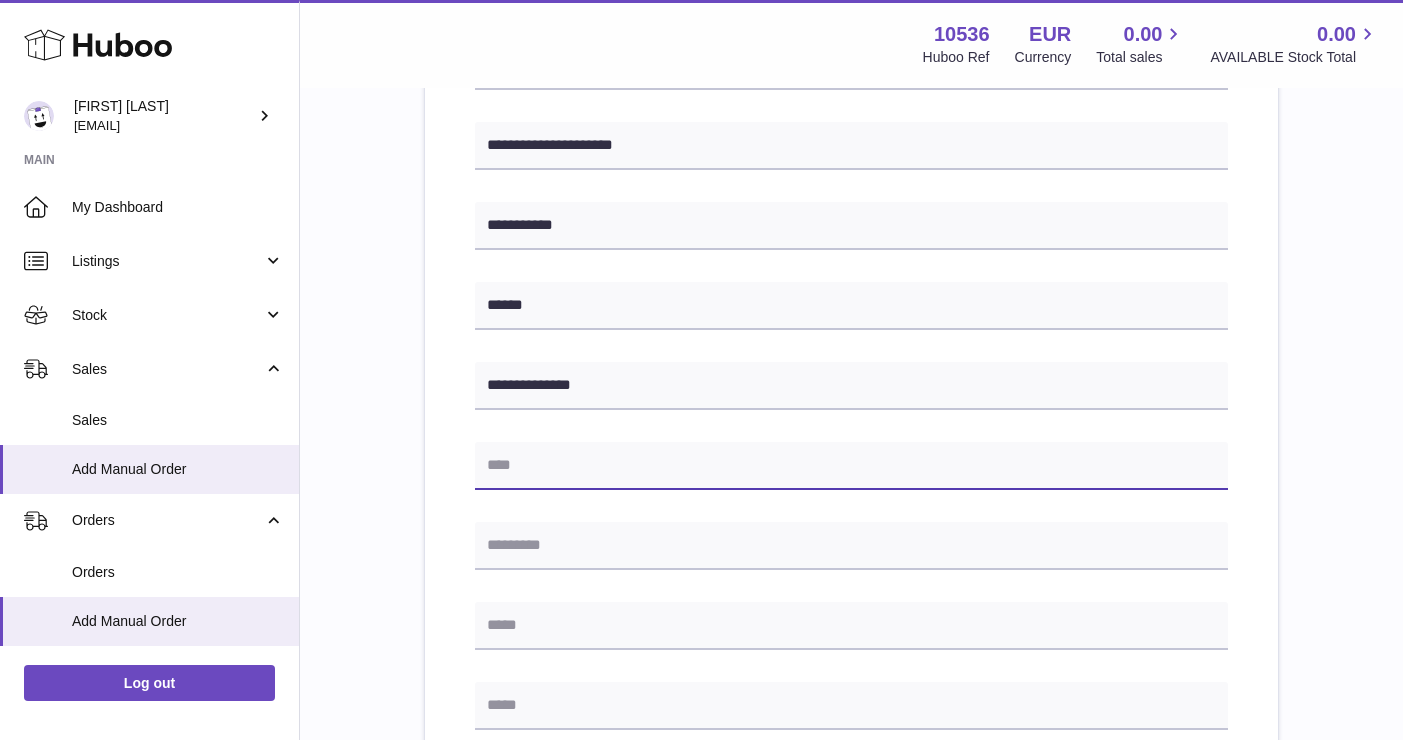 click at bounding box center (851, 466) 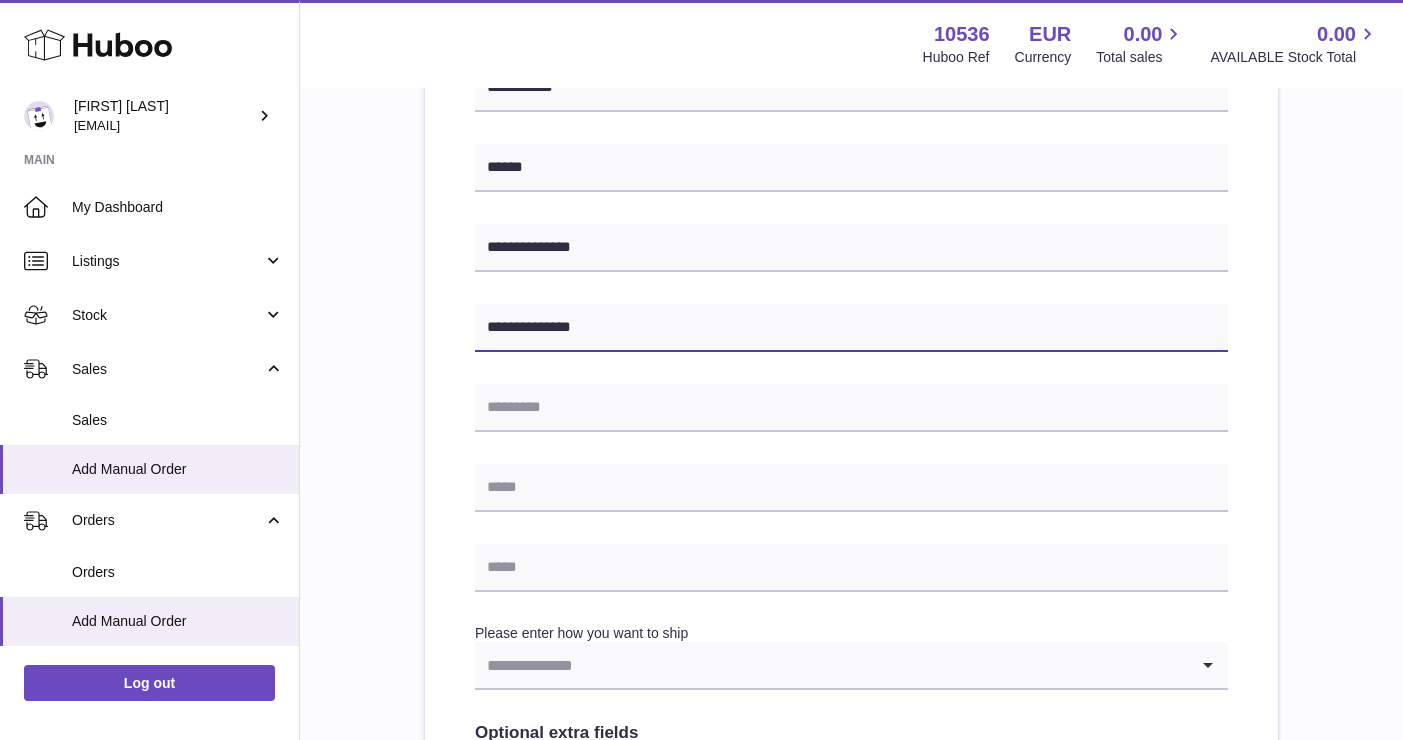 scroll, scrollTop: 788, scrollLeft: 0, axis: vertical 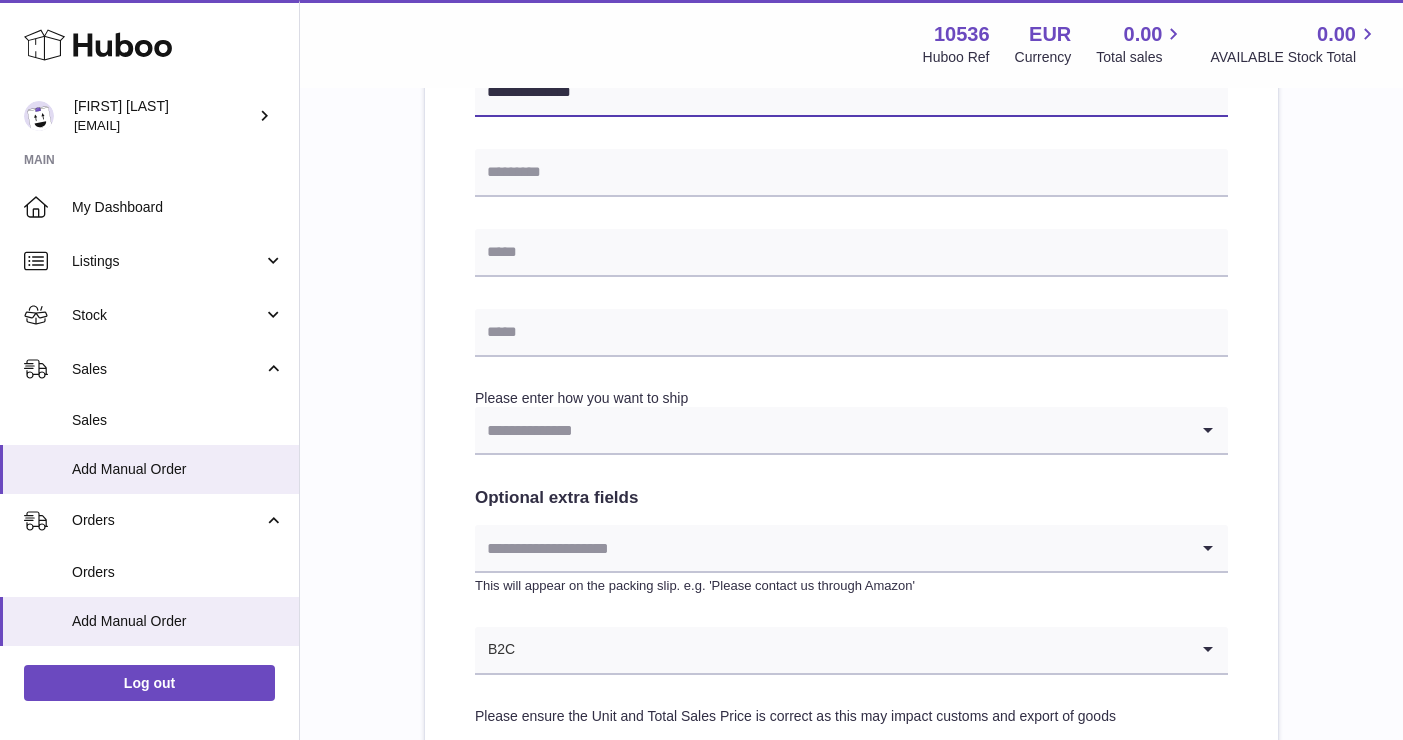 type on "**********" 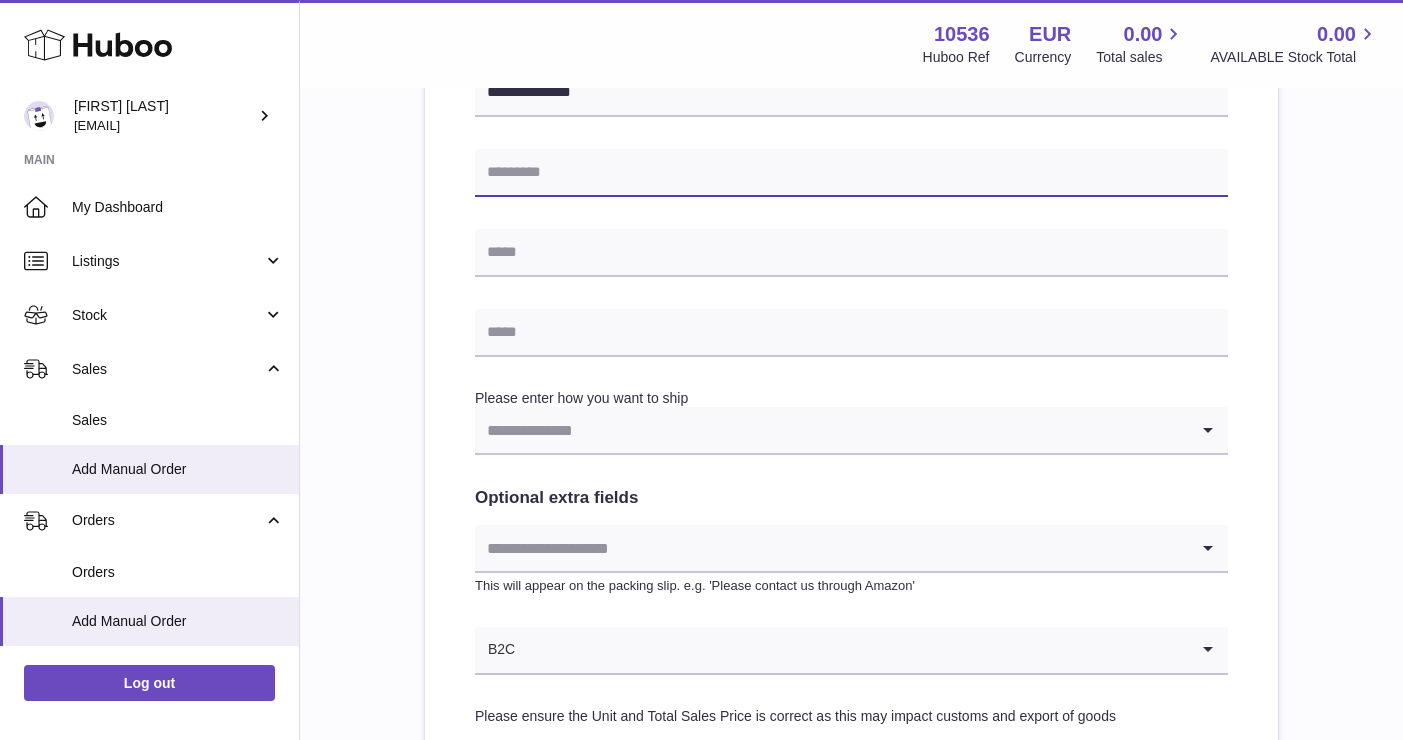 click at bounding box center [851, 173] 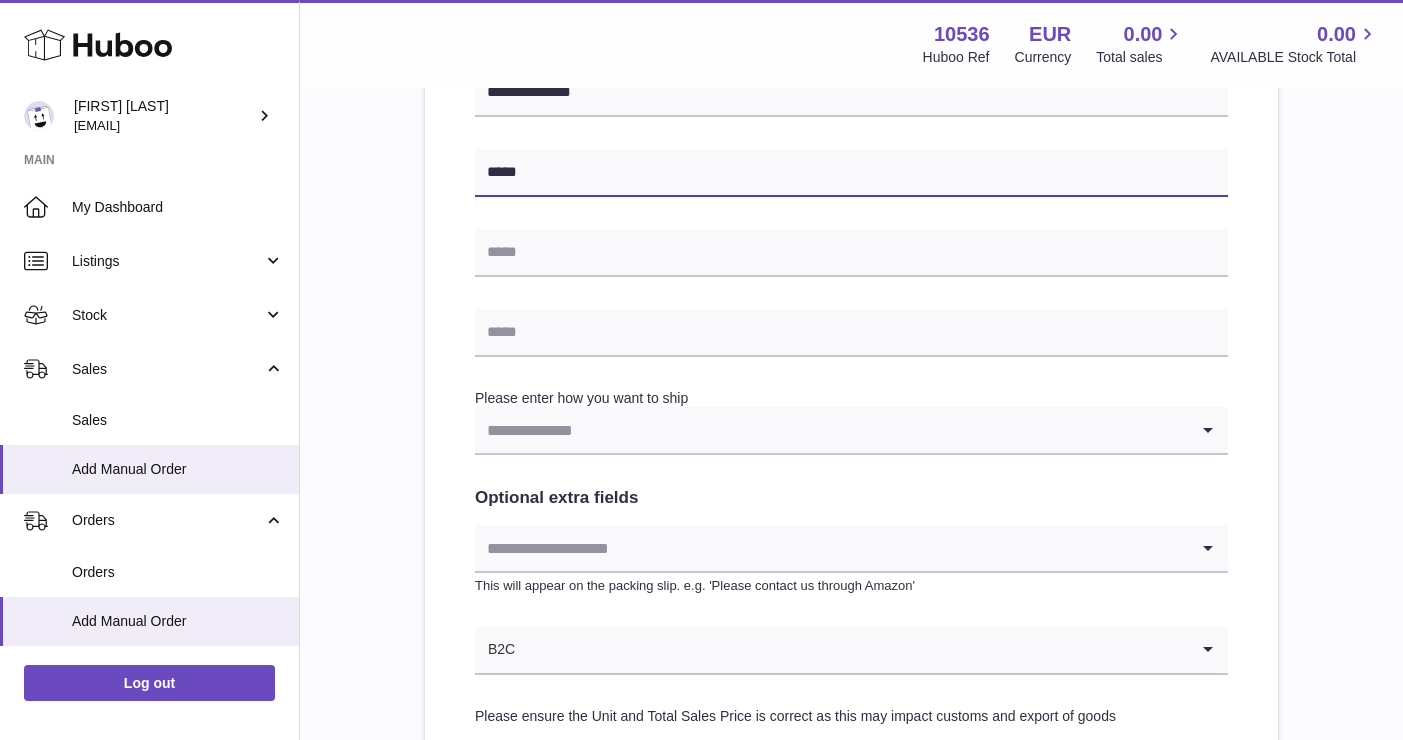 type on "*****" 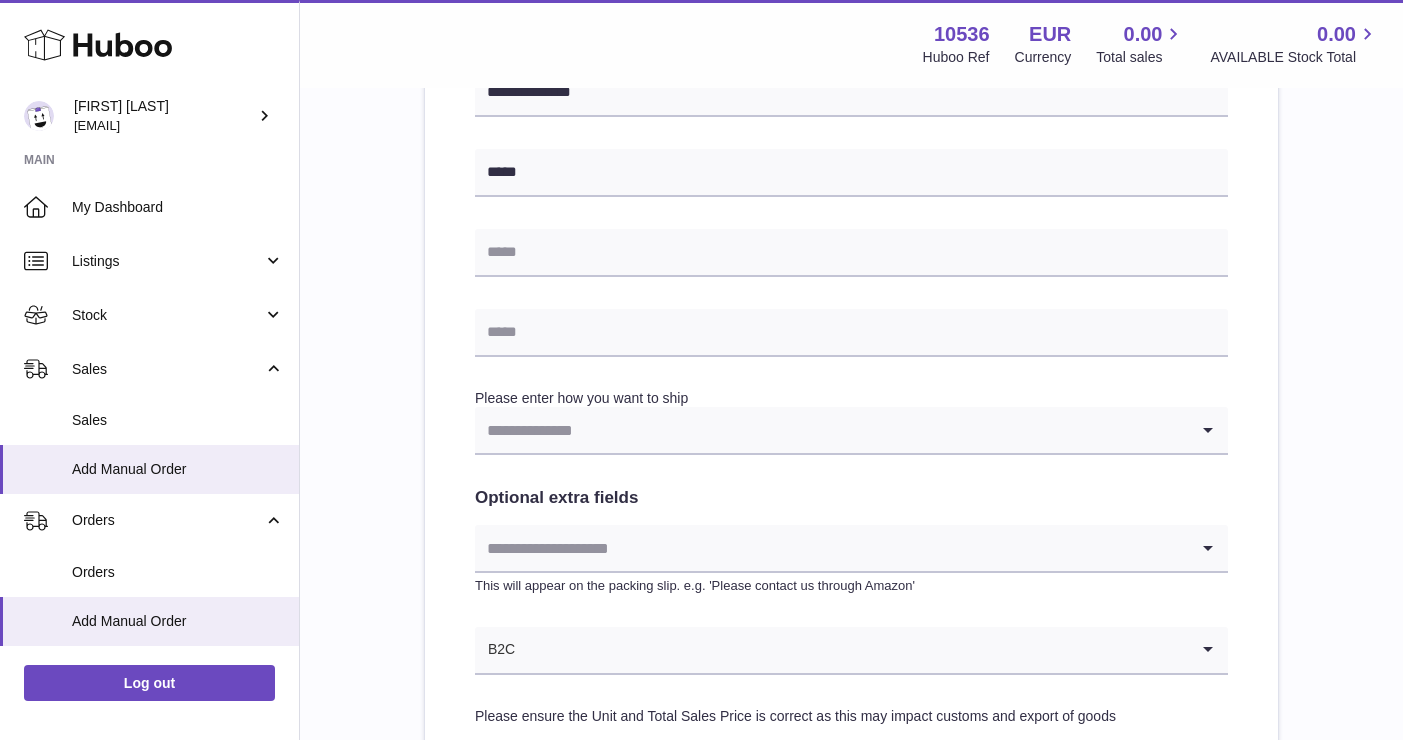 click on "**********" at bounding box center (851, 157) 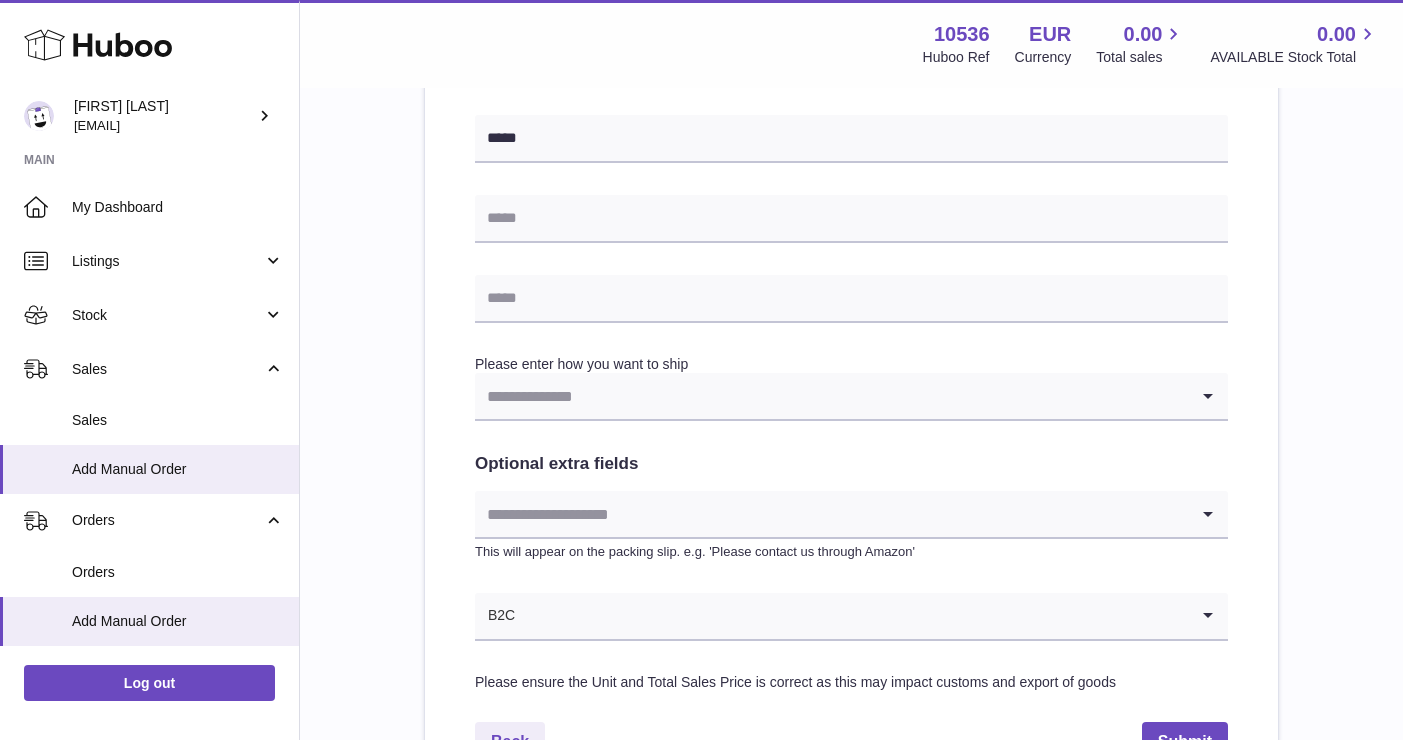 scroll, scrollTop: 822, scrollLeft: 0, axis: vertical 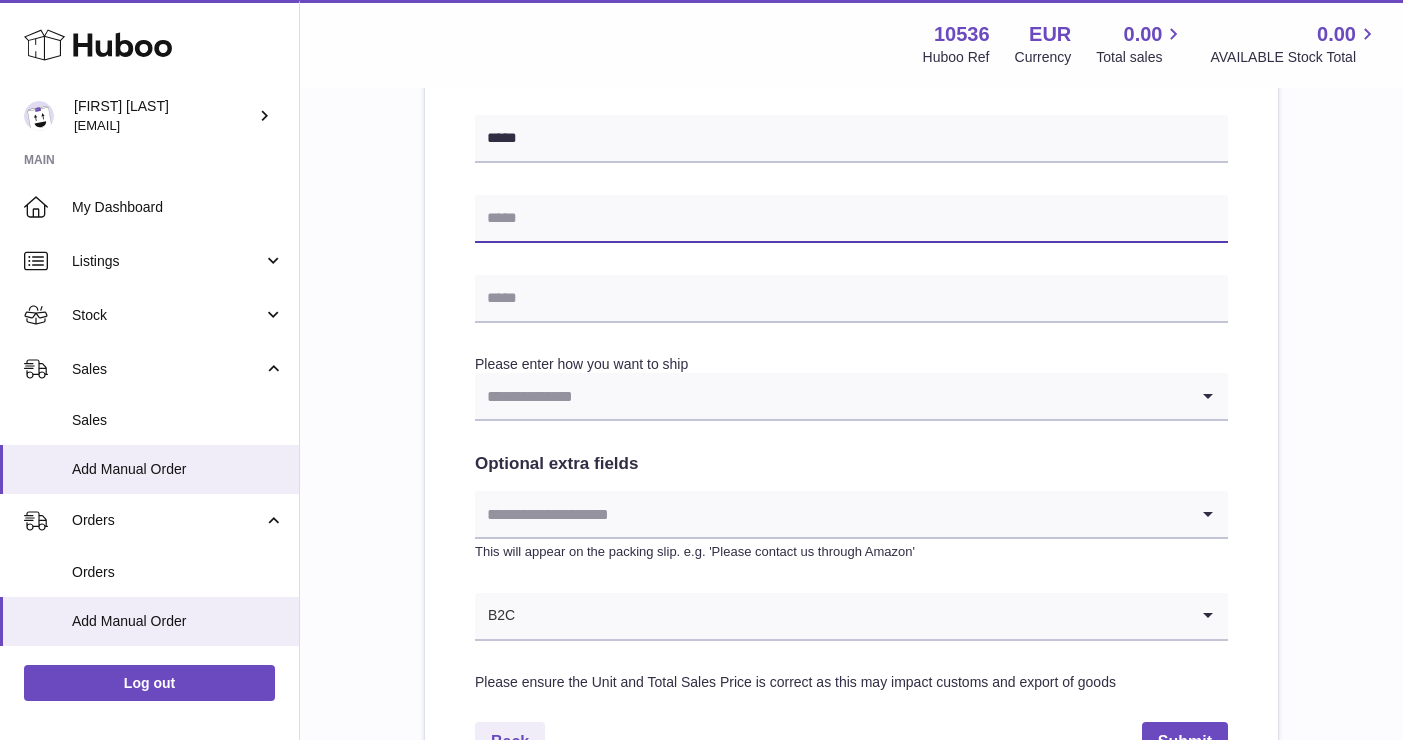 click at bounding box center [851, 219] 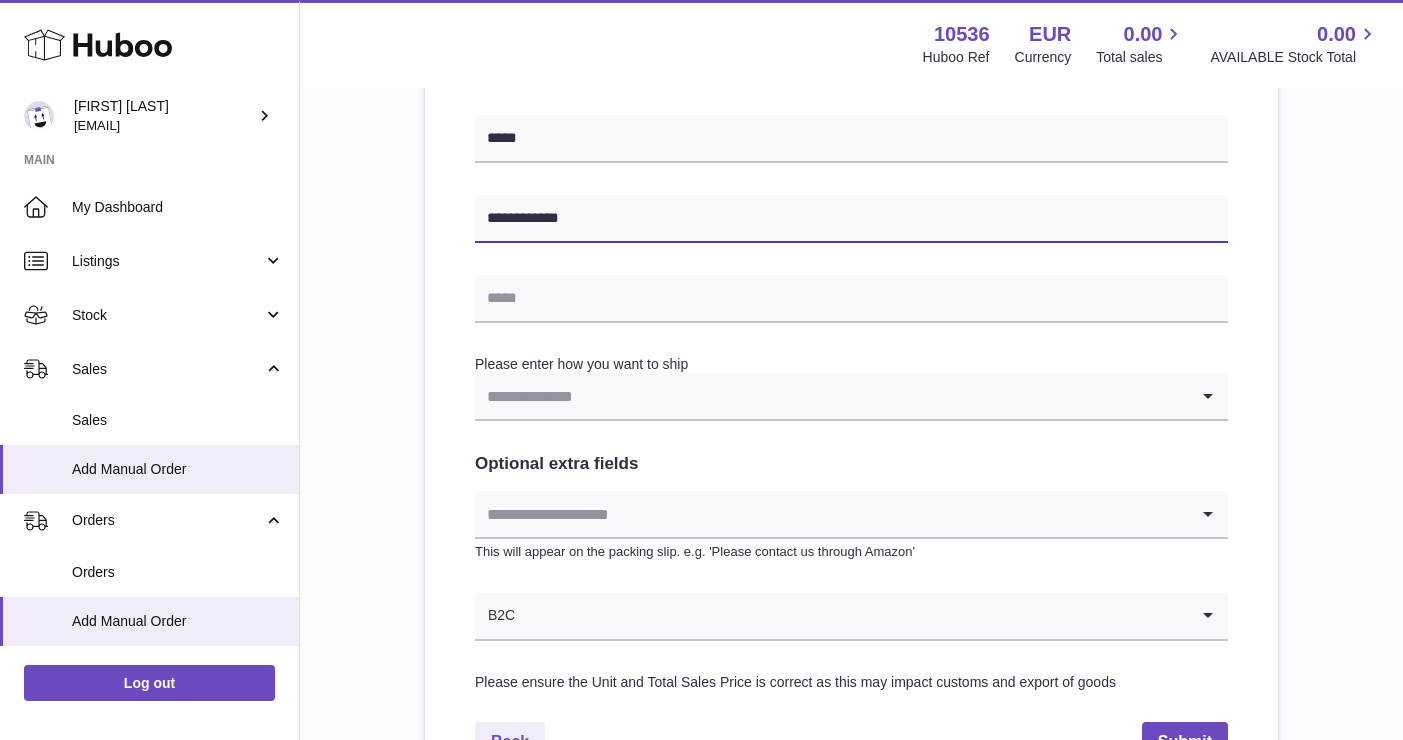 click on "**********" at bounding box center [851, 219] 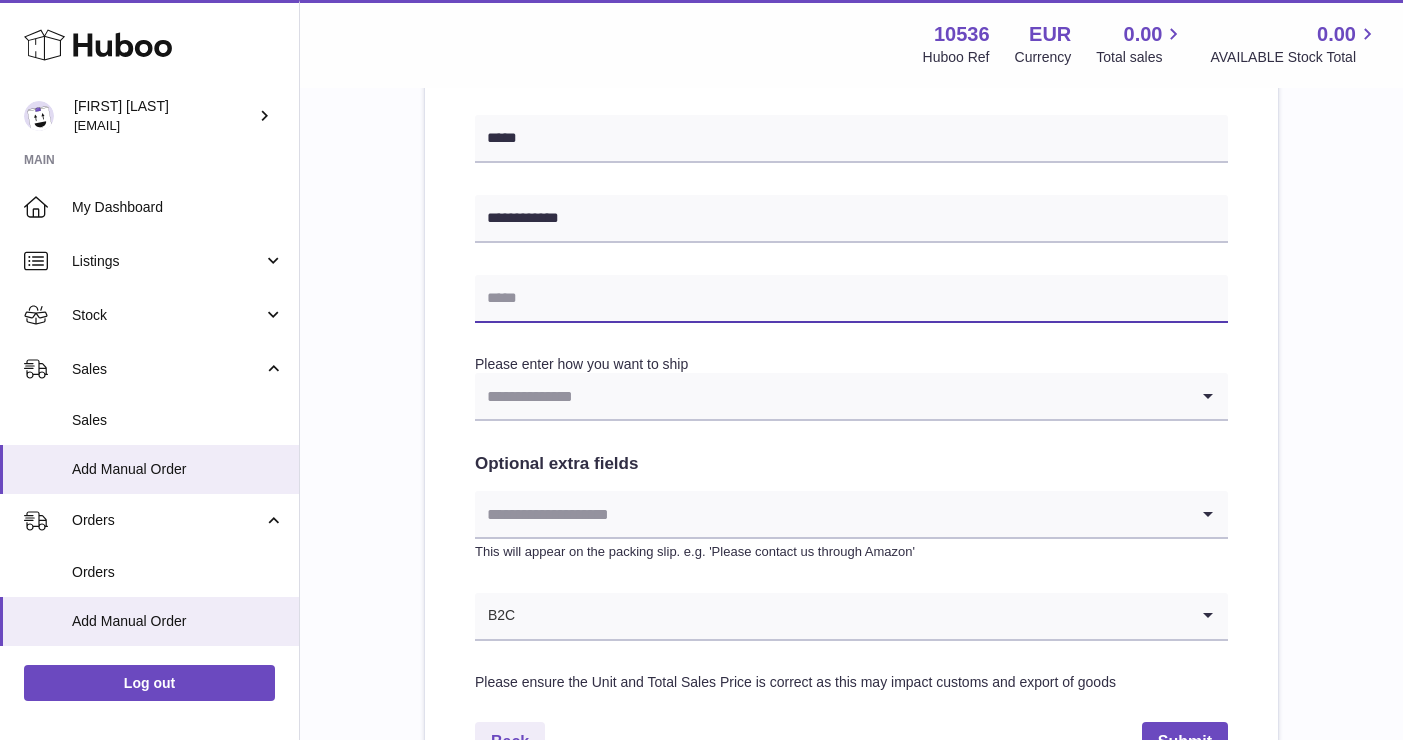 click at bounding box center [851, 299] 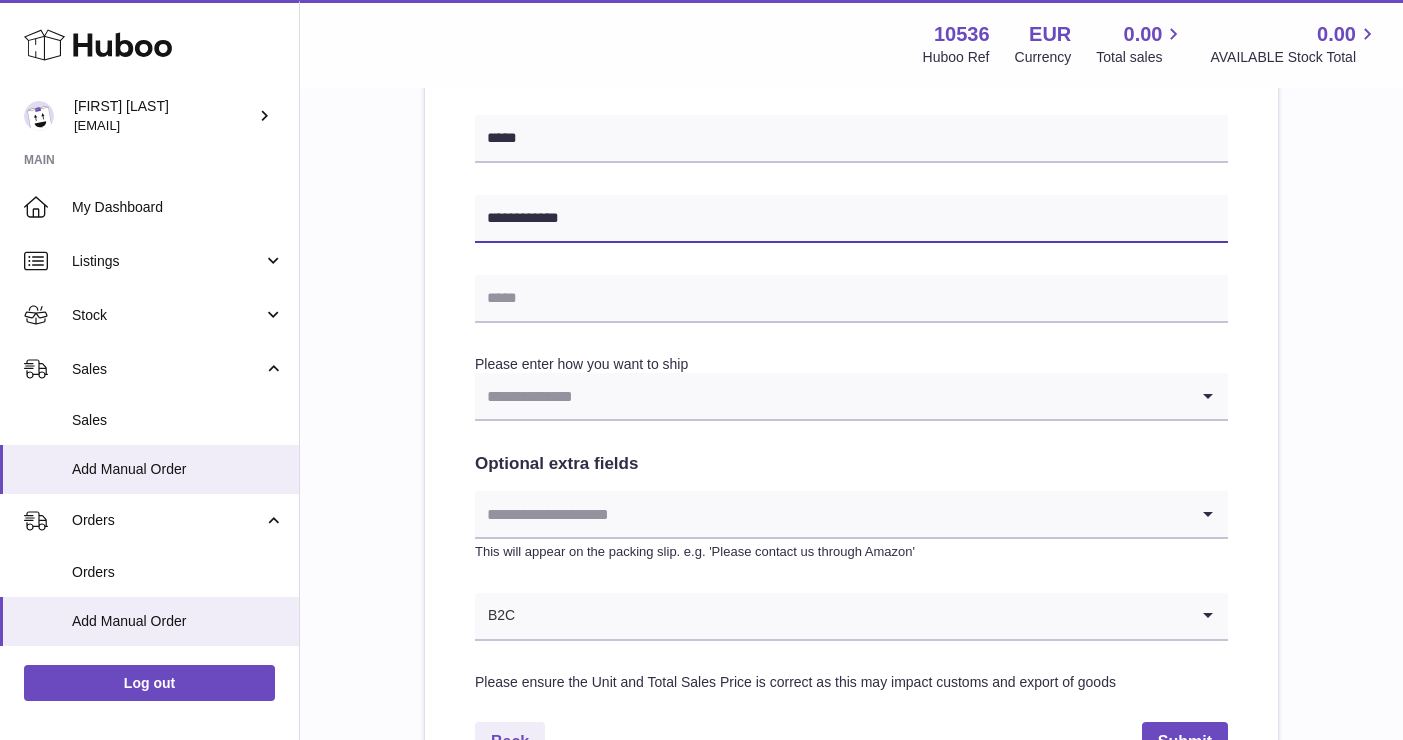 click on "**********" at bounding box center (851, 219) 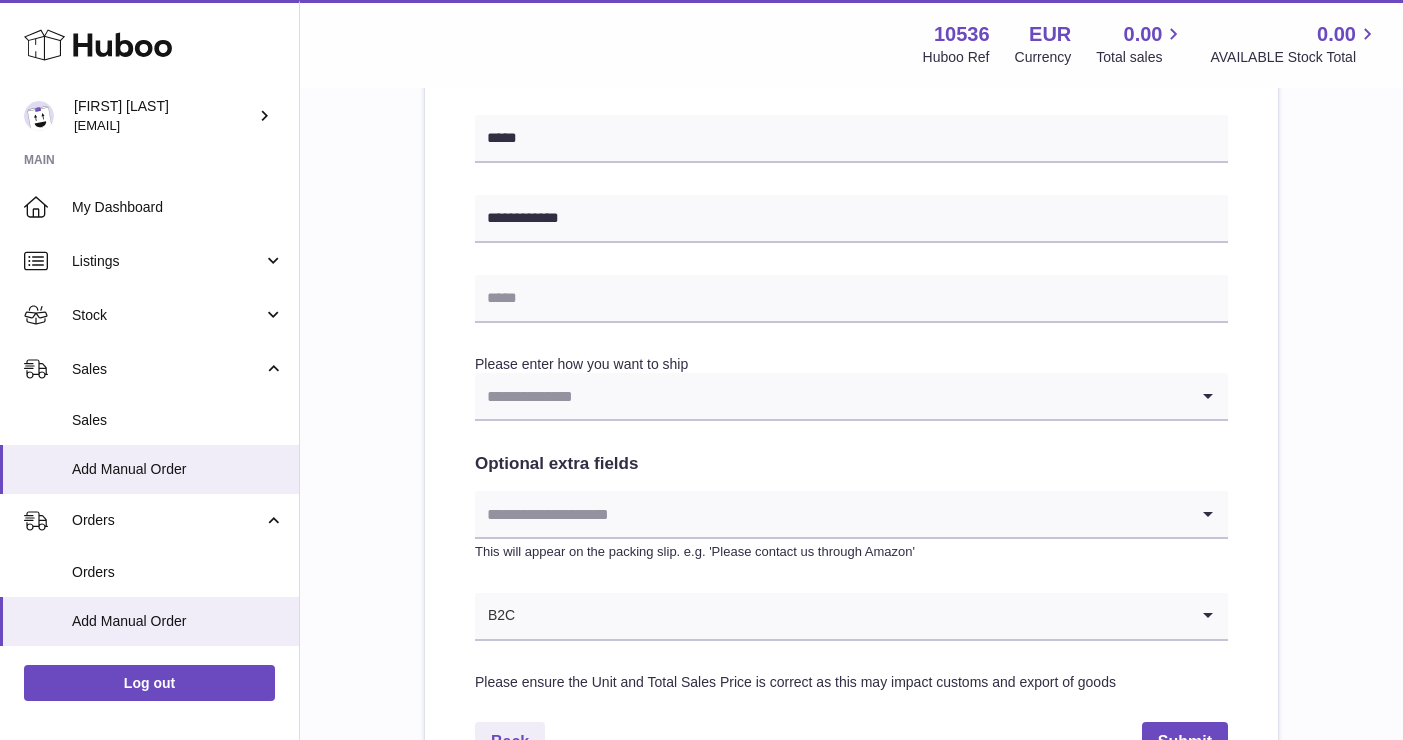 click on "**********" at bounding box center (851, 123) 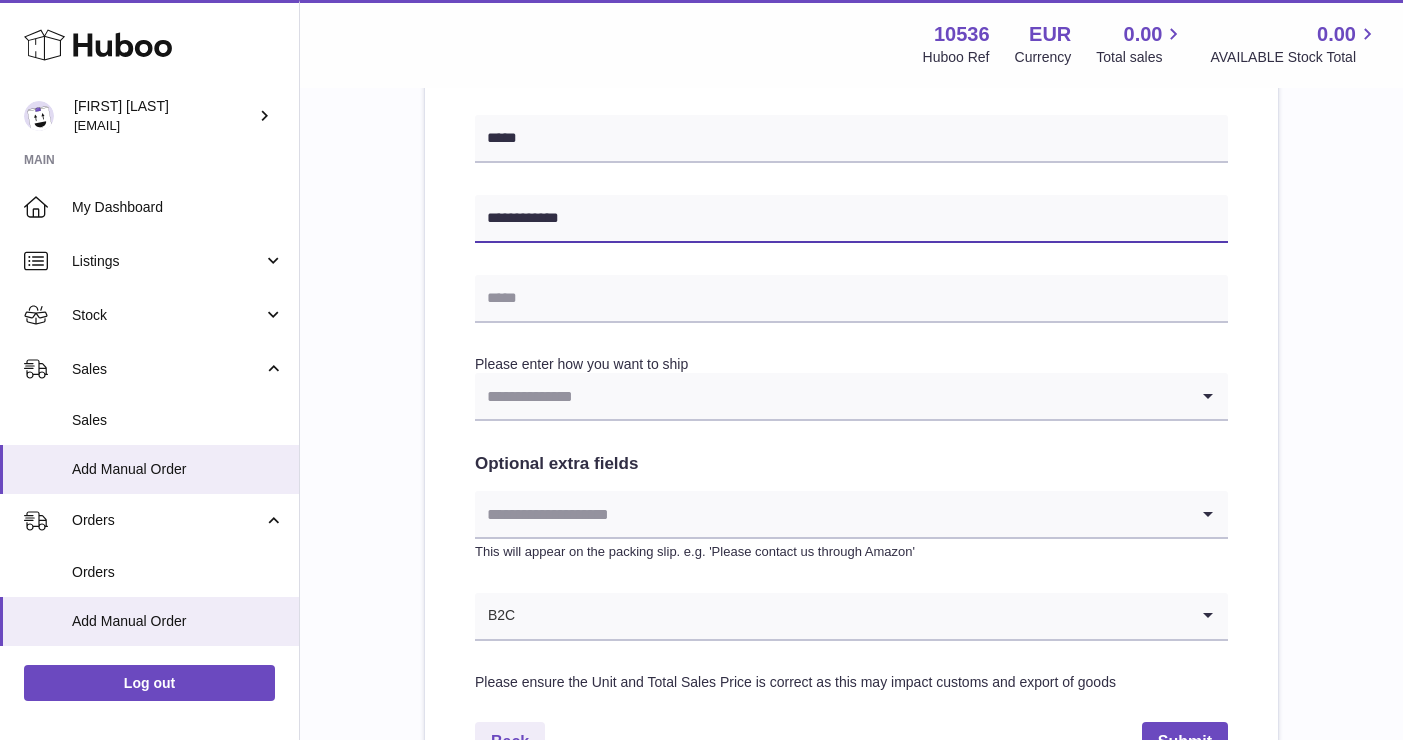 click on "**********" at bounding box center [851, 219] 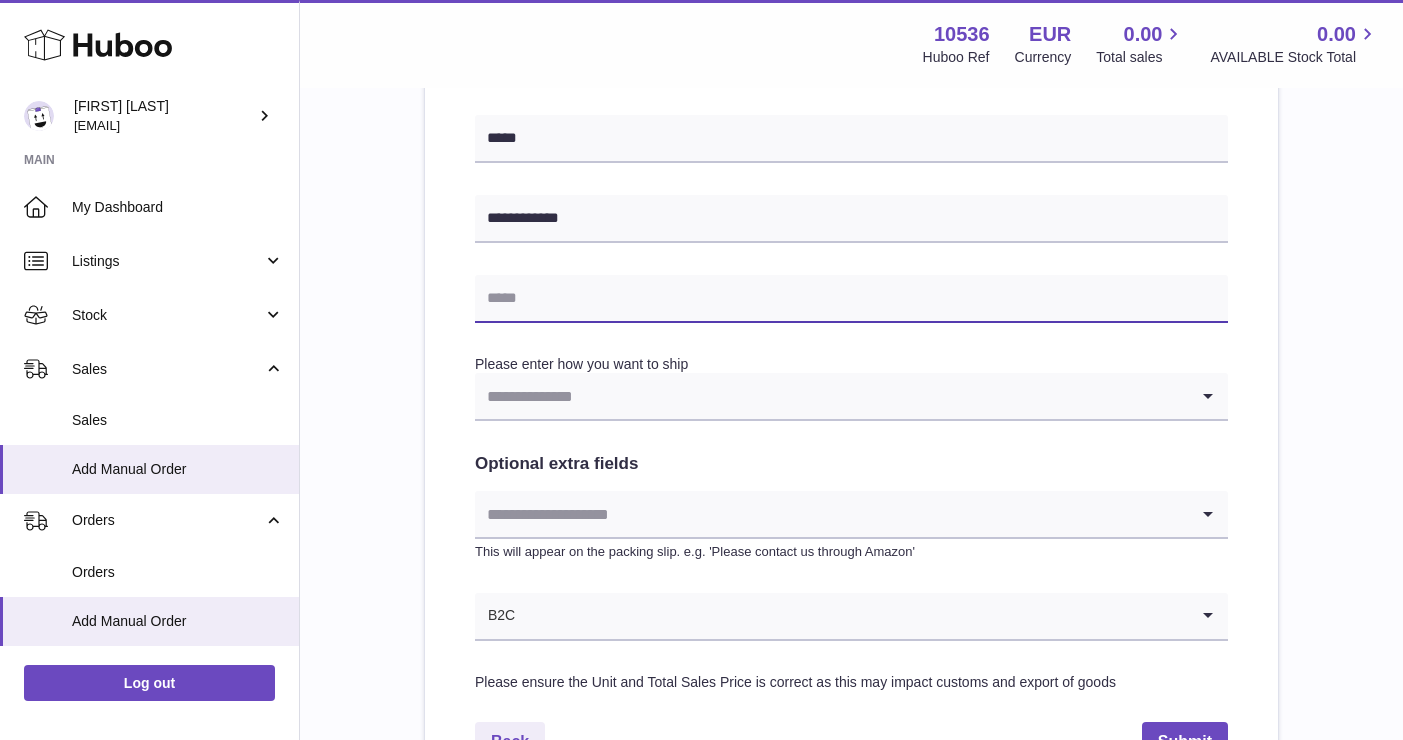 click at bounding box center (851, 299) 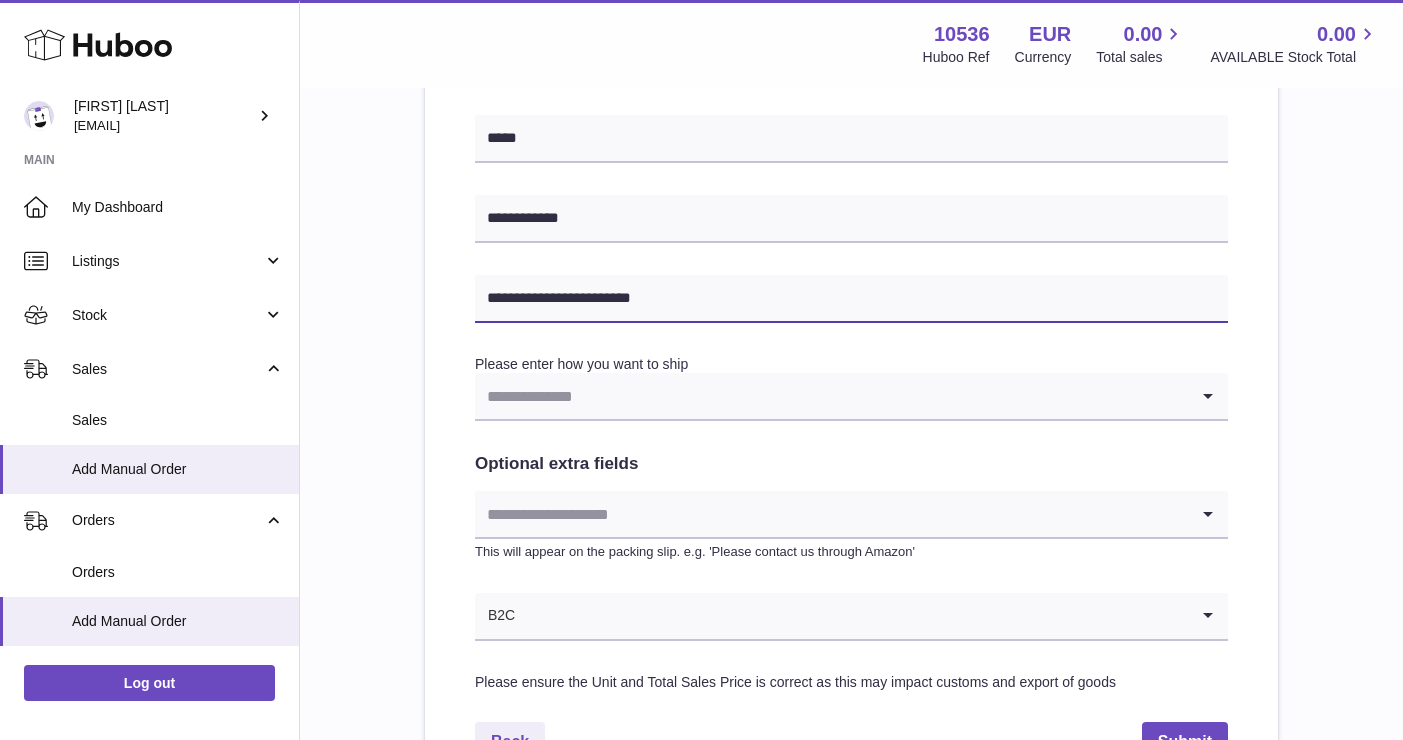 type on "**********" 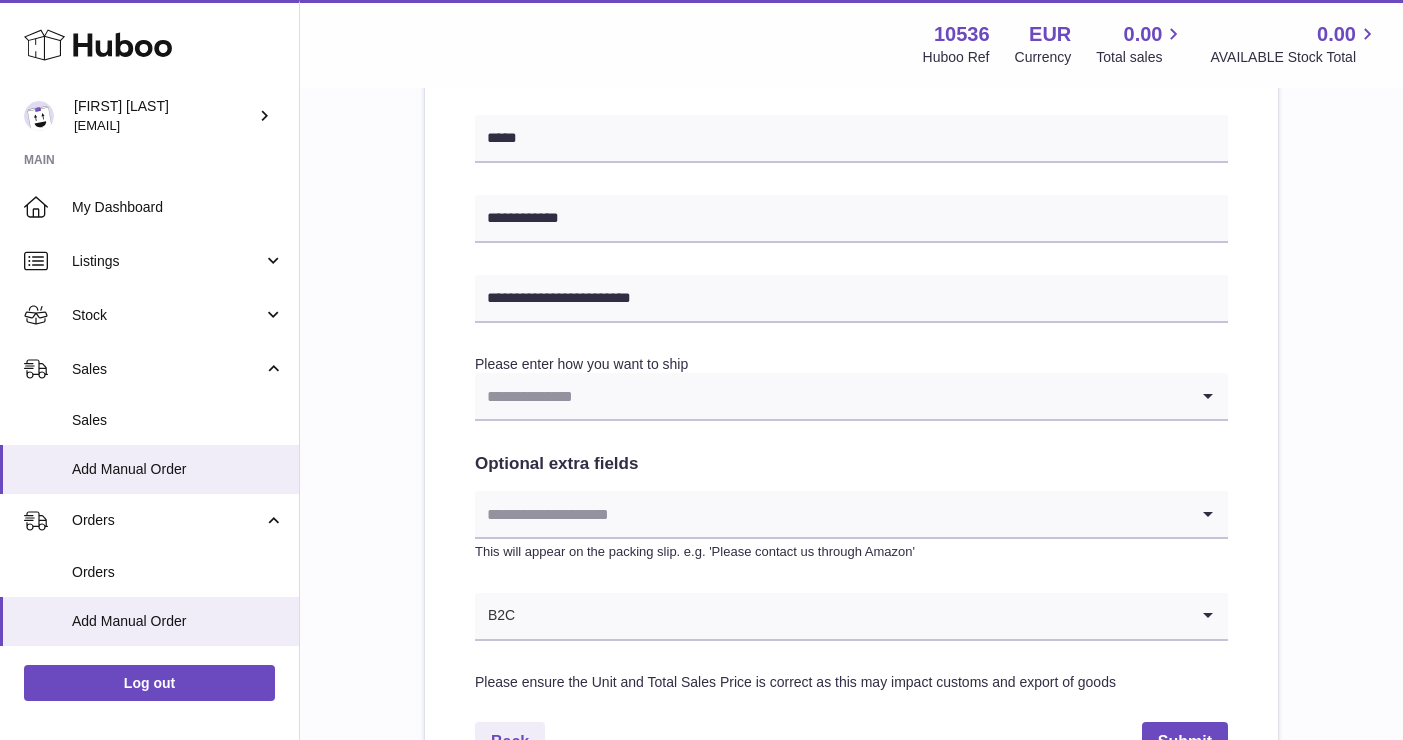 click on "**********" at bounding box center (851, 123) 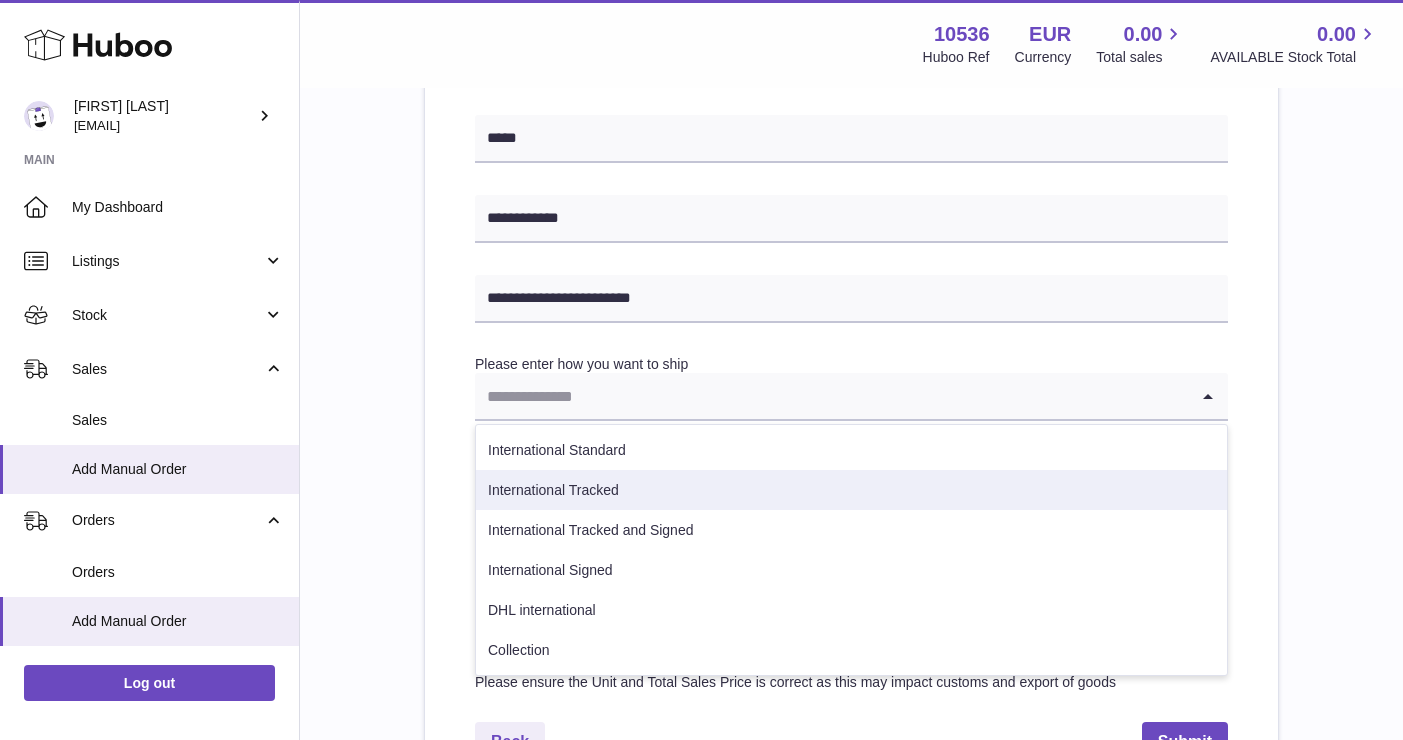 click on "International Tracked" at bounding box center [851, 490] 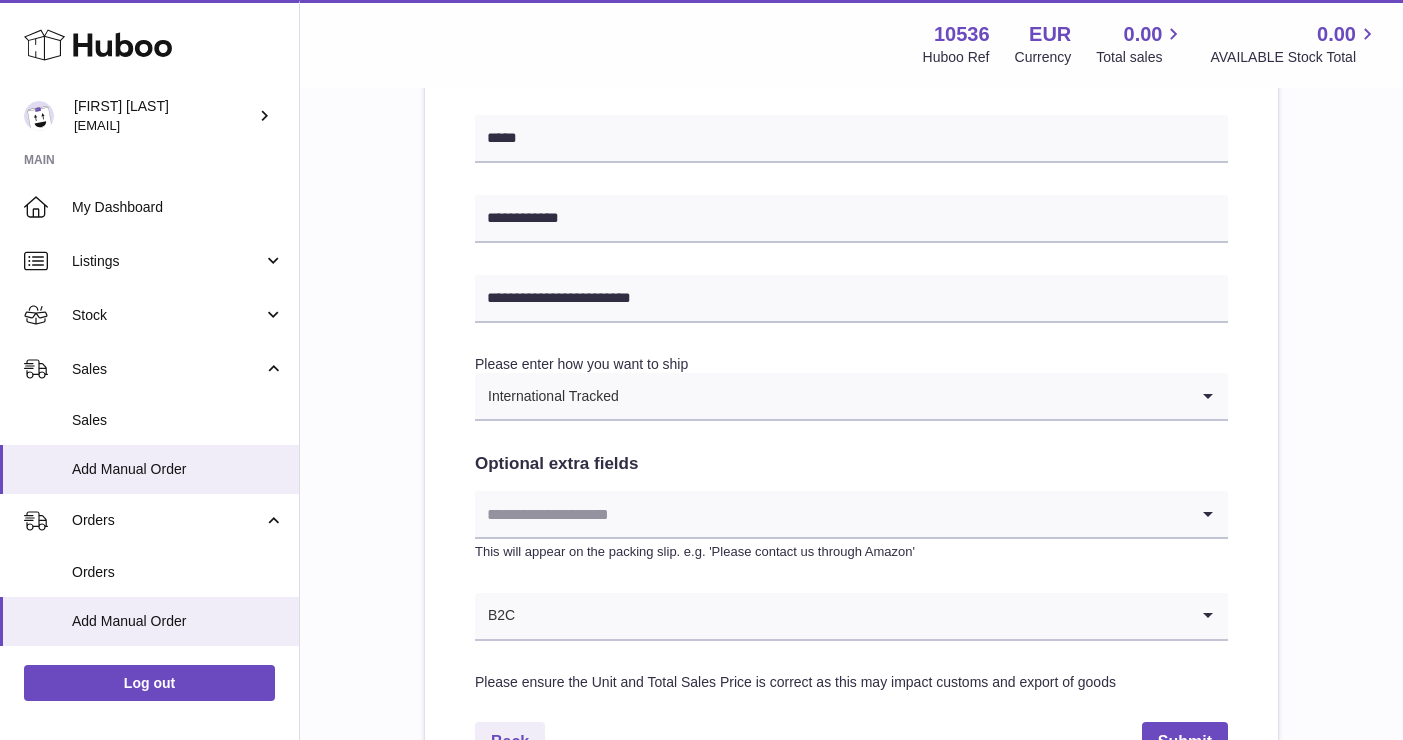 click at bounding box center (904, 396) 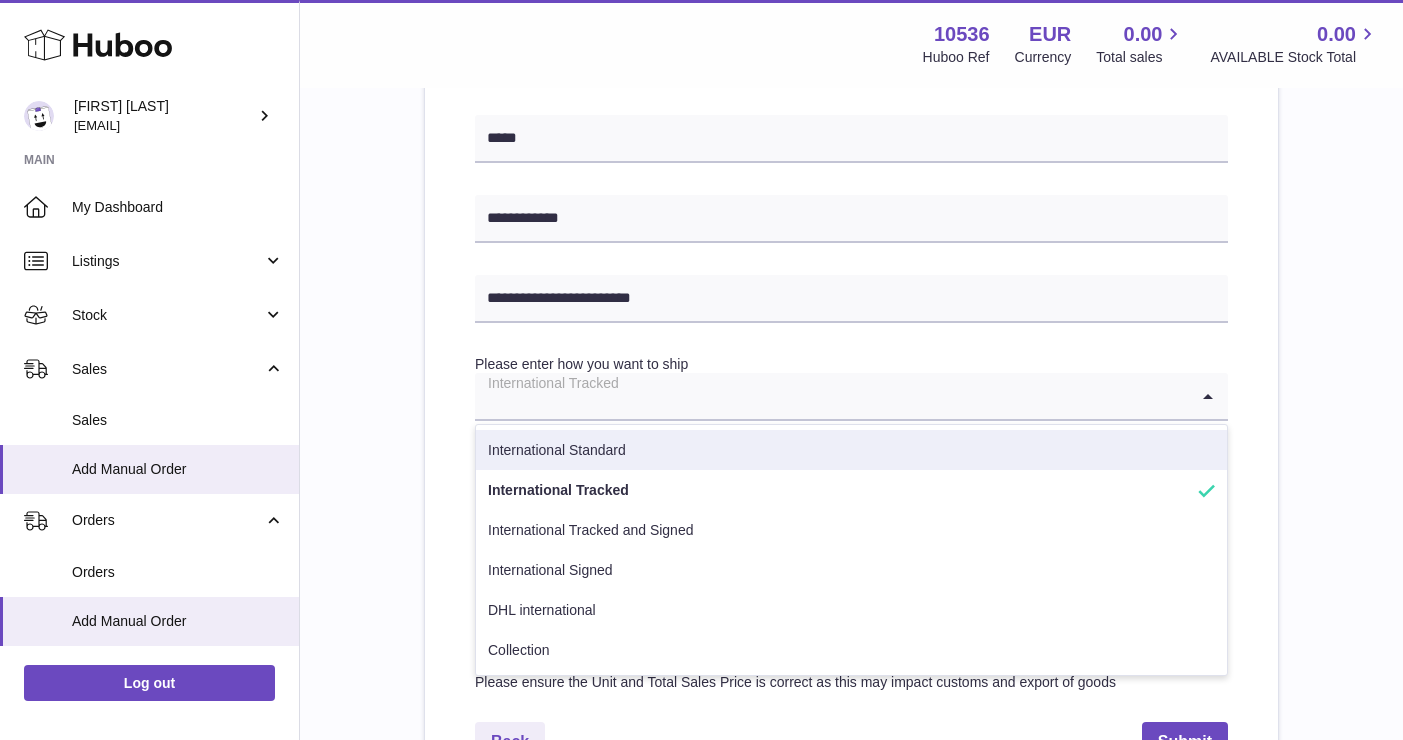 click on "International Standard" at bounding box center [851, 450] 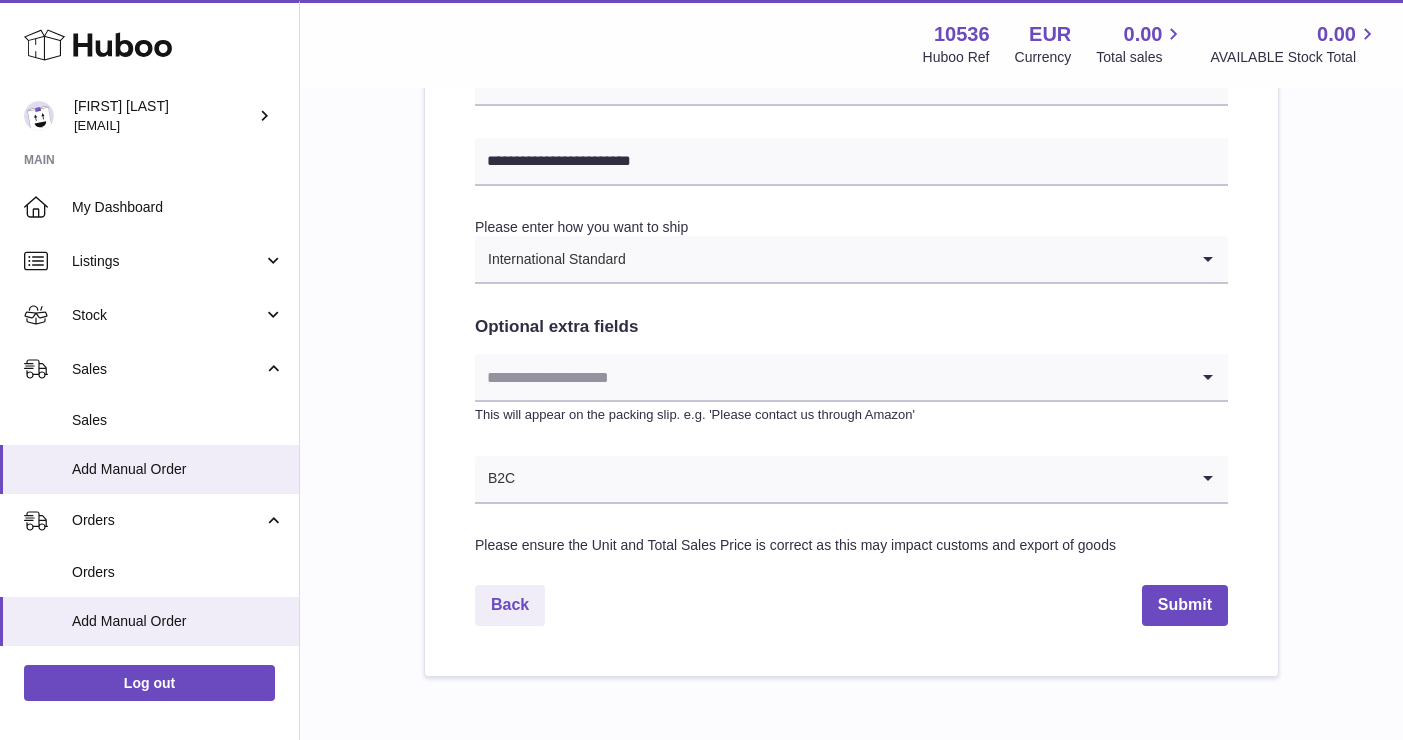 scroll, scrollTop: 999, scrollLeft: 0, axis: vertical 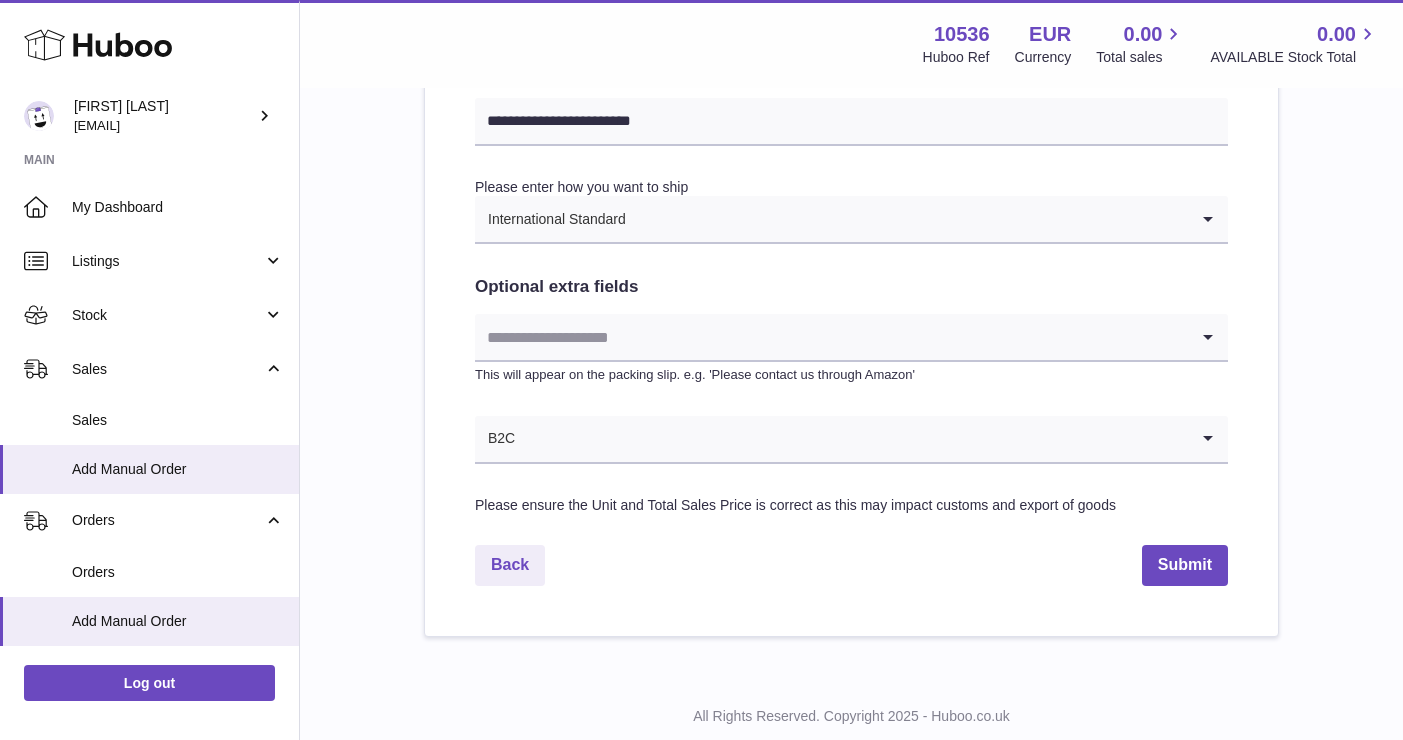 click at bounding box center (831, 337) 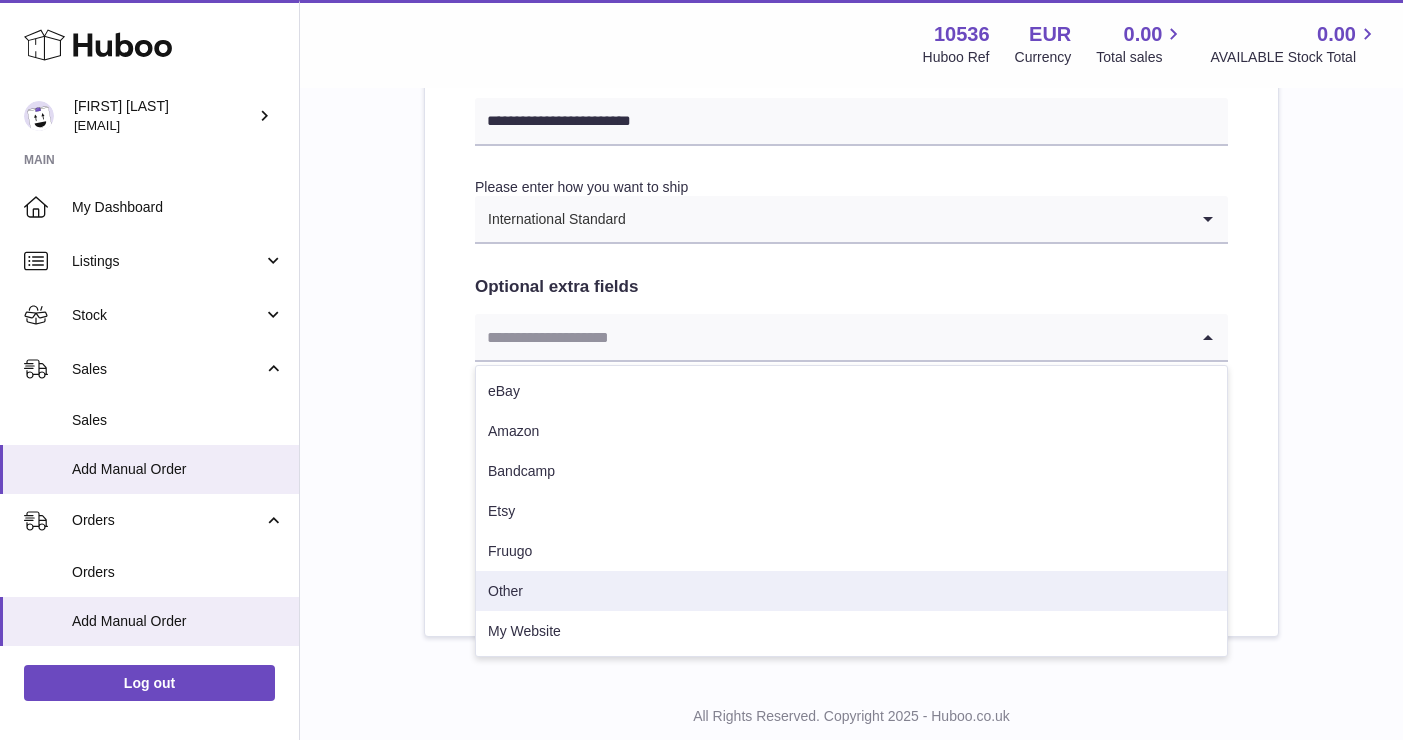 click on "Other" at bounding box center (851, 591) 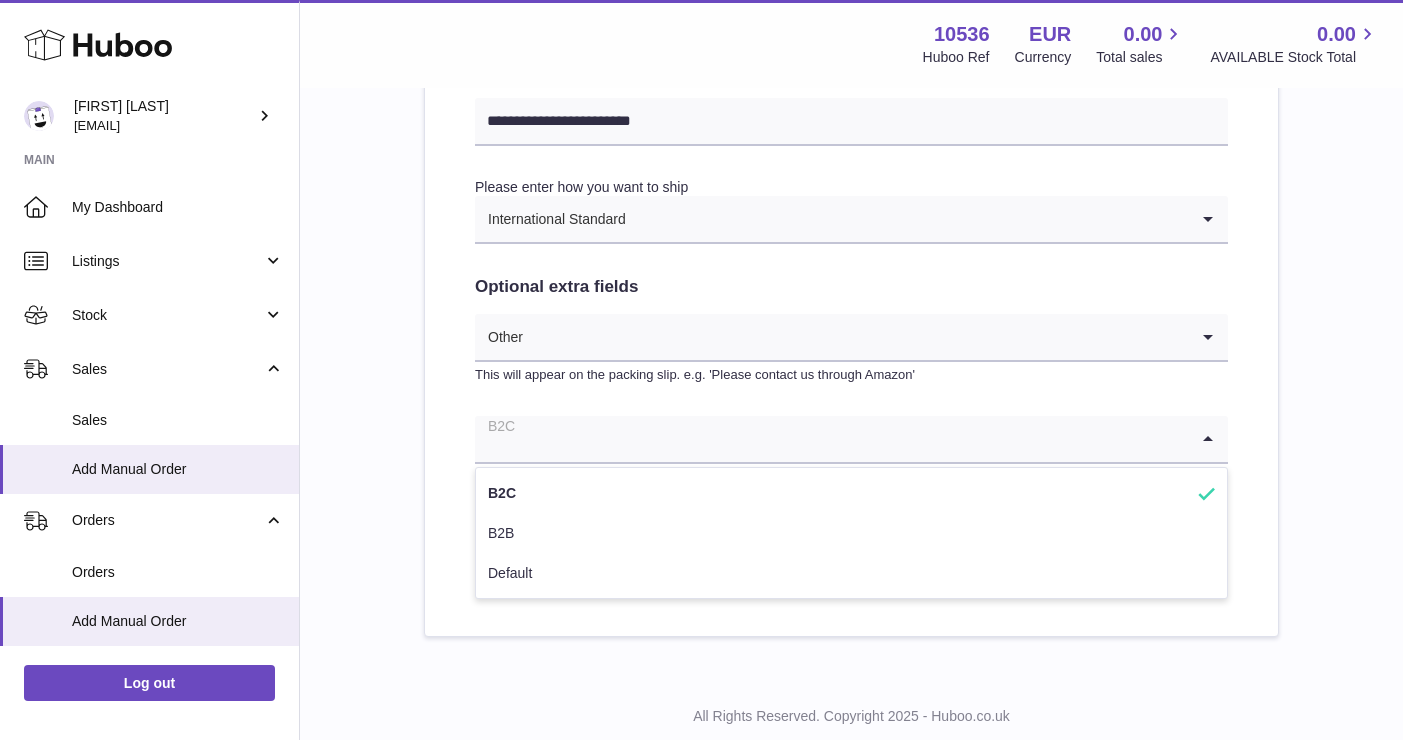 click at bounding box center [831, 439] 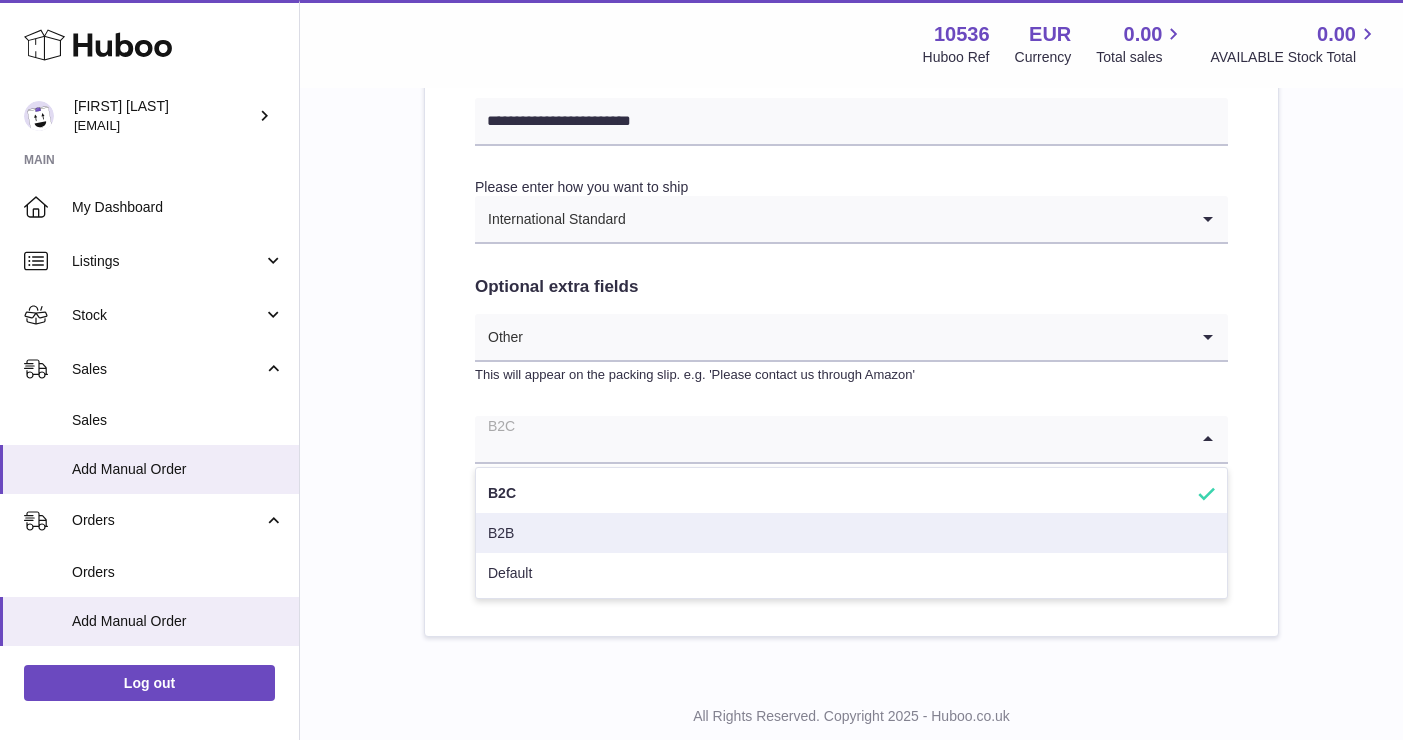 click on "B2B" at bounding box center [851, 533] 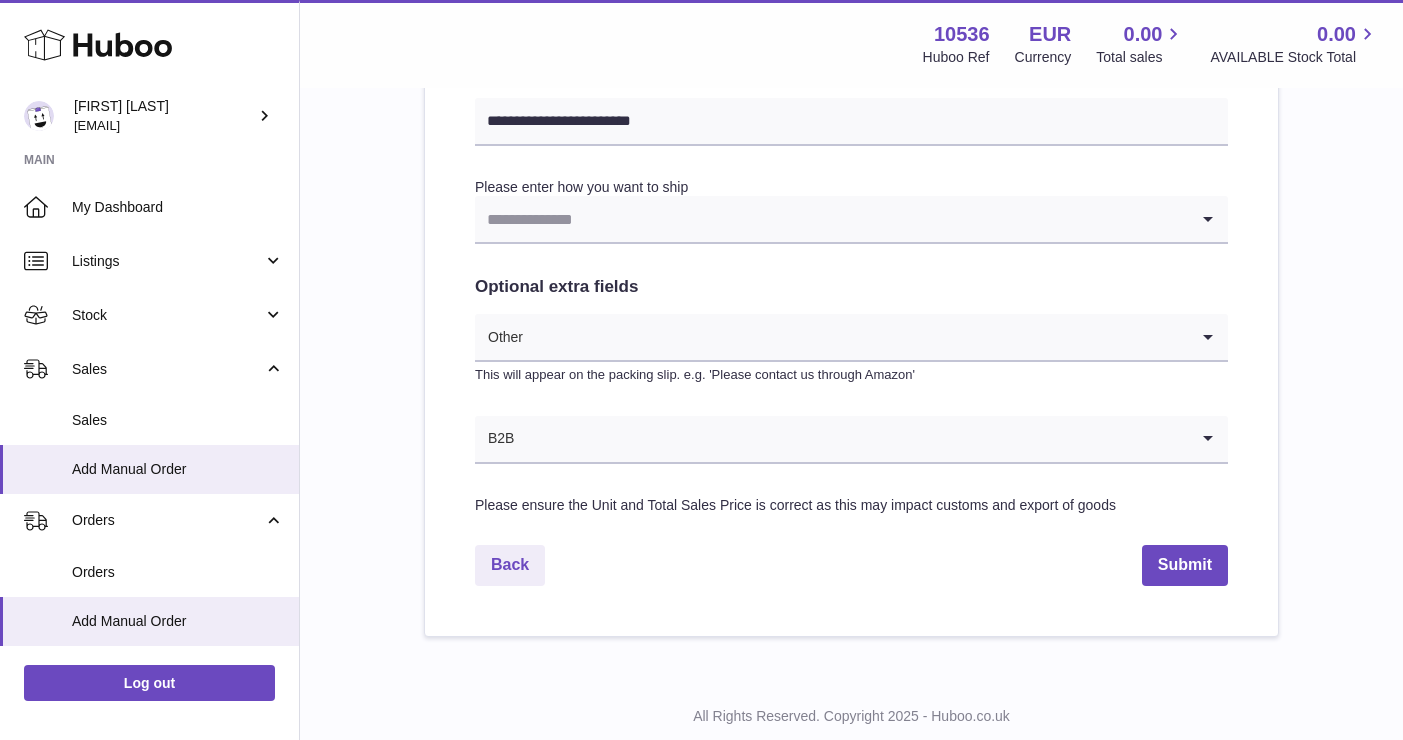 click at bounding box center [831, 219] 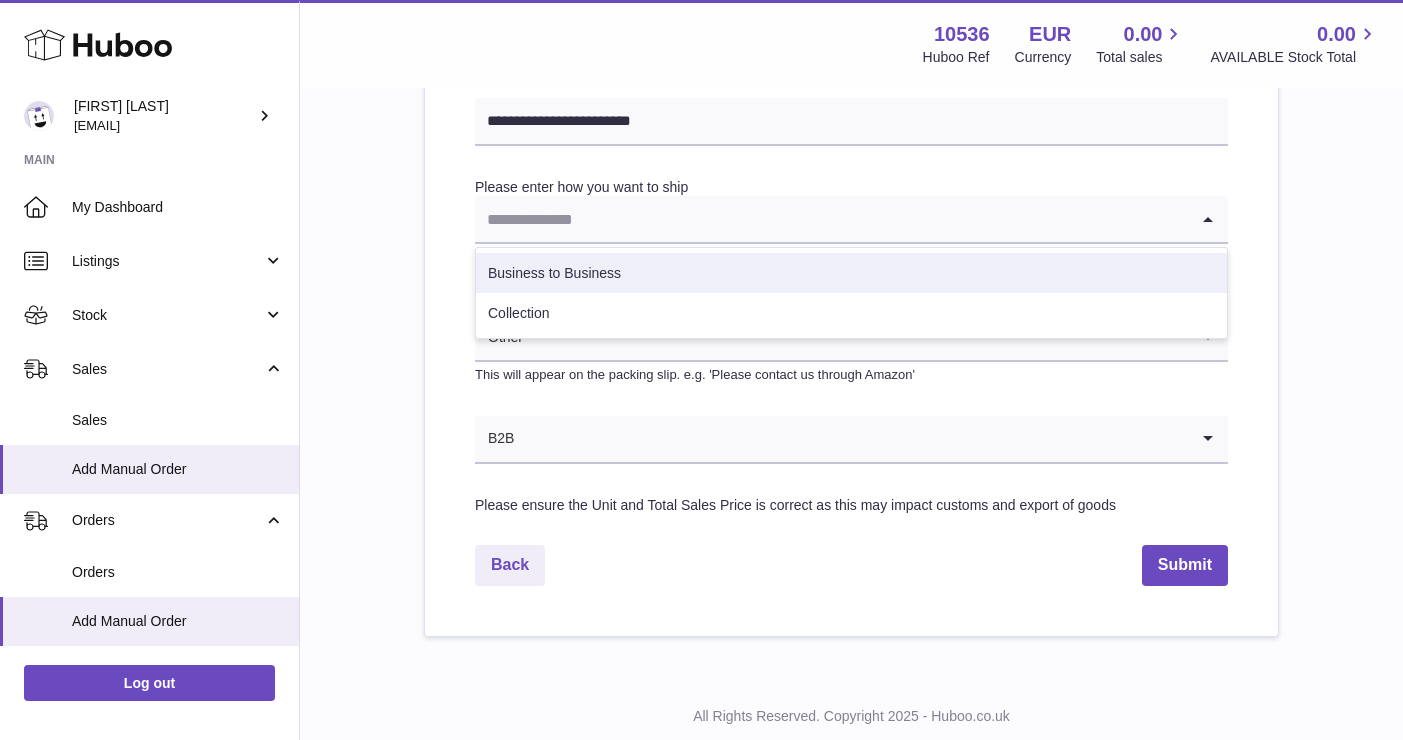 click on "Business to Business" at bounding box center [851, 273] 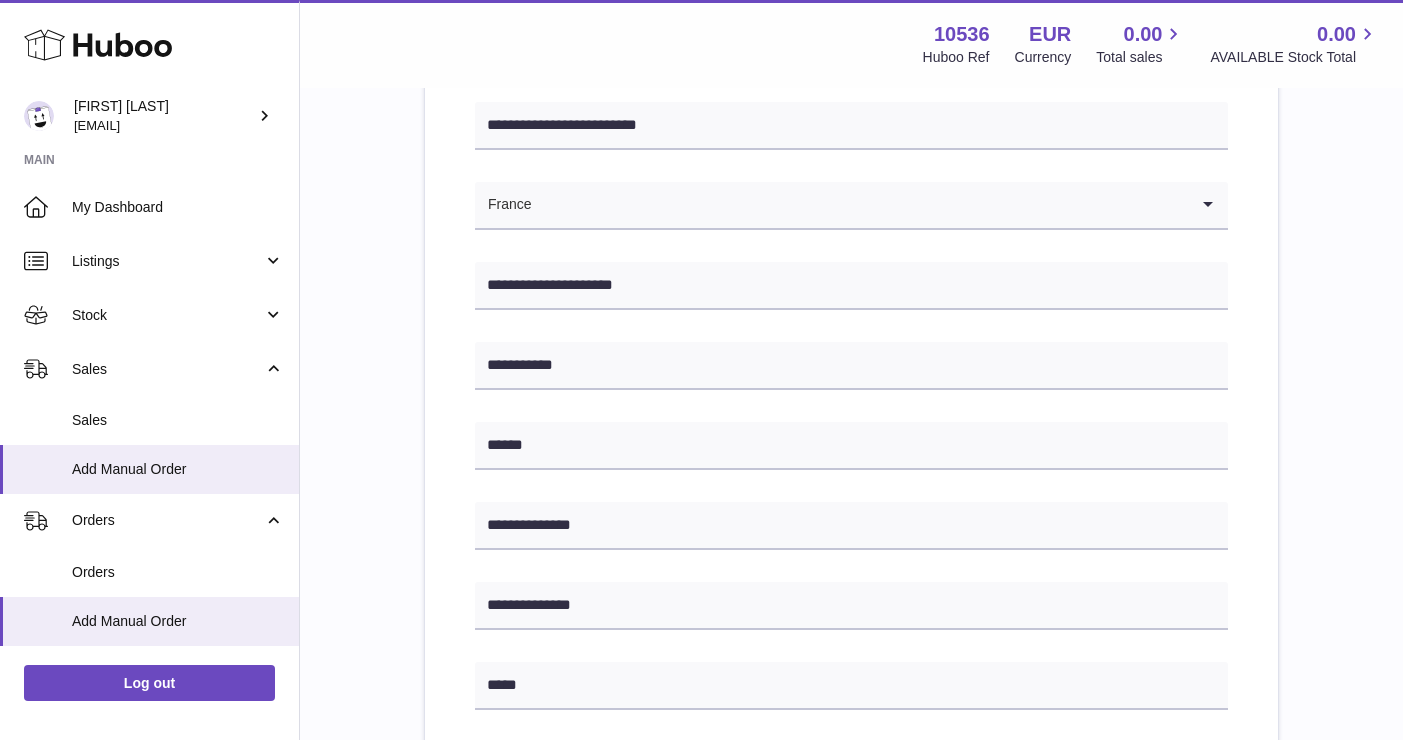 scroll, scrollTop: 294, scrollLeft: 0, axis: vertical 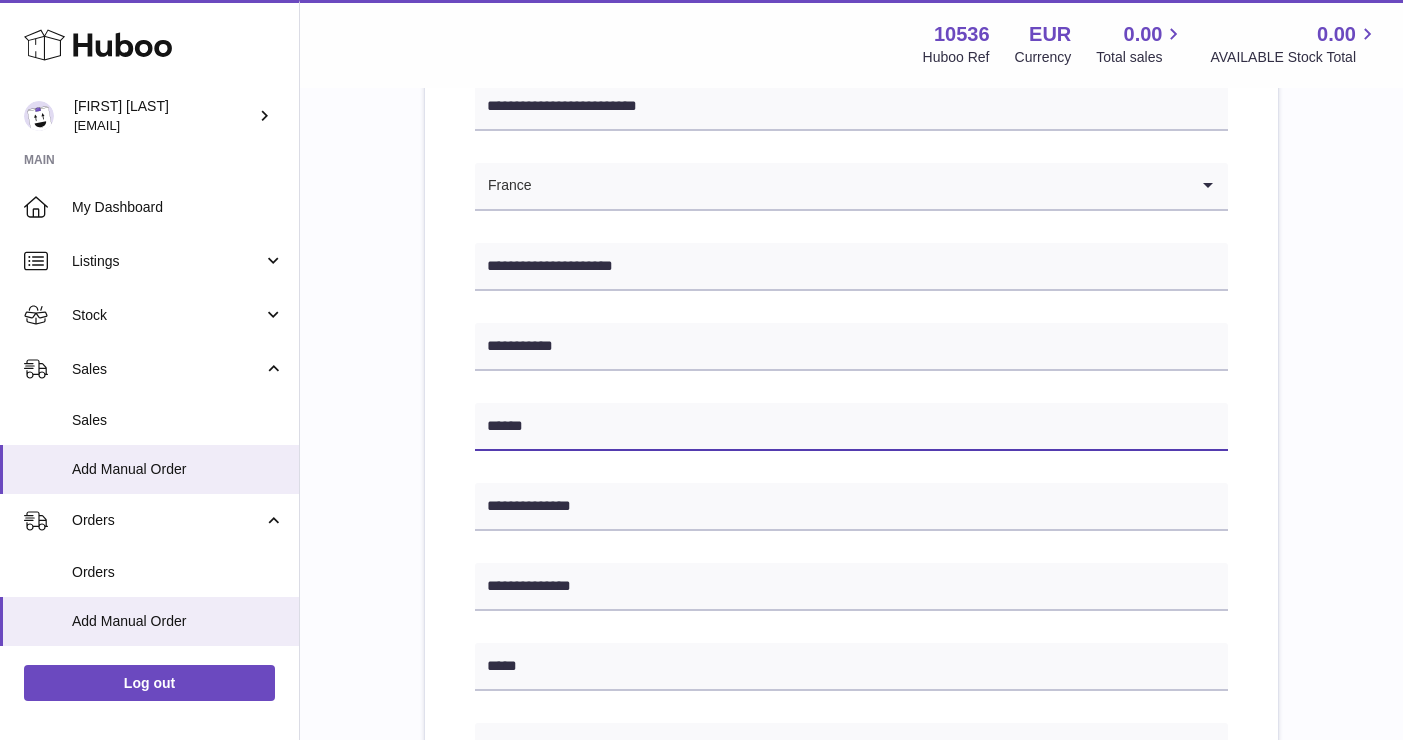 click on "******" at bounding box center (851, 427) 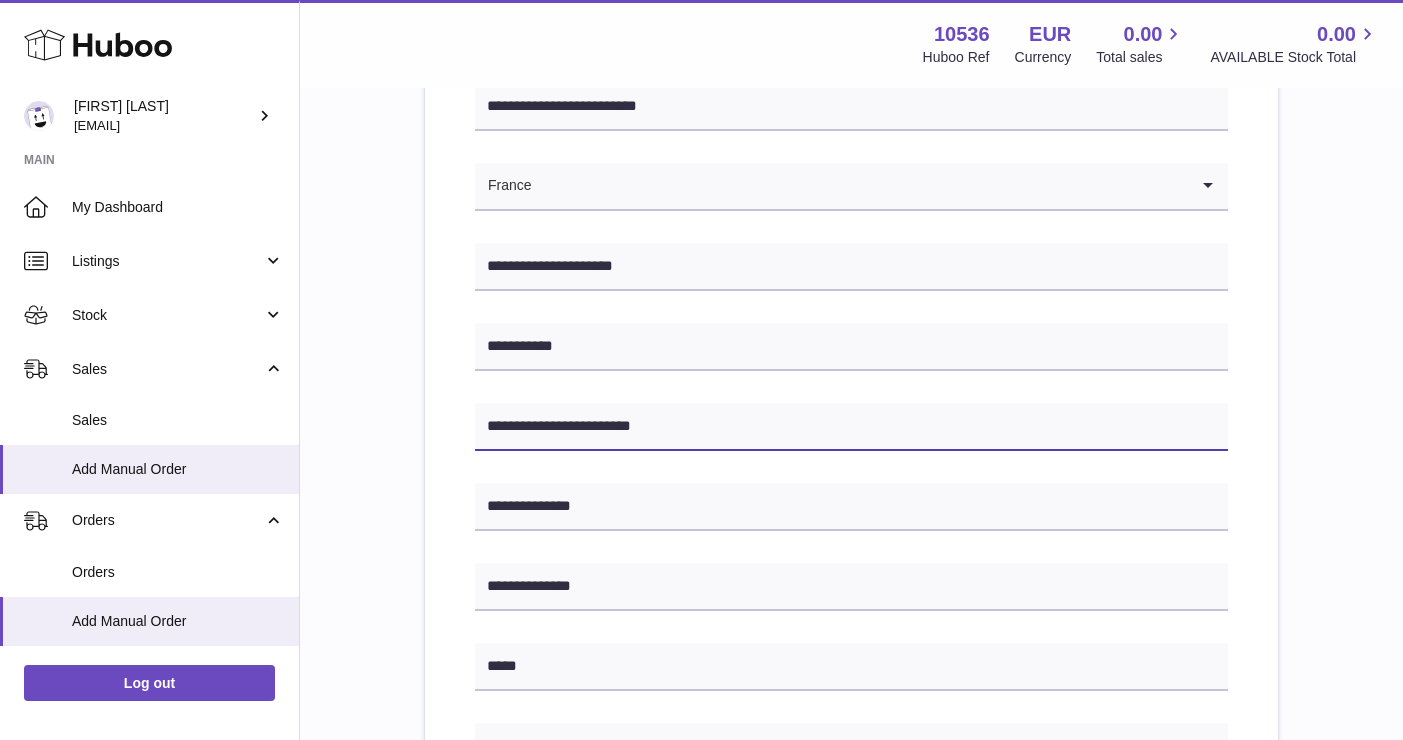 type on "**********" 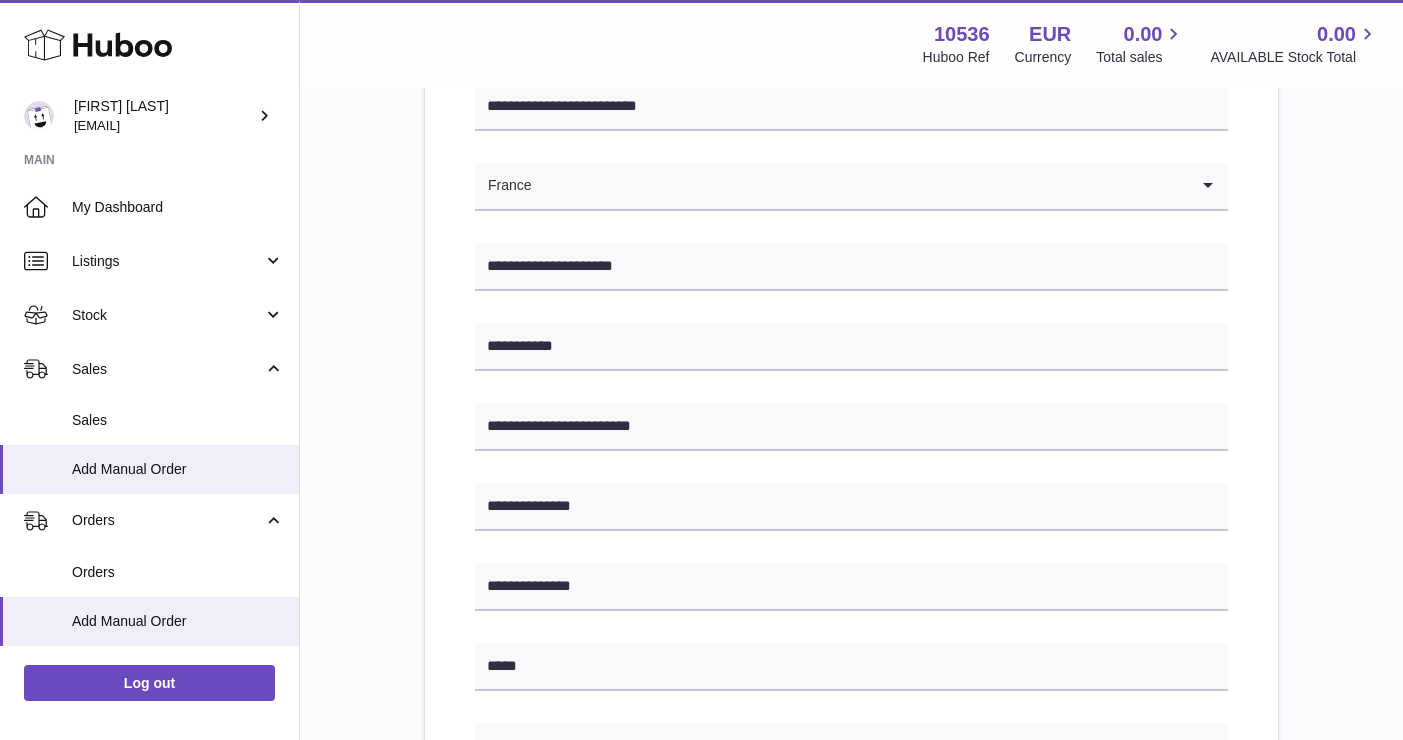 click on "**********" at bounding box center [851, 687] 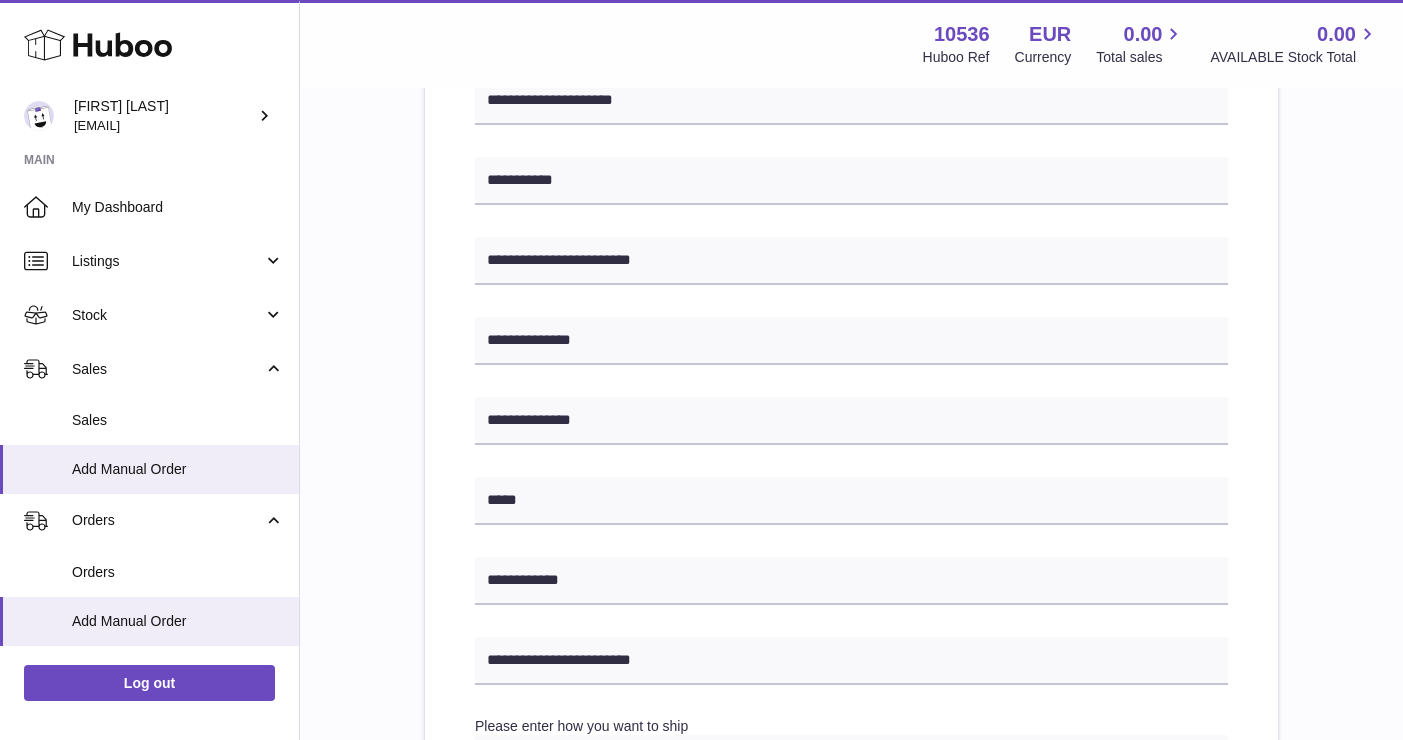 scroll, scrollTop: 468, scrollLeft: 0, axis: vertical 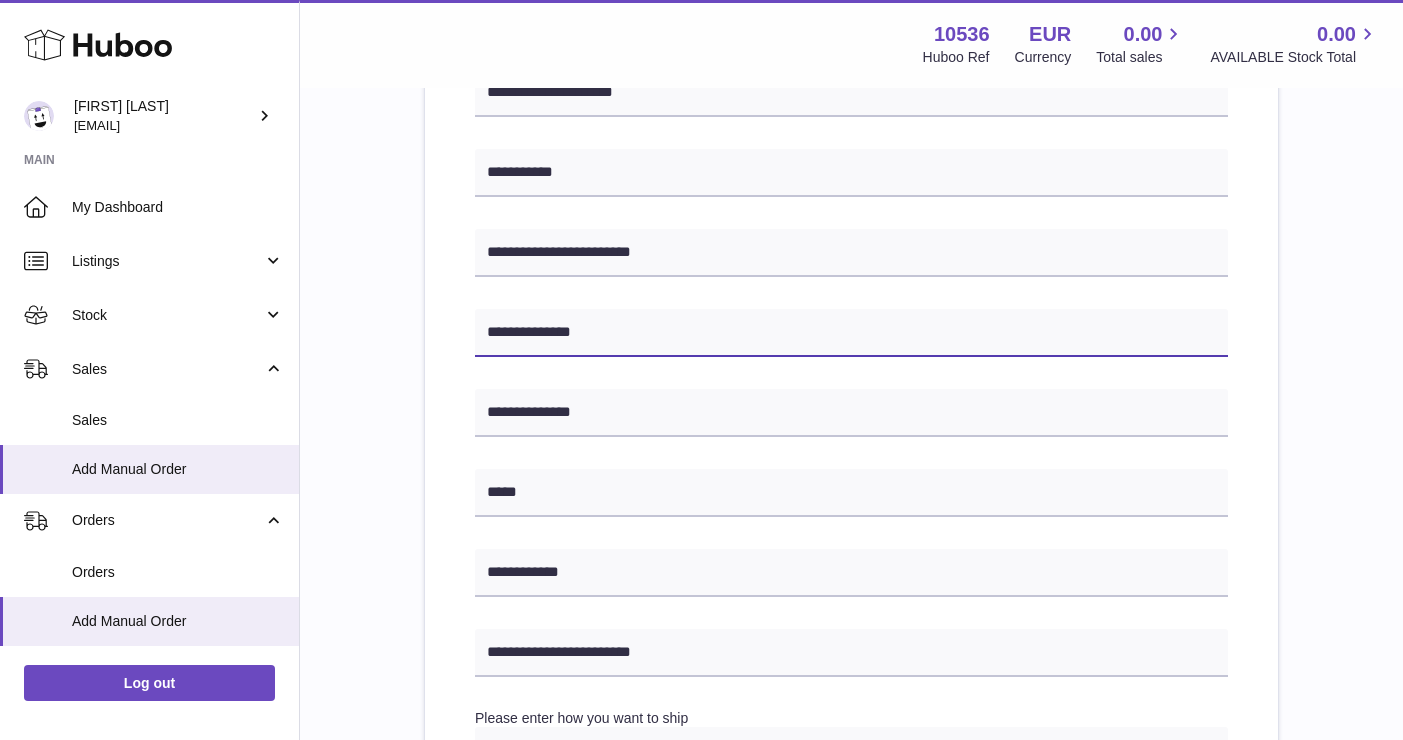 drag, startPoint x: 593, startPoint y: 326, endPoint x: 438, endPoint y: 339, distance: 155.5442 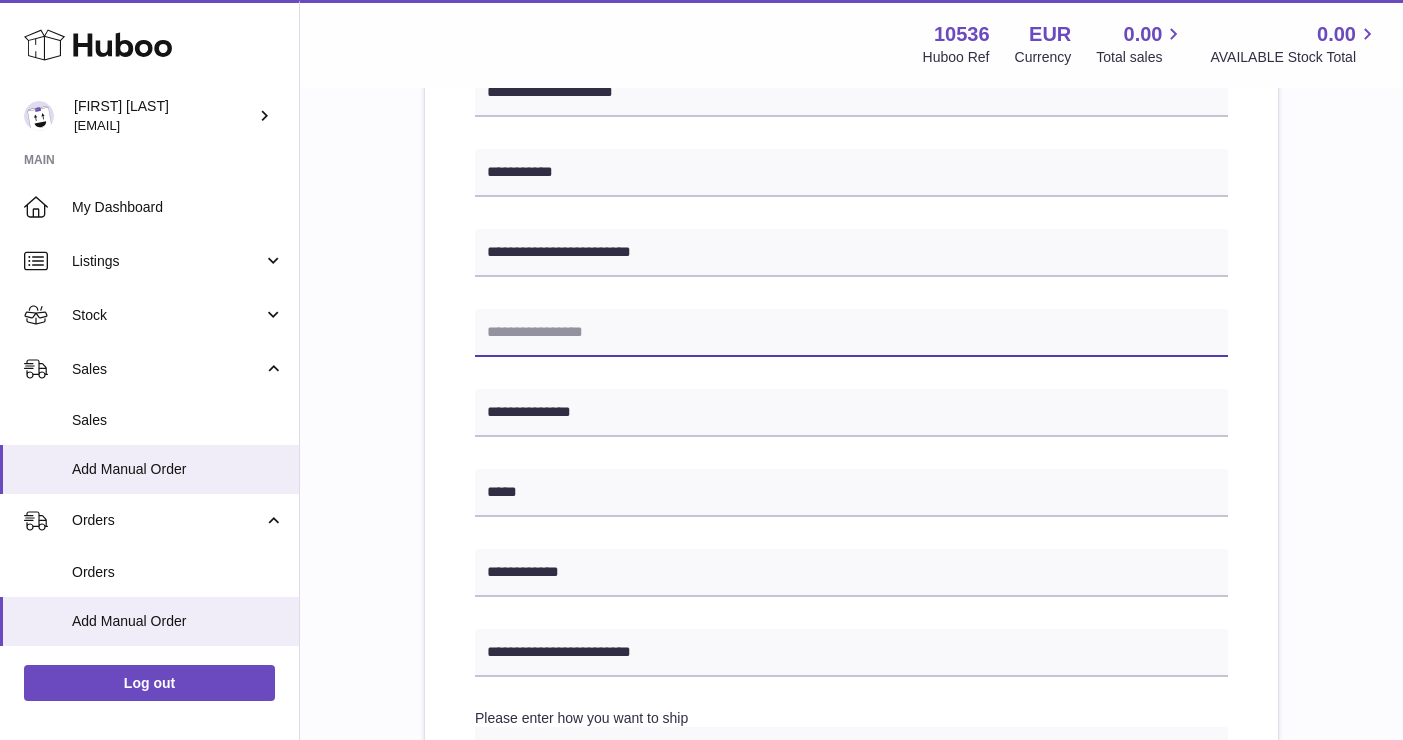 paste on "**********" 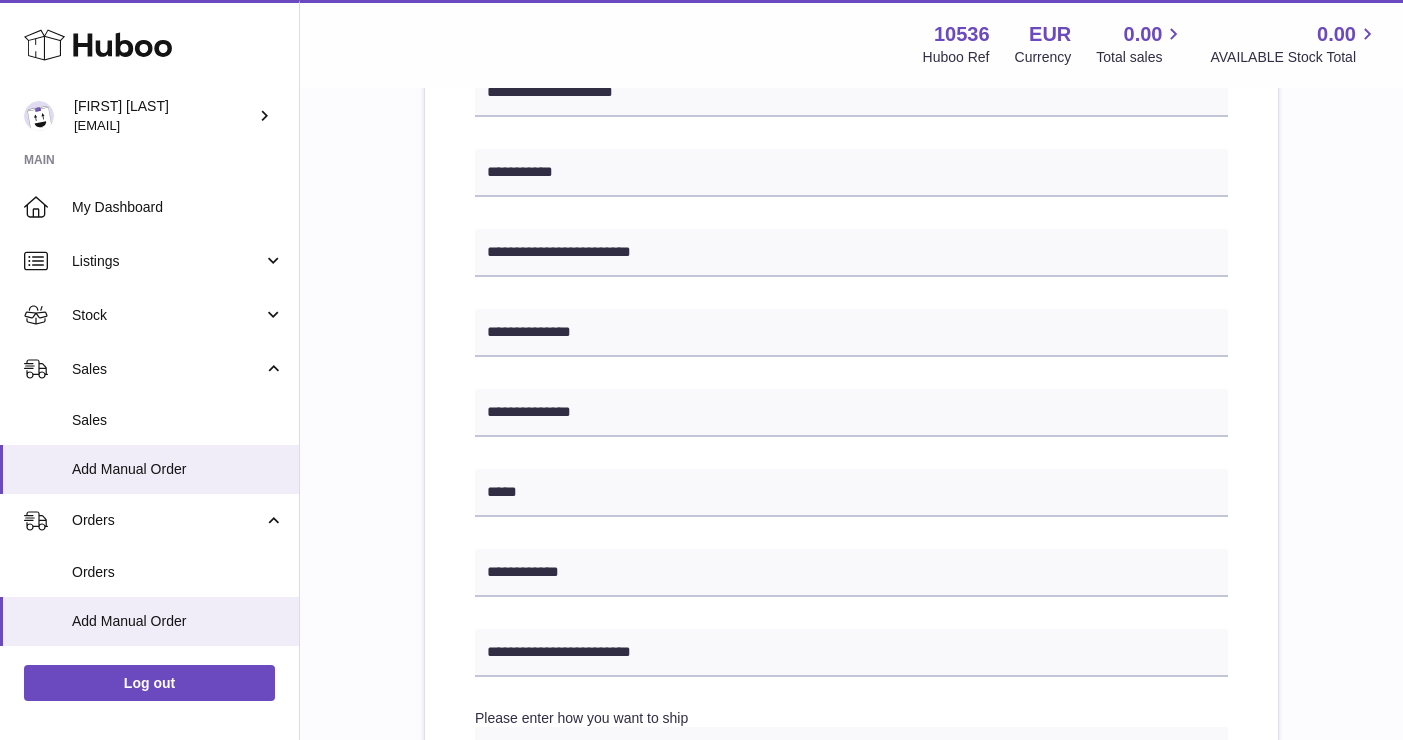 click on "**********" at bounding box center [851, 513] 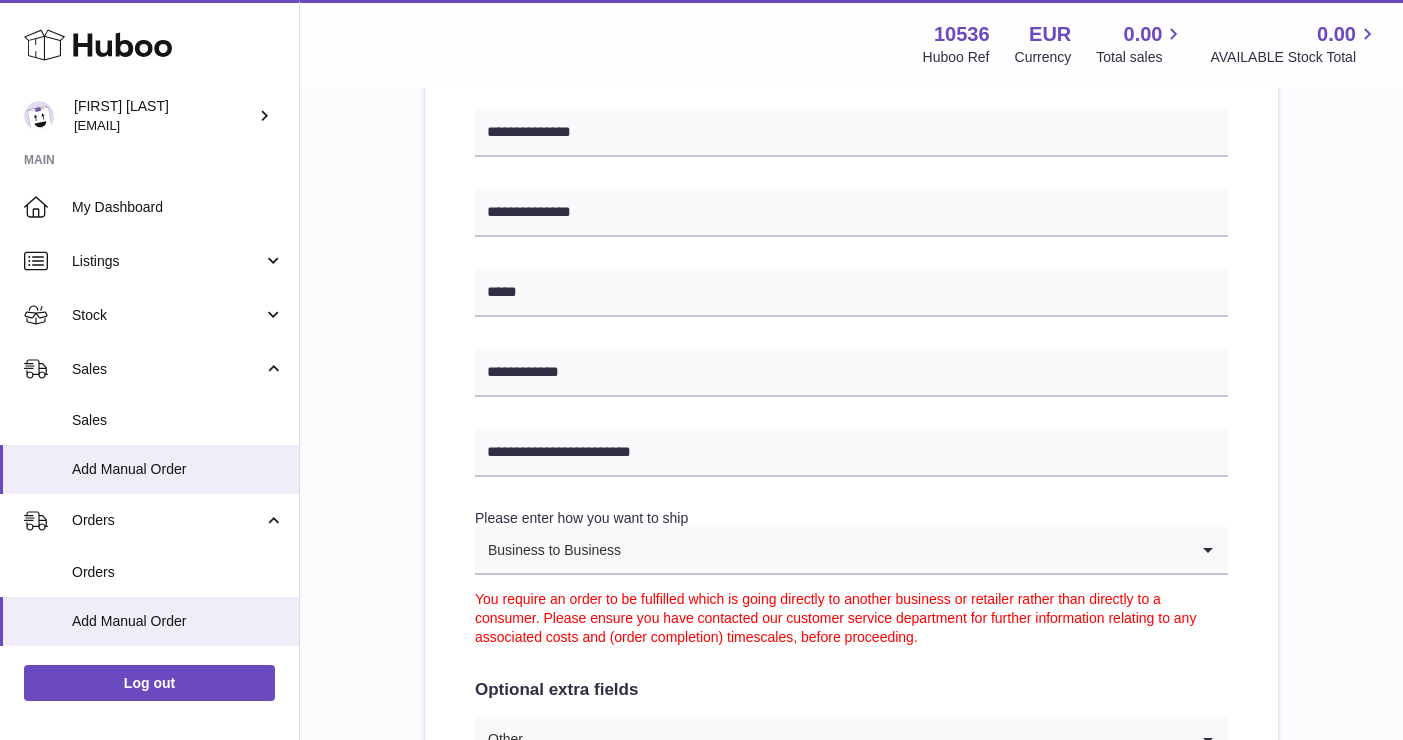 scroll, scrollTop: 670, scrollLeft: 0, axis: vertical 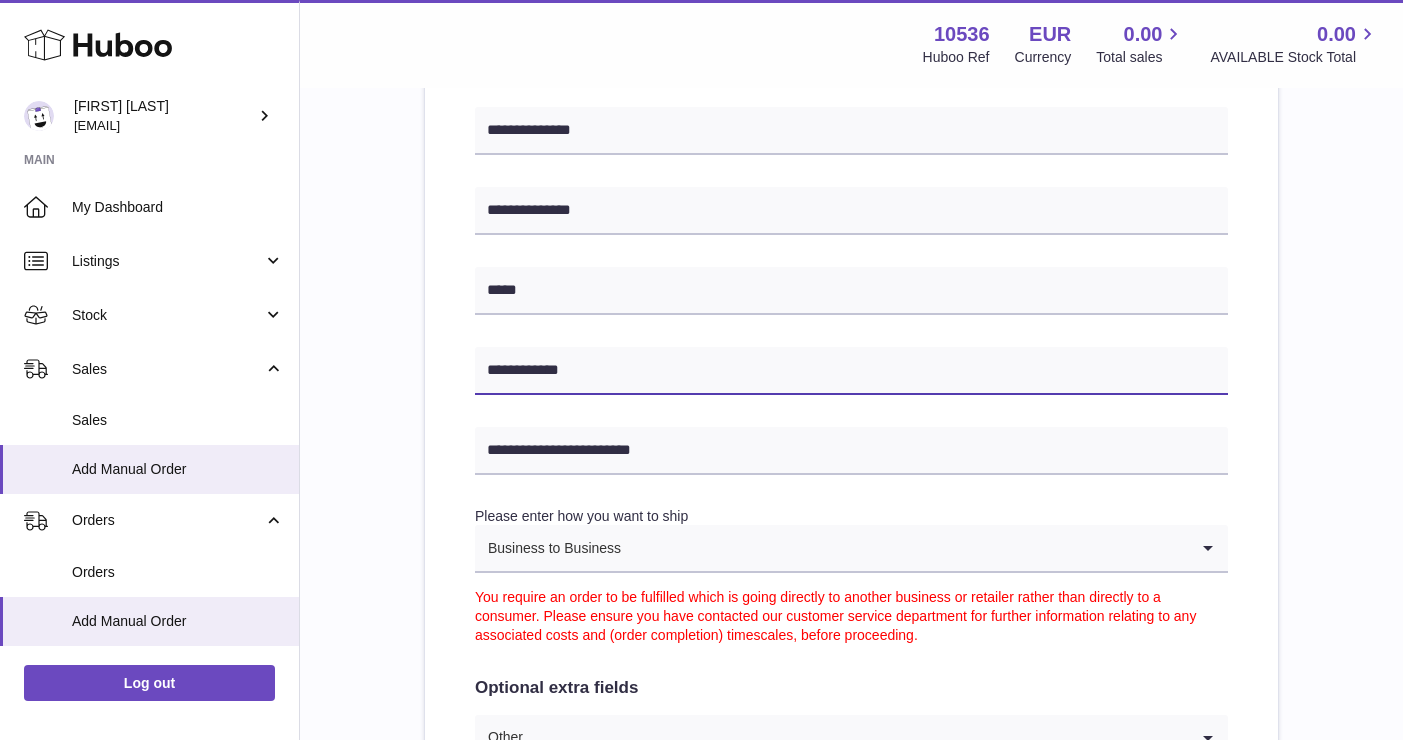 click on "**********" at bounding box center [851, 371] 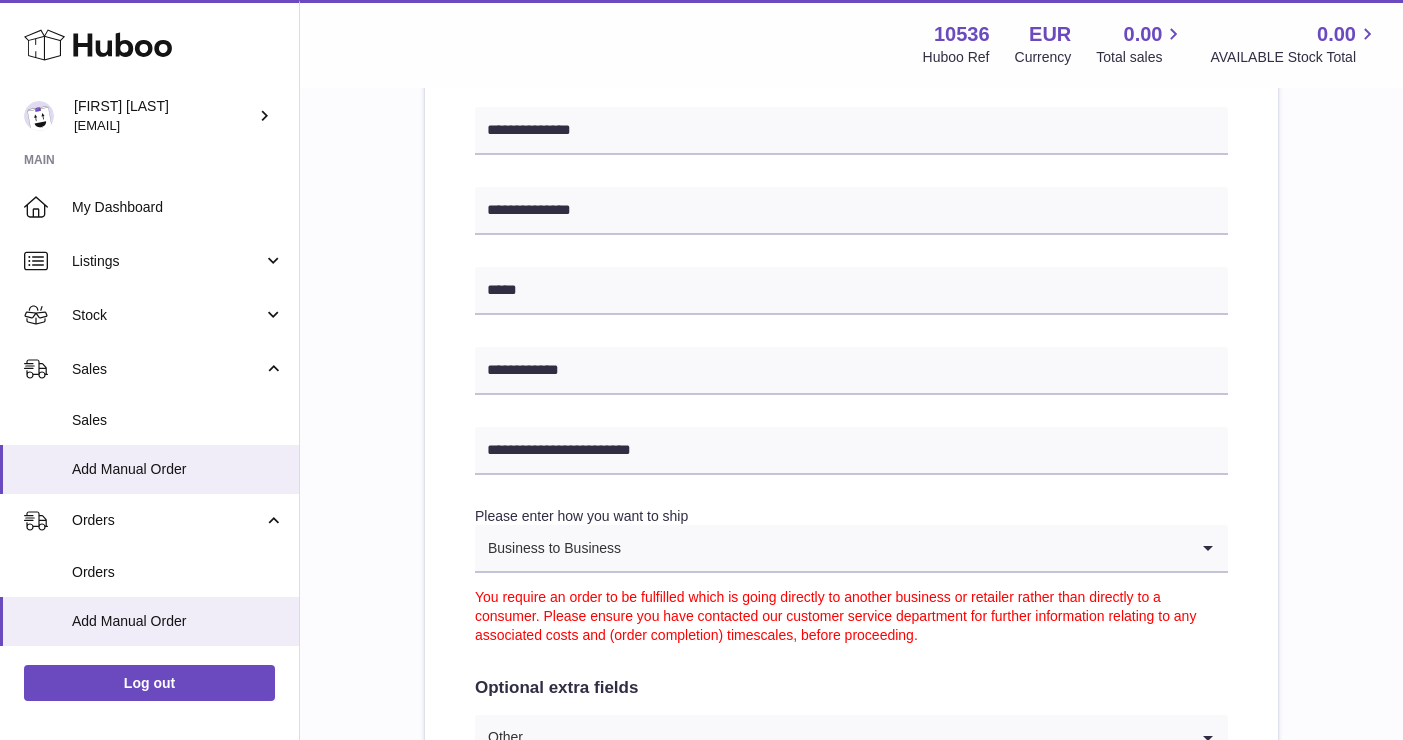 click on "**********" at bounding box center [851, 311] 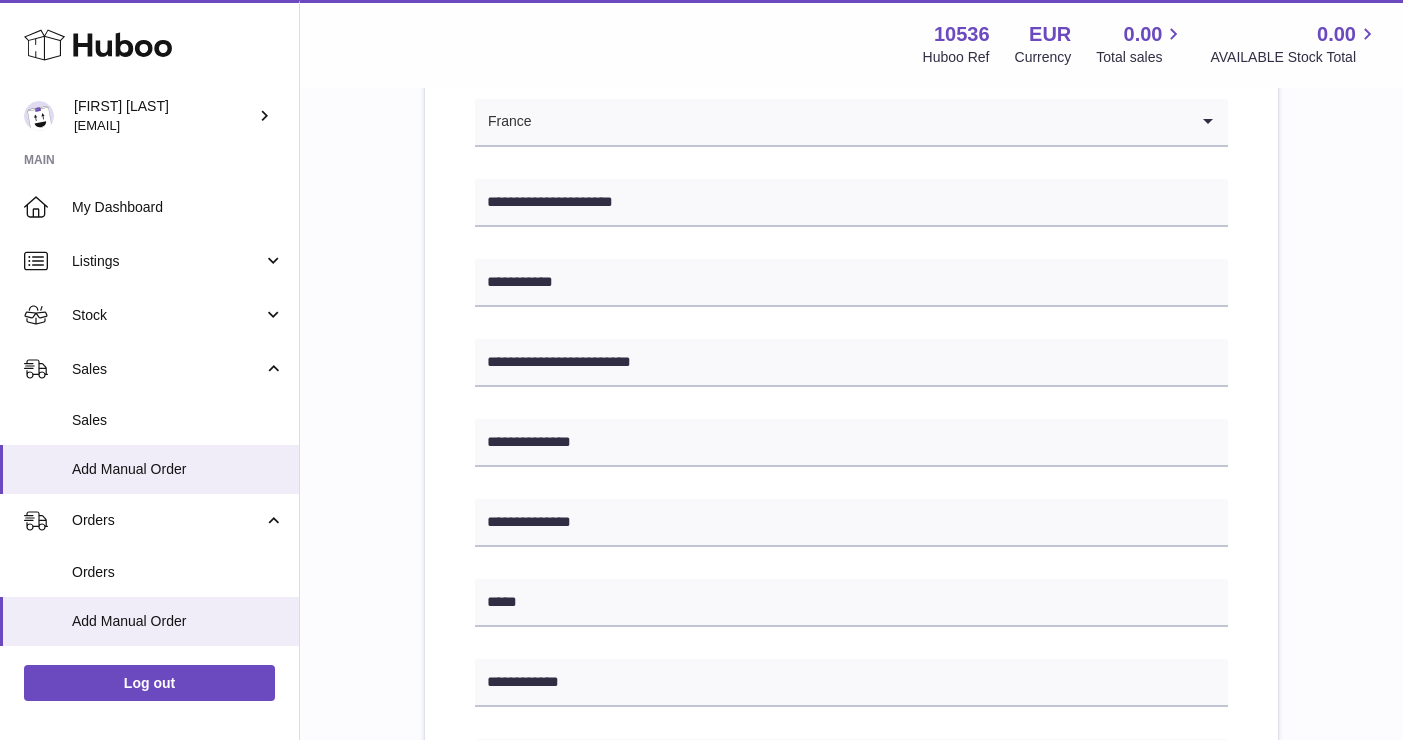 scroll, scrollTop: 358, scrollLeft: 0, axis: vertical 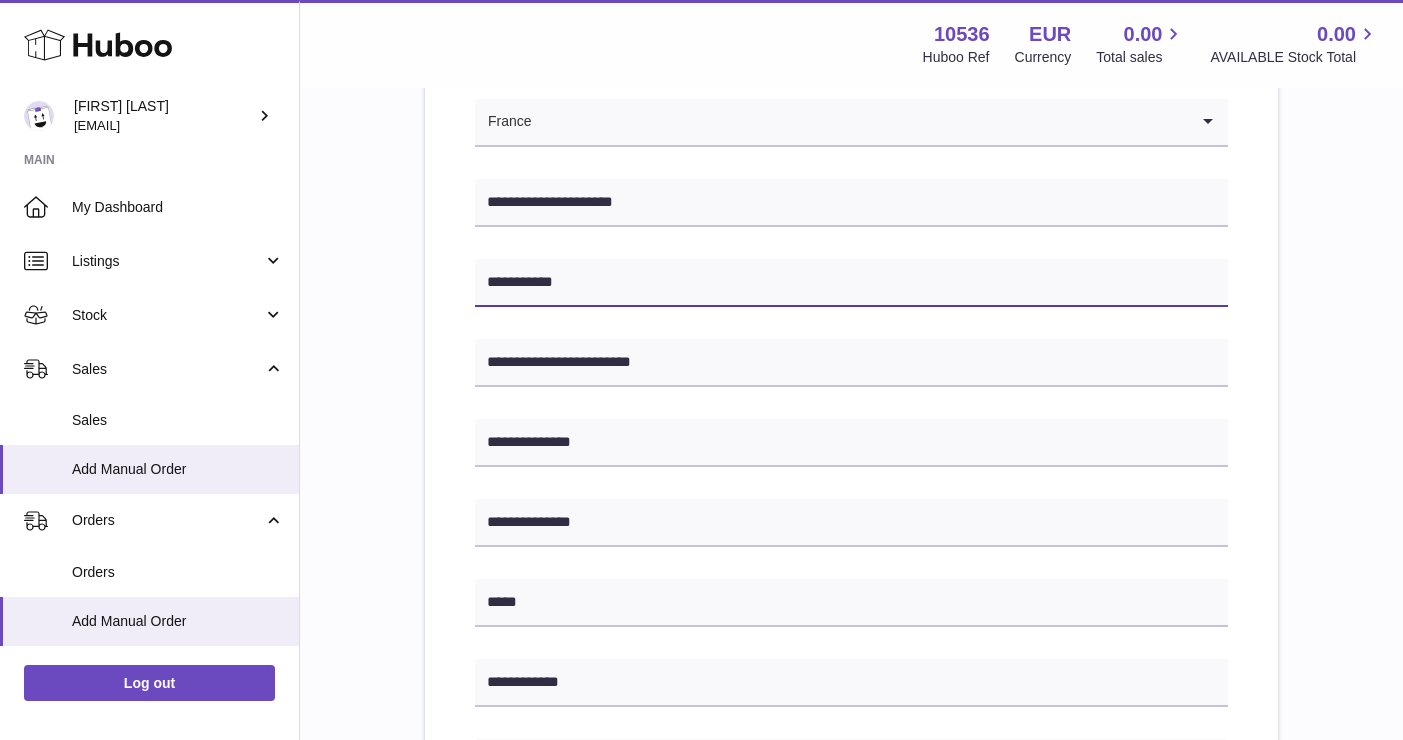 drag, startPoint x: 586, startPoint y: 275, endPoint x: 463, endPoint y: 269, distance: 123.146255 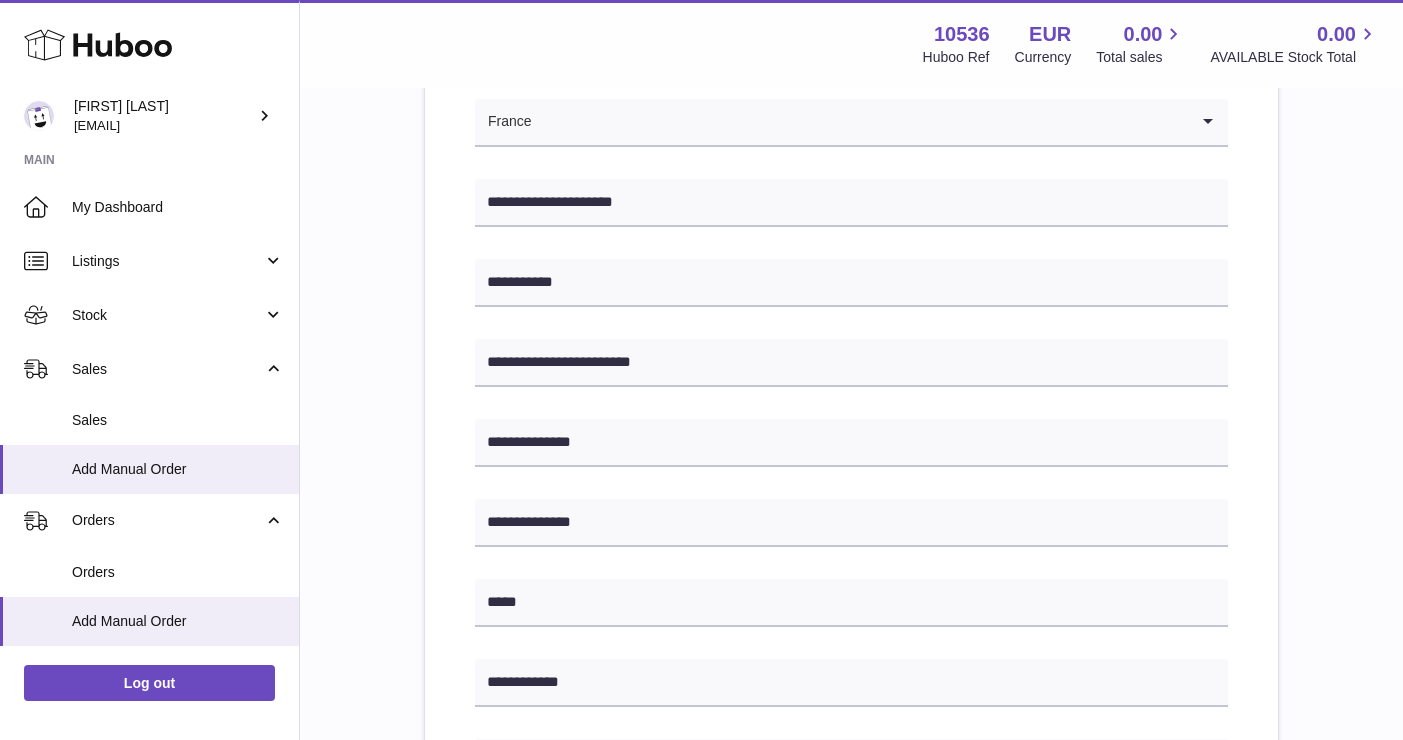 click on "**********" at bounding box center [851, 623] 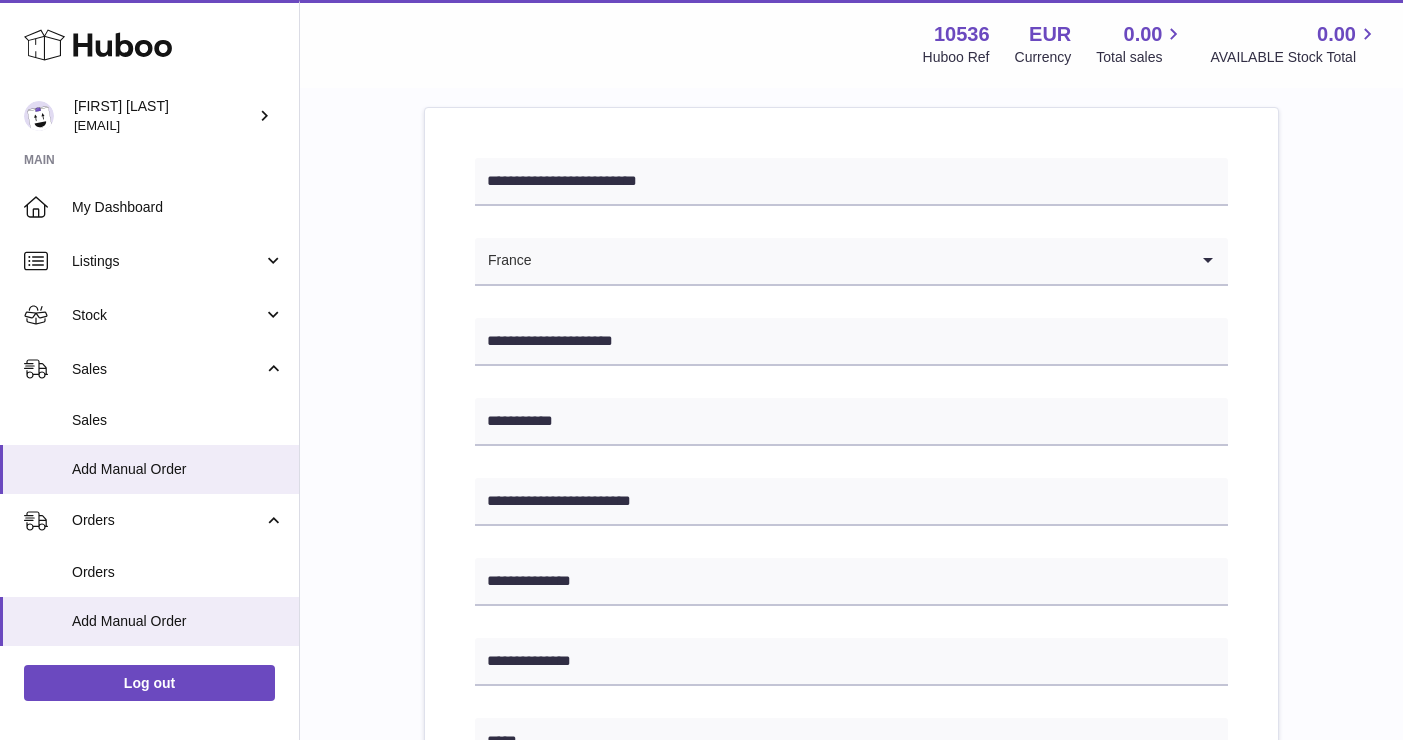 scroll, scrollTop: 209, scrollLeft: 0, axis: vertical 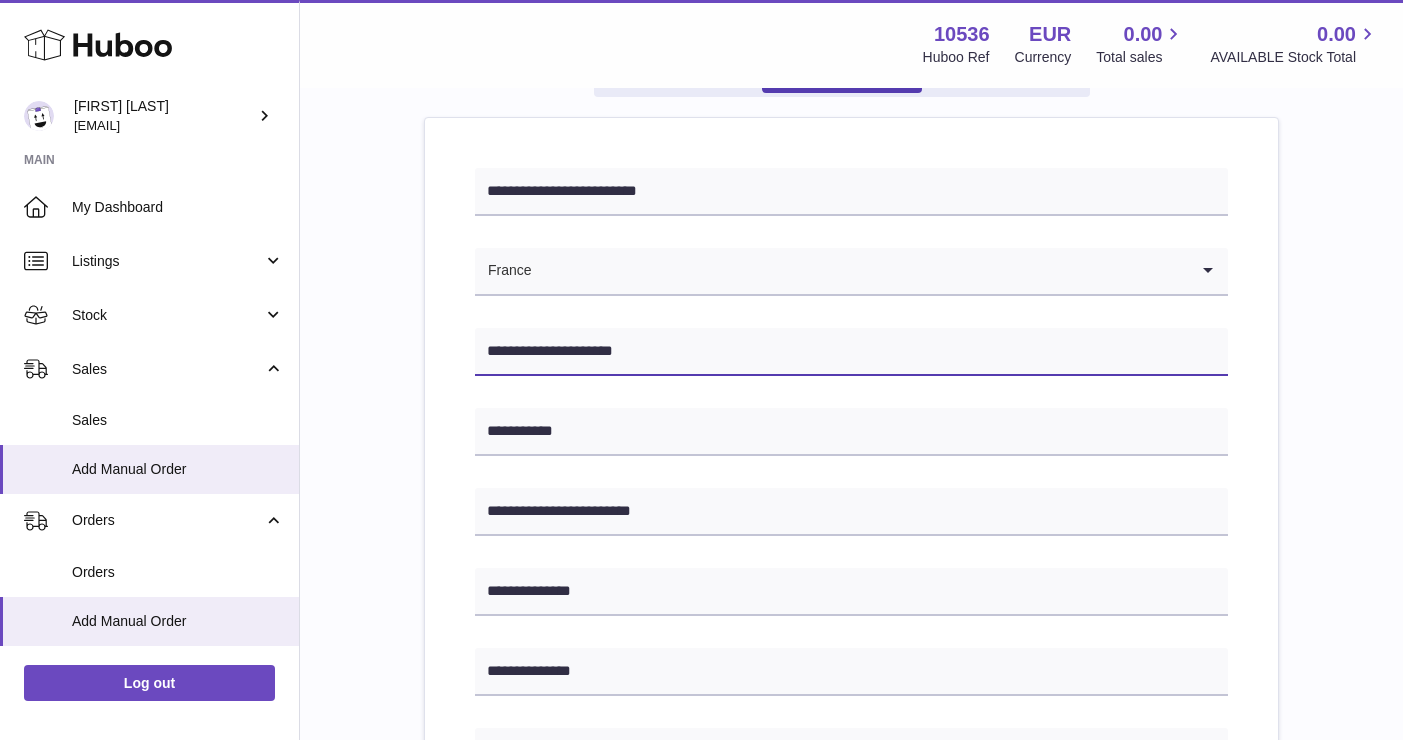 drag, startPoint x: 607, startPoint y: 349, endPoint x: 465, endPoint y: 349, distance: 142 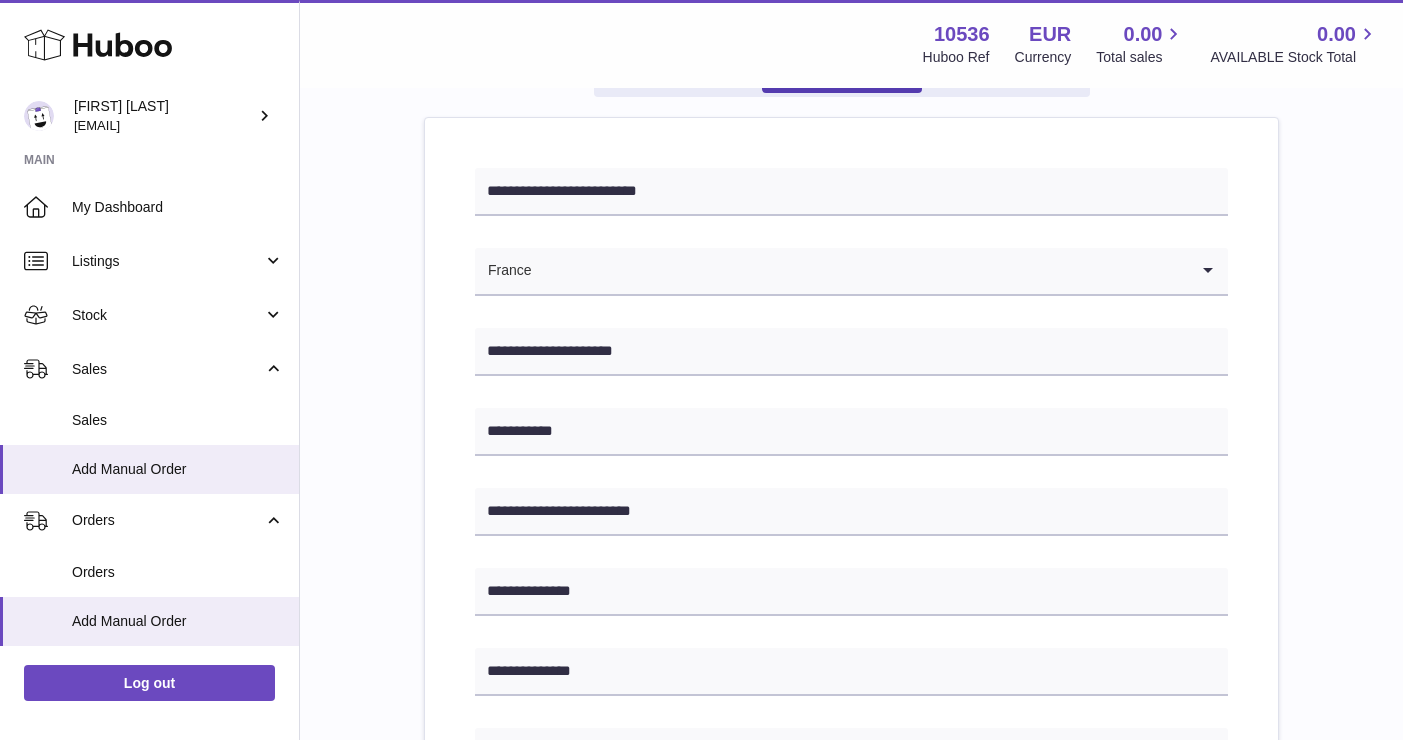 click on "**********" at bounding box center (851, 772) 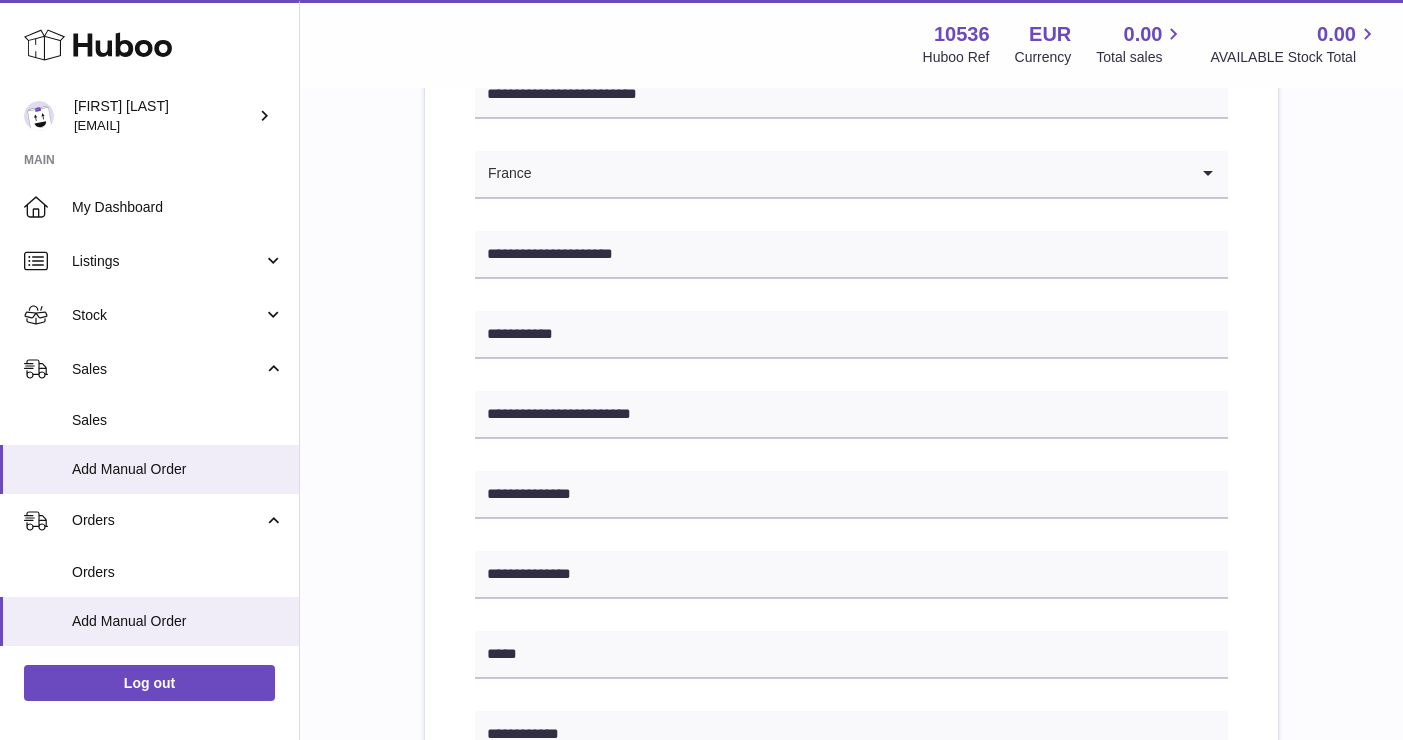 scroll, scrollTop: 306, scrollLeft: 0, axis: vertical 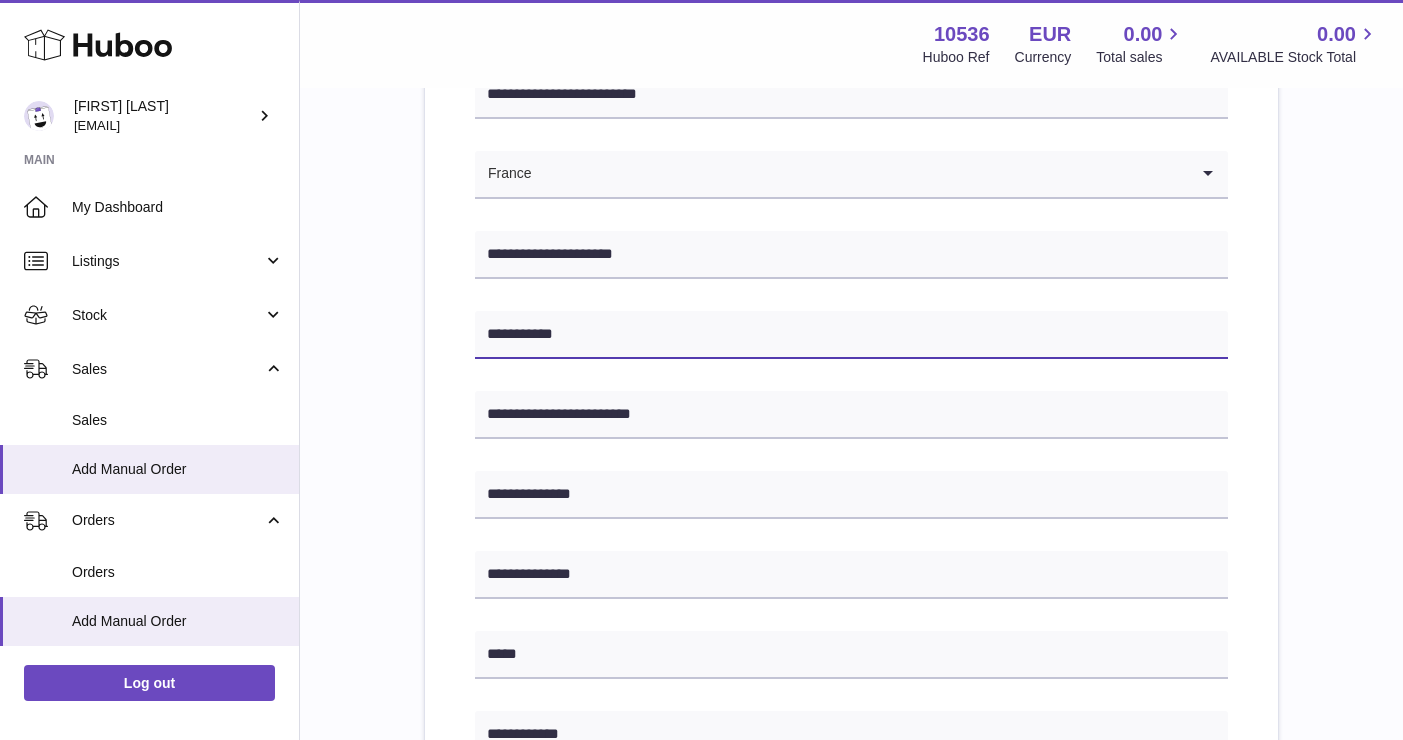 click on "**********" at bounding box center (851, 335) 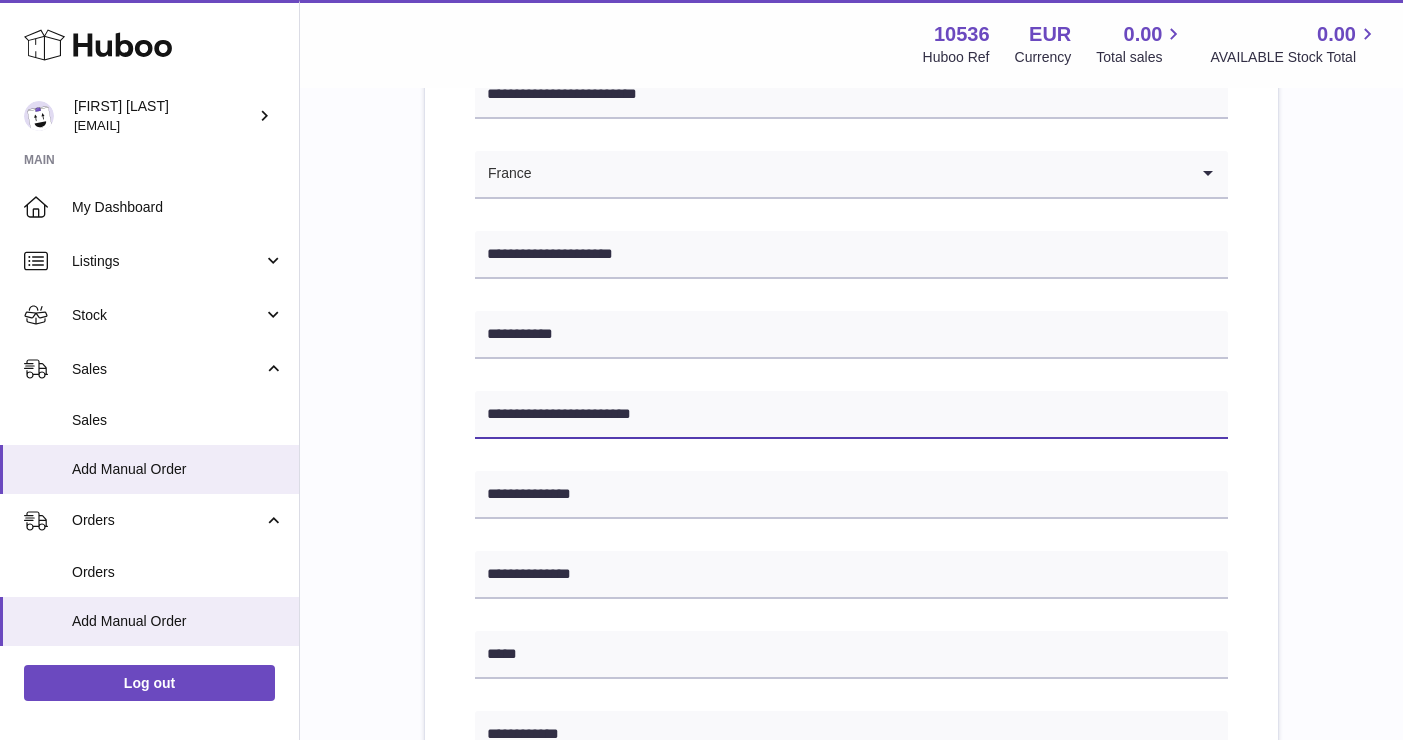 drag, startPoint x: 656, startPoint y: 412, endPoint x: 468, endPoint y: 419, distance: 188.13028 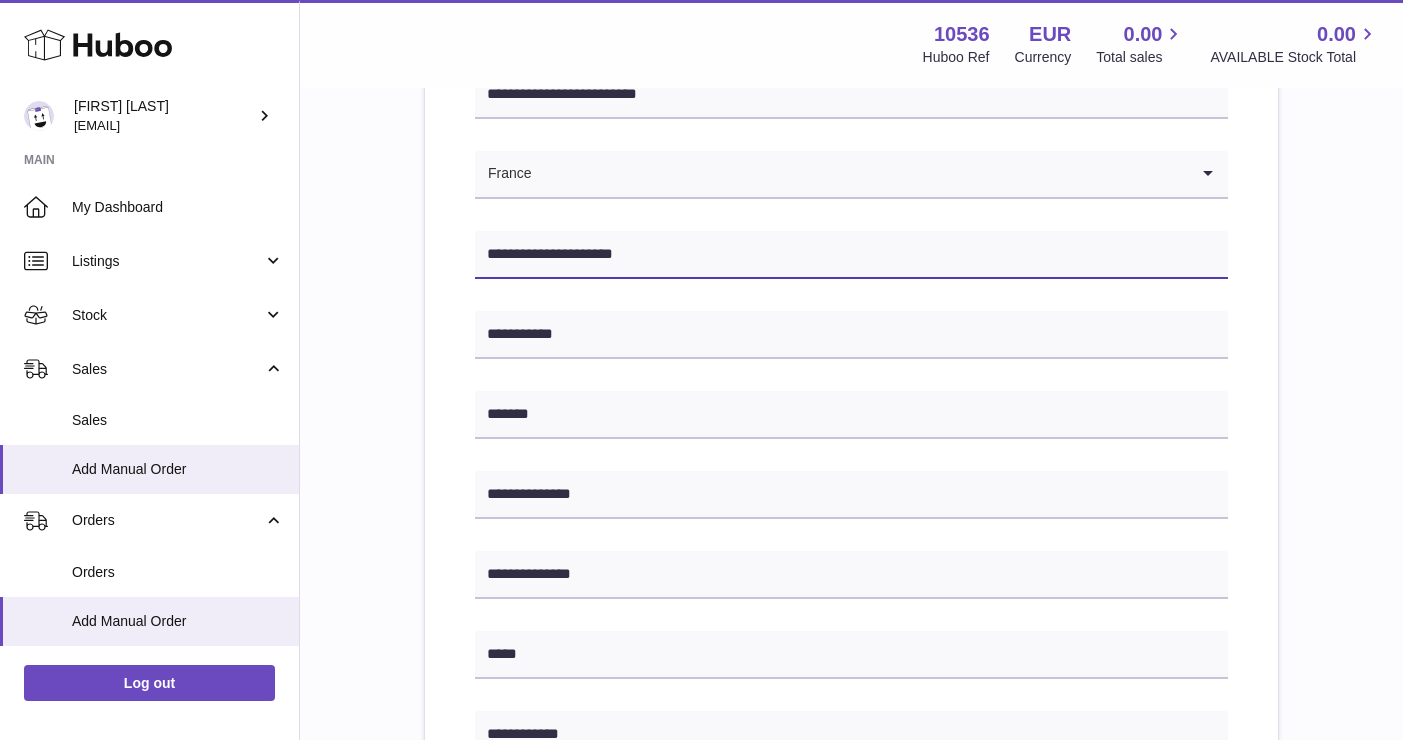 drag, startPoint x: 606, startPoint y: 253, endPoint x: 484, endPoint y: 259, distance: 122.14745 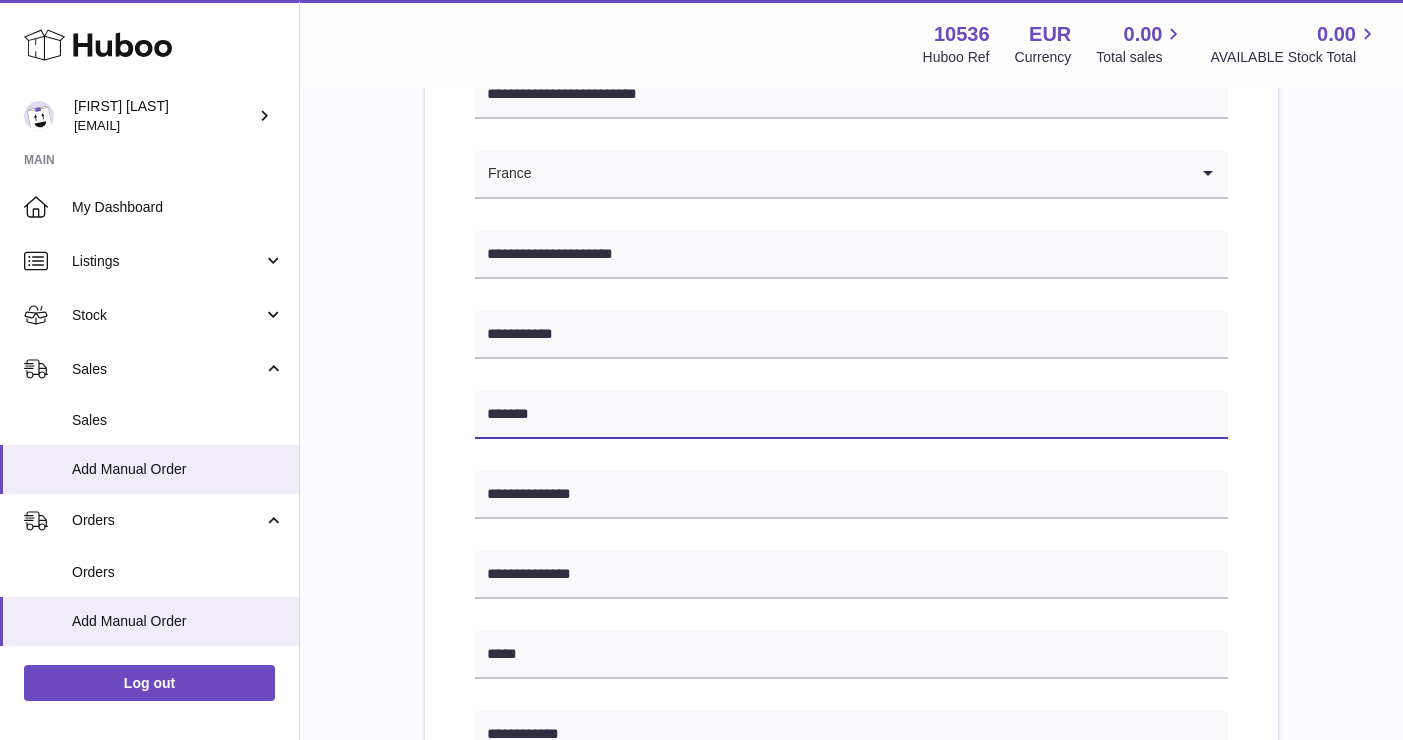 click on "******" at bounding box center (851, 415) 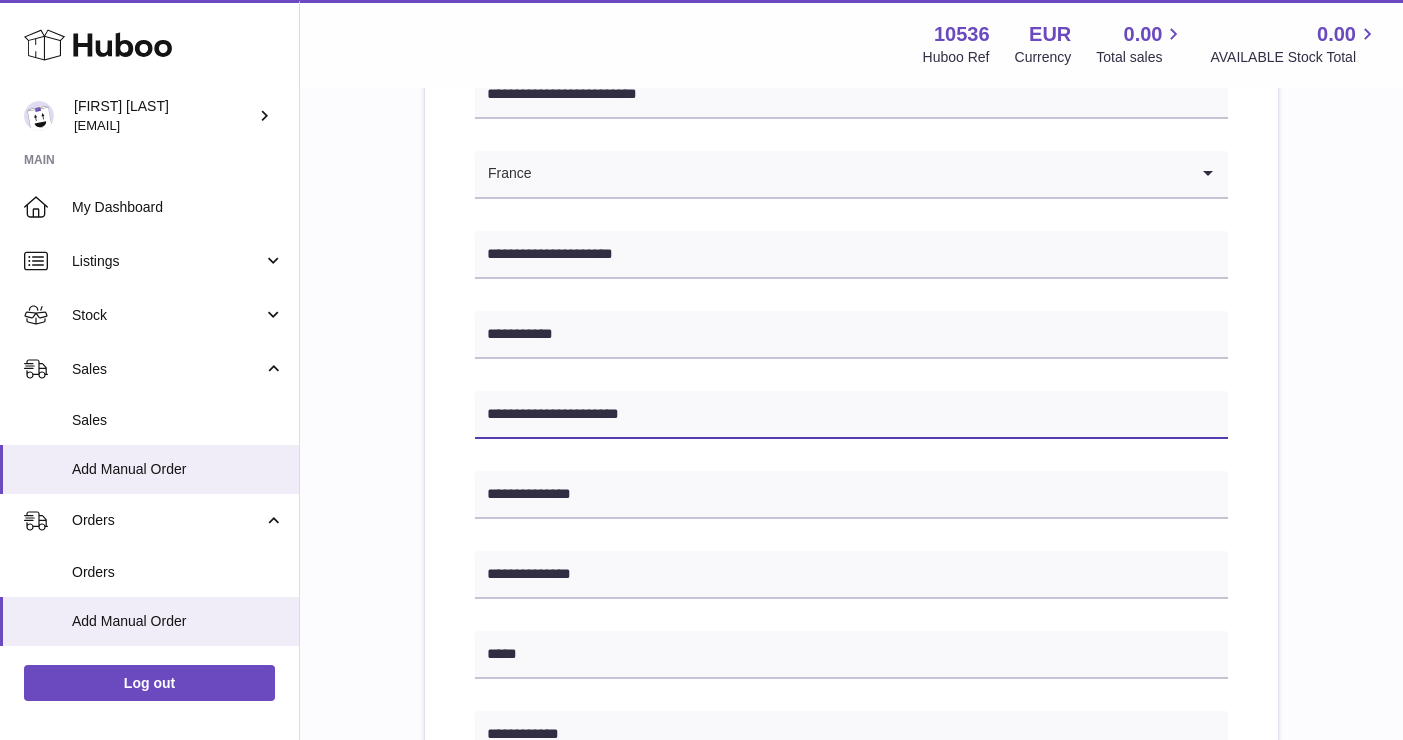 type on "**********" 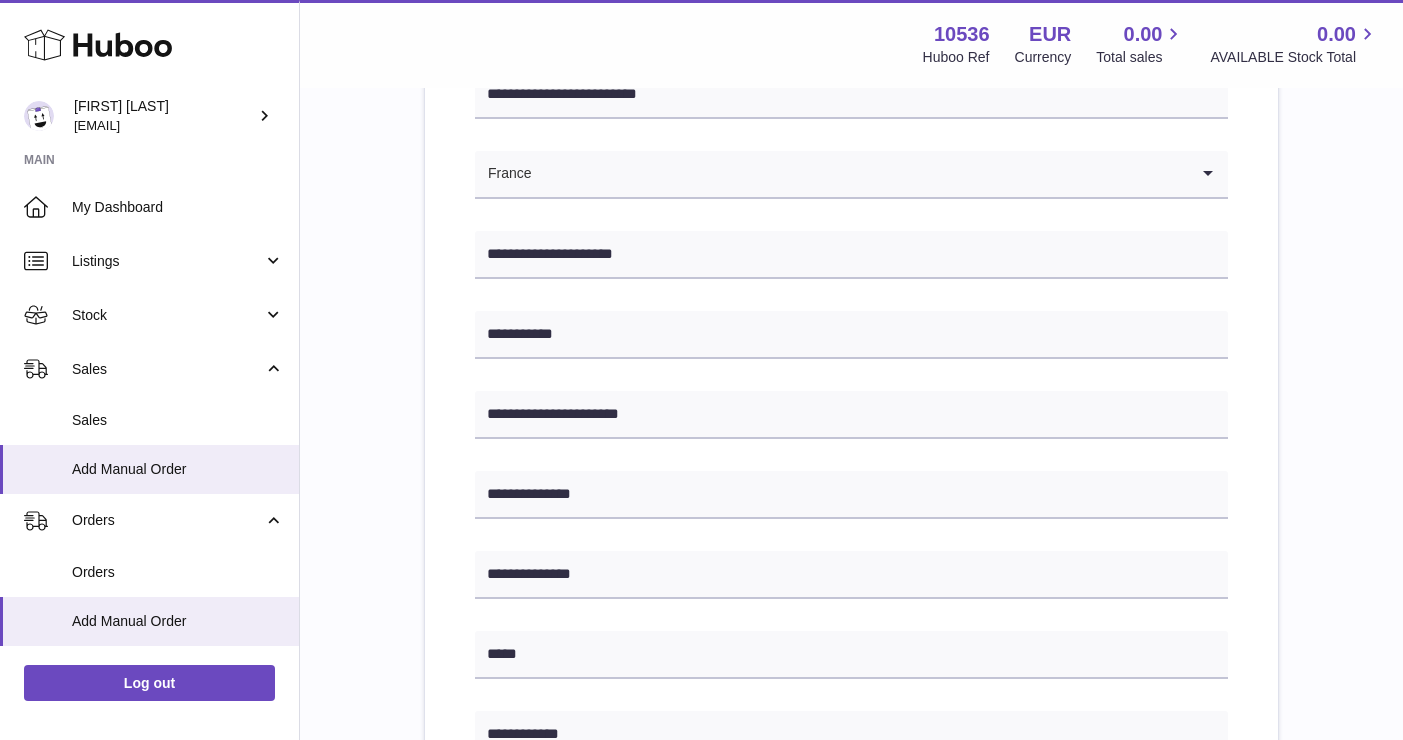 click on "**********" at bounding box center [851, 675] 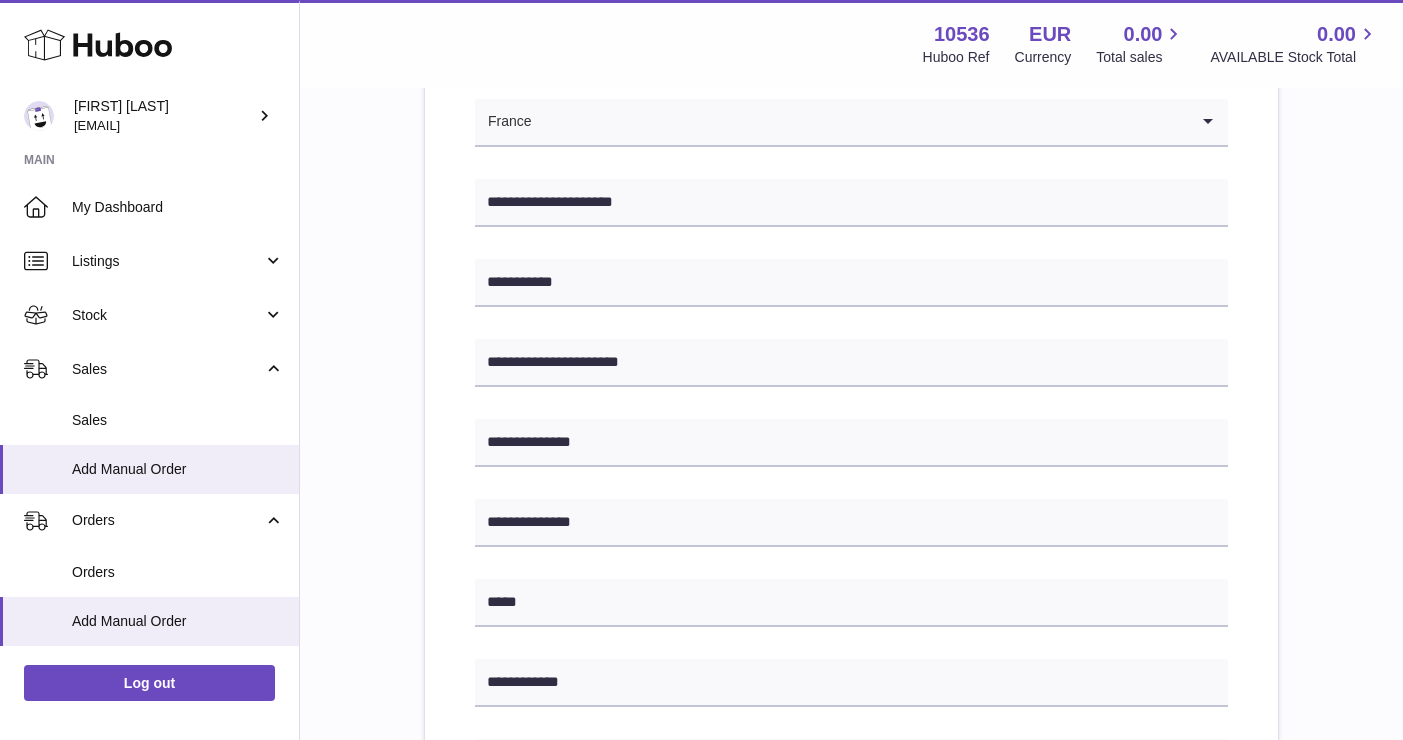scroll, scrollTop: 365, scrollLeft: 0, axis: vertical 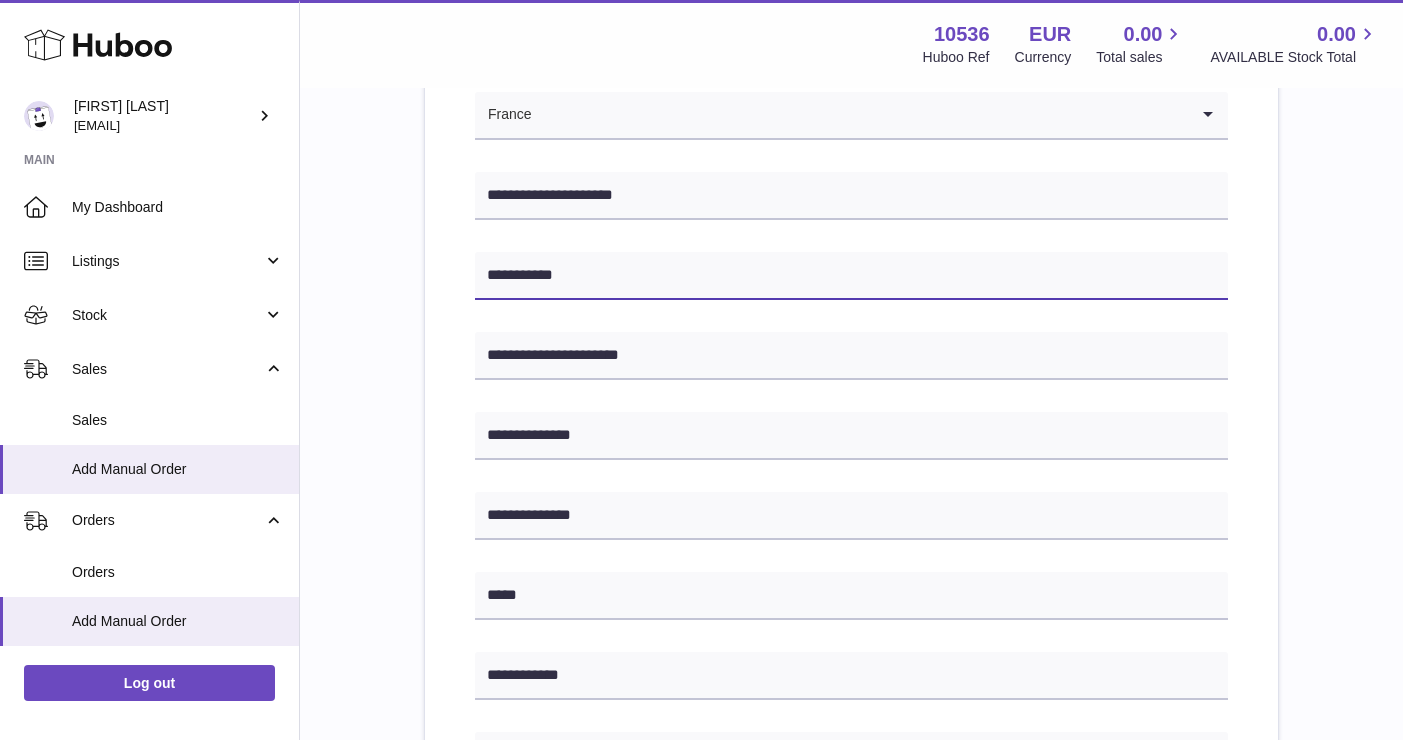 drag, startPoint x: 572, startPoint y: 280, endPoint x: 457, endPoint y: 279, distance: 115.00435 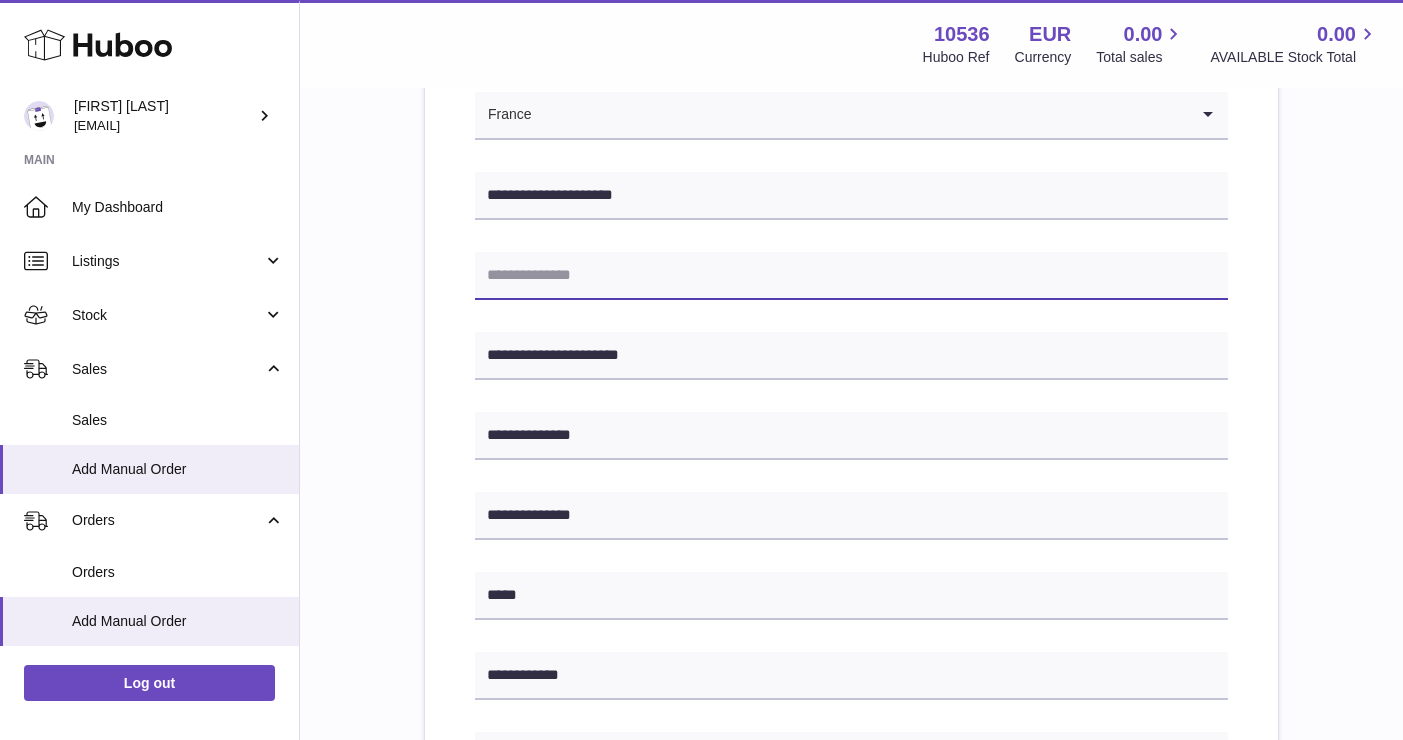 paste on "**********" 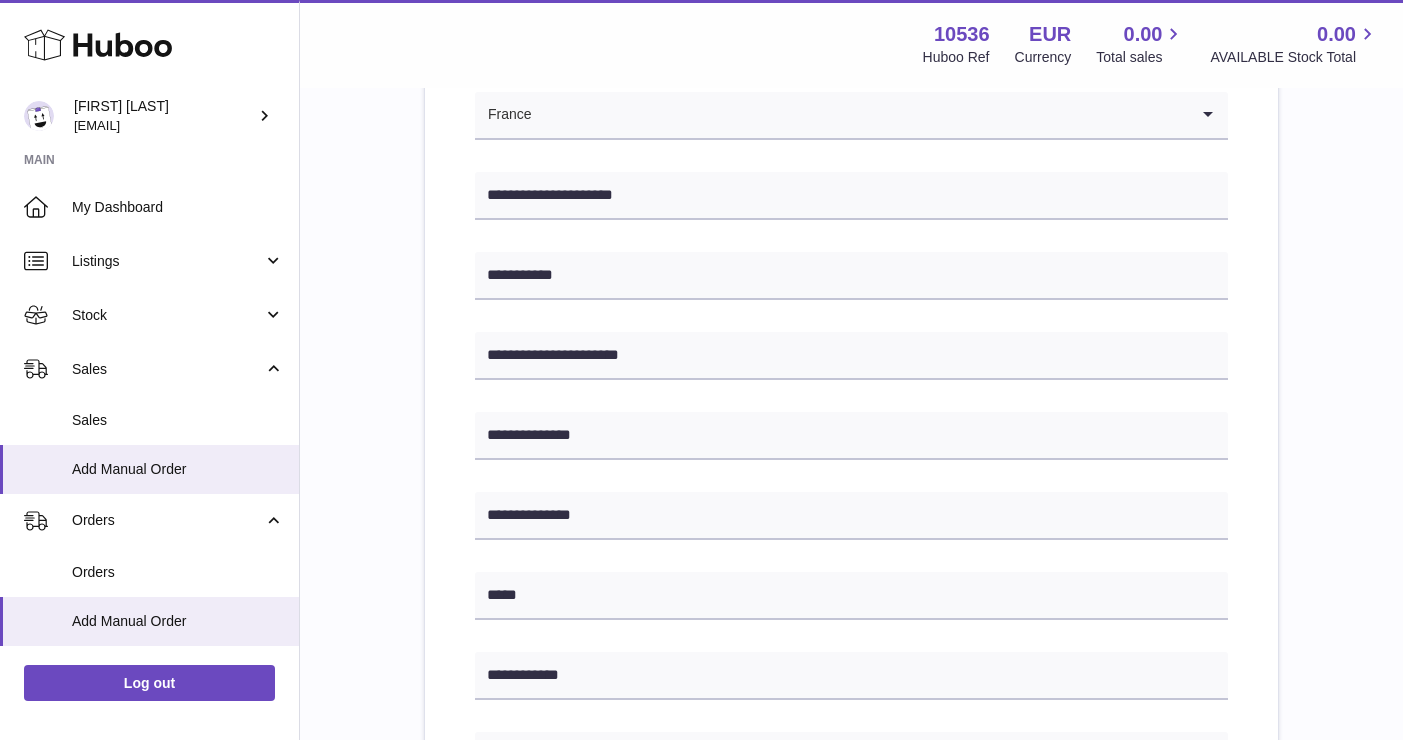 click on "**********" at bounding box center [851, 616] 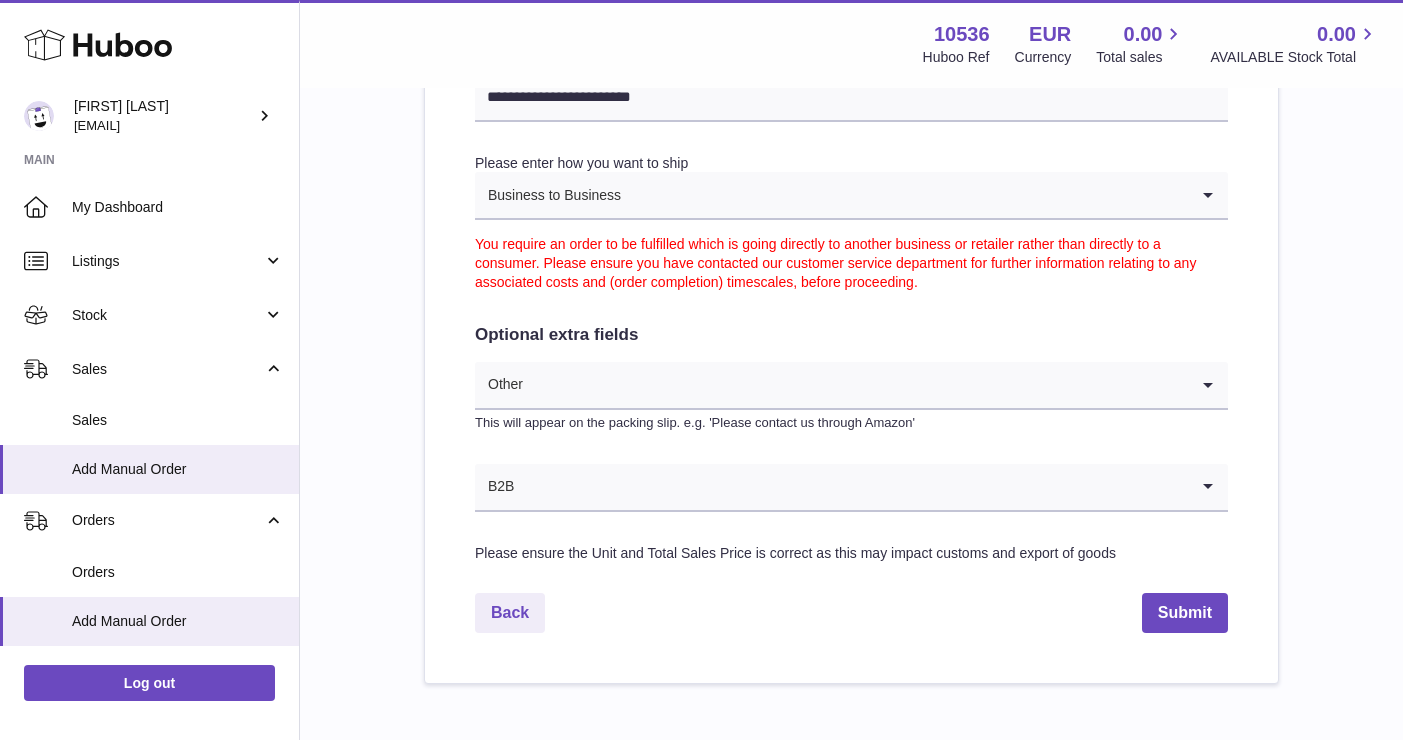 scroll, scrollTop: 1023, scrollLeft: 0, axis: vertical 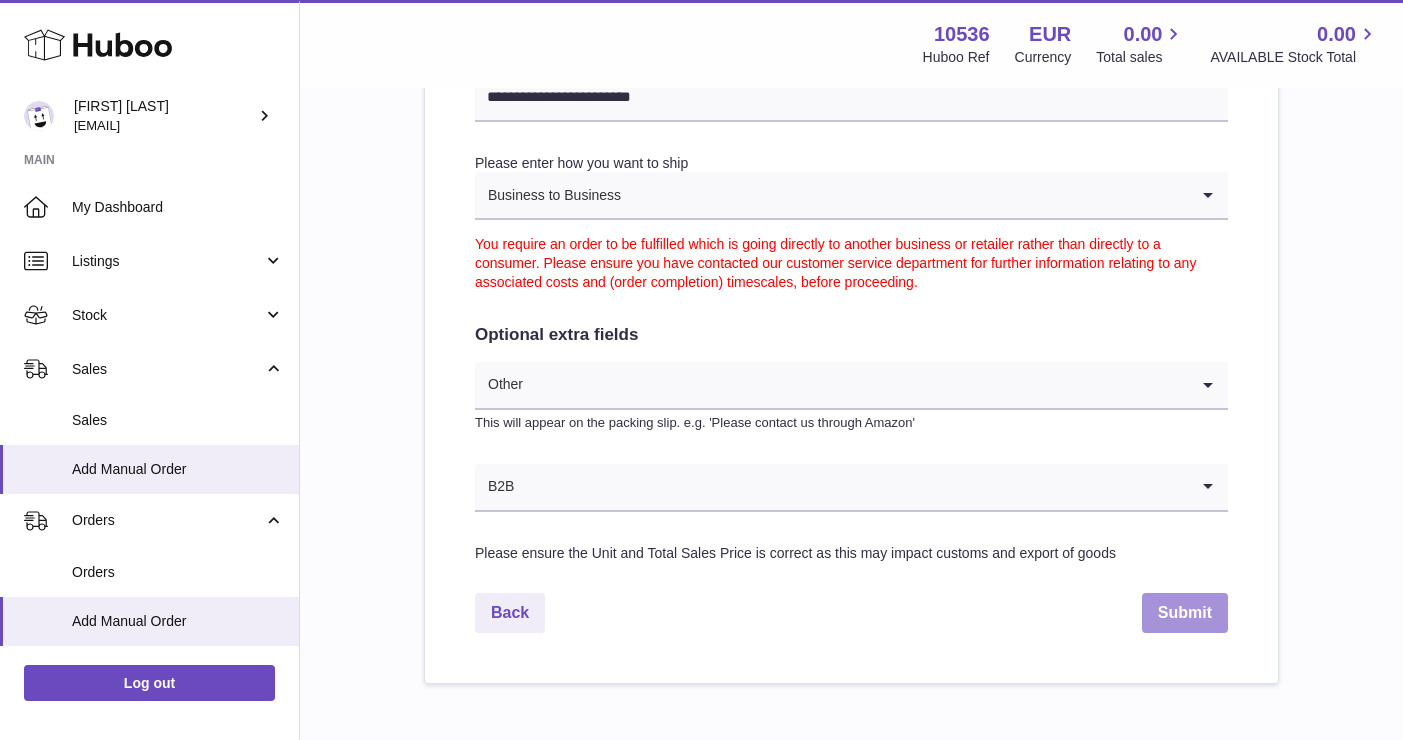 click on "Submit" at bounding box center (1185, 613) 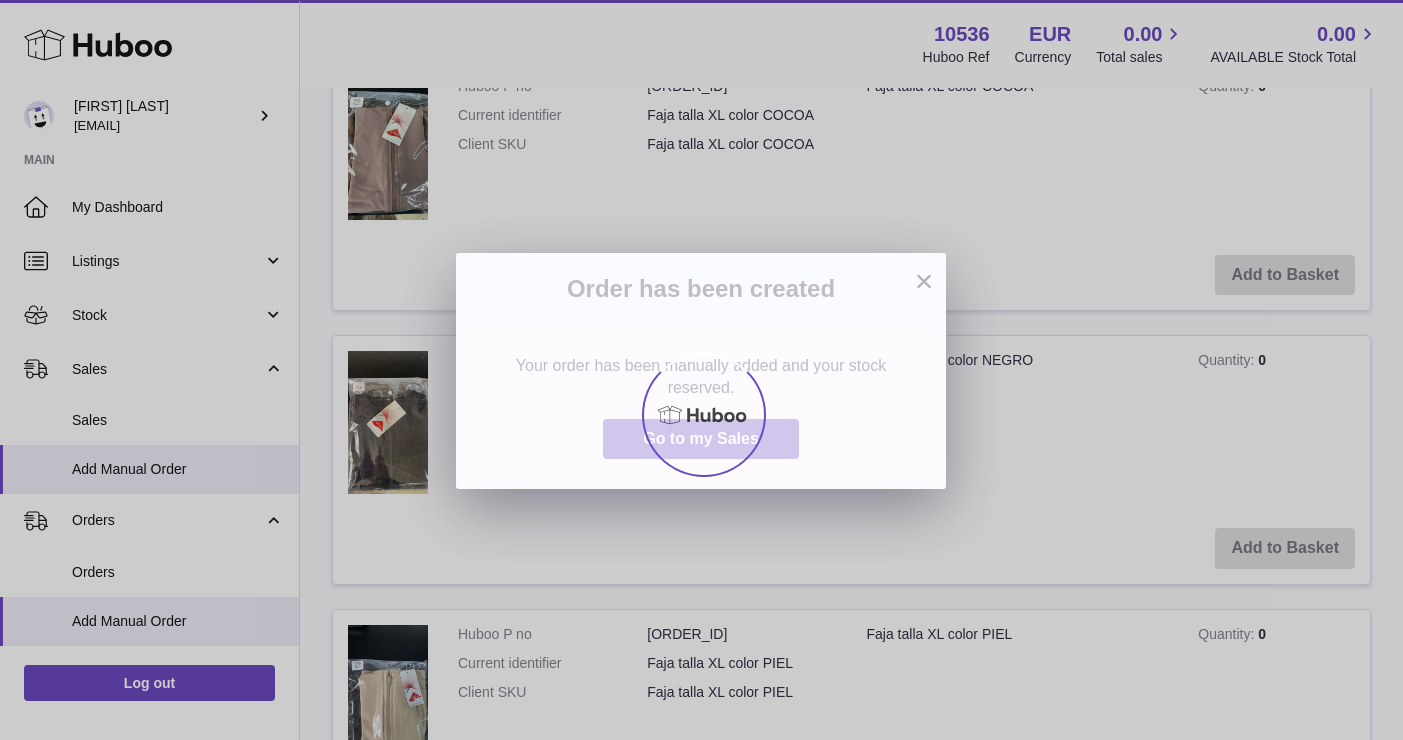 scroll, scrollTop: 0, scrollLeft: 0, axis: both 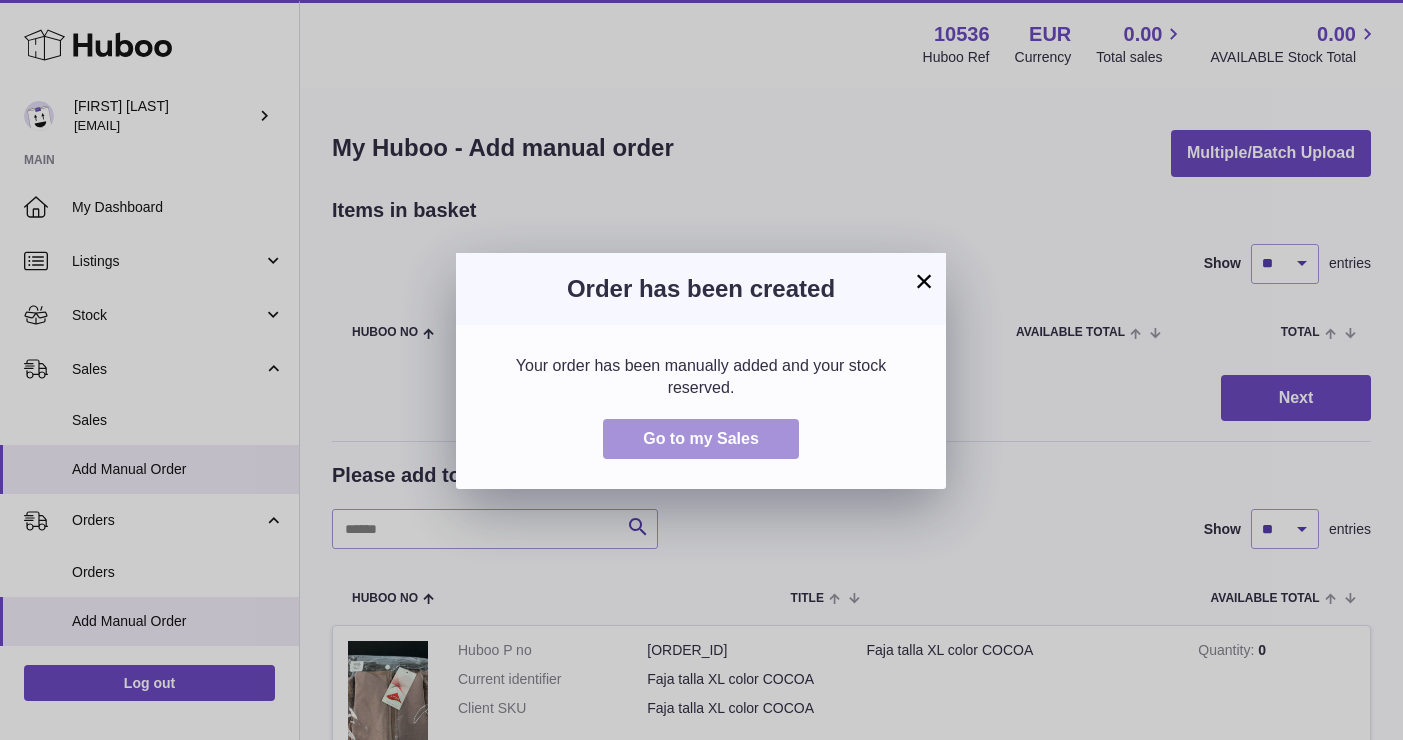 click on "Go to my Sales" at bounding box center (701, 438) 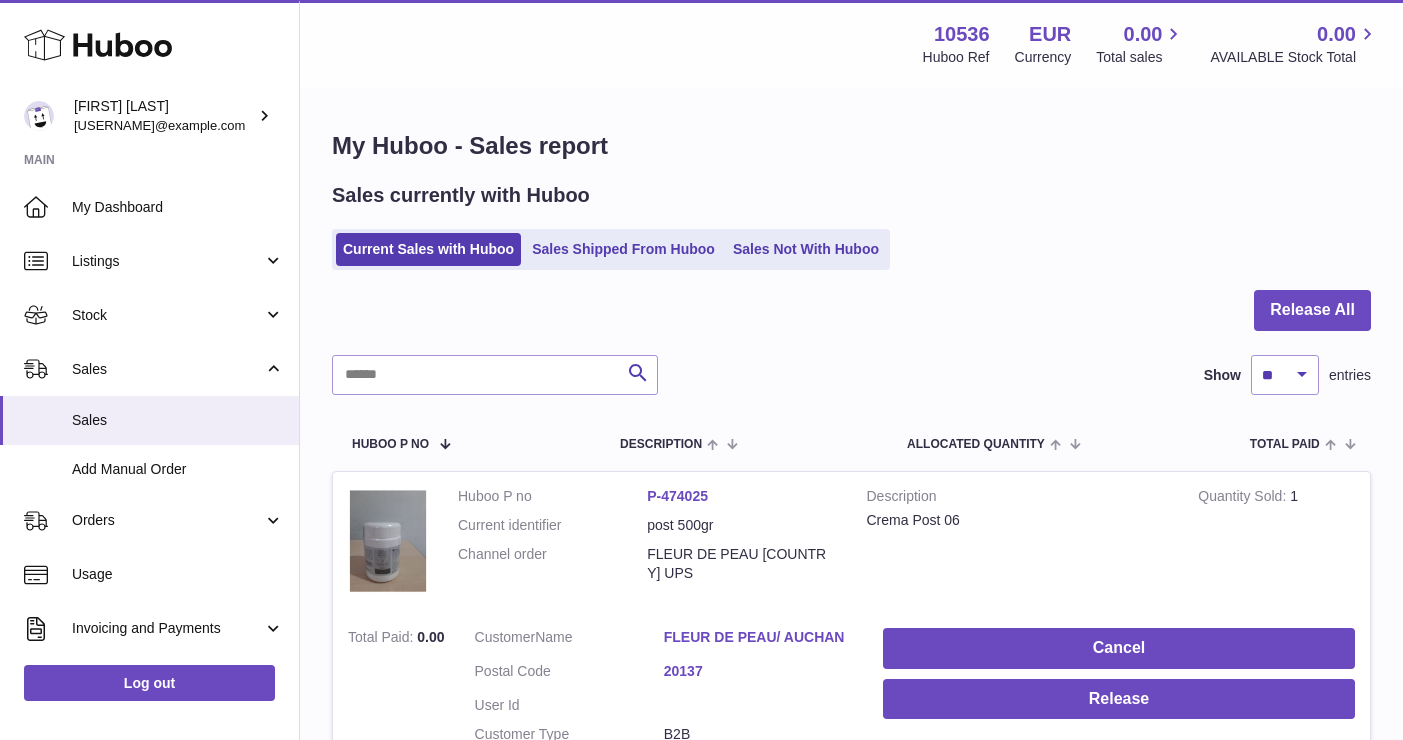 scroll, scrollTop: 0, scrollLeft: 0, axis: both 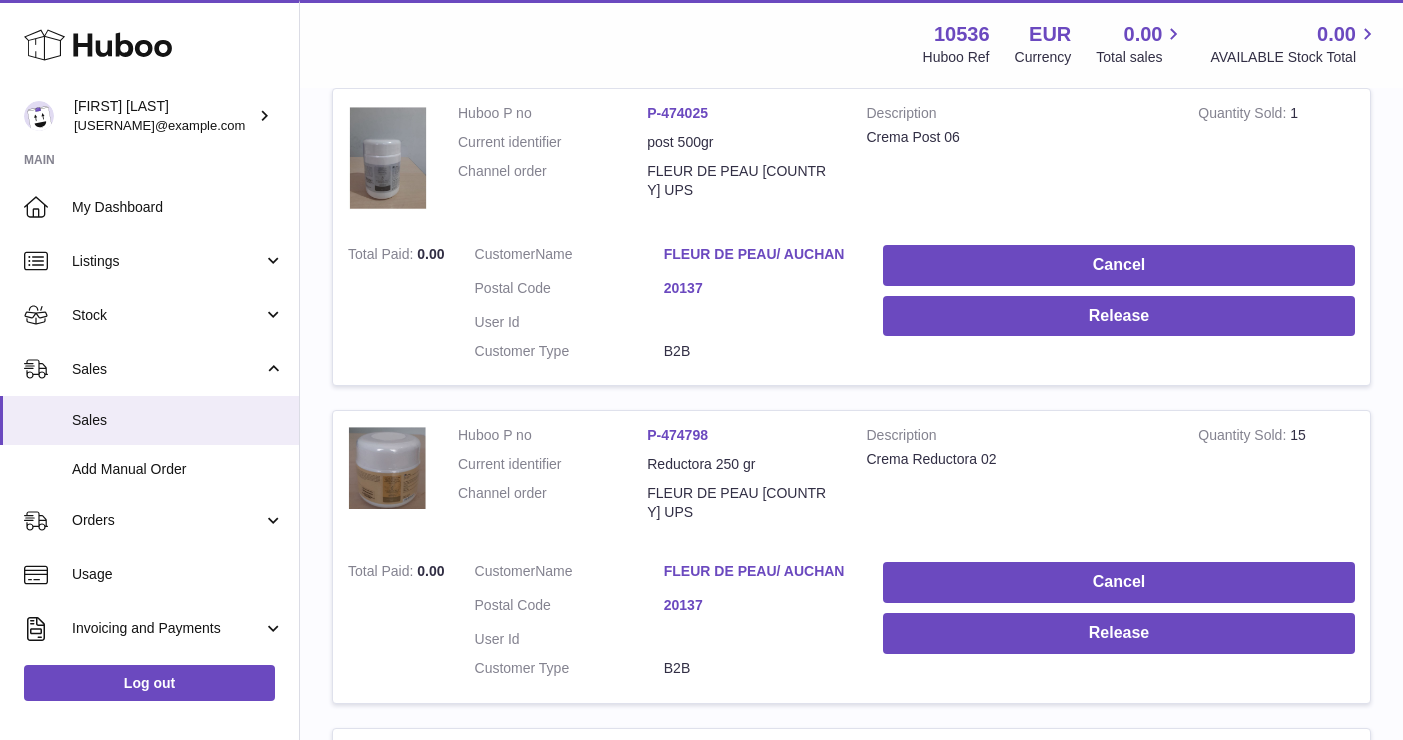 click on "FLEUR DE PEAU/ AUCHAN" at bounding box center (758, 254) 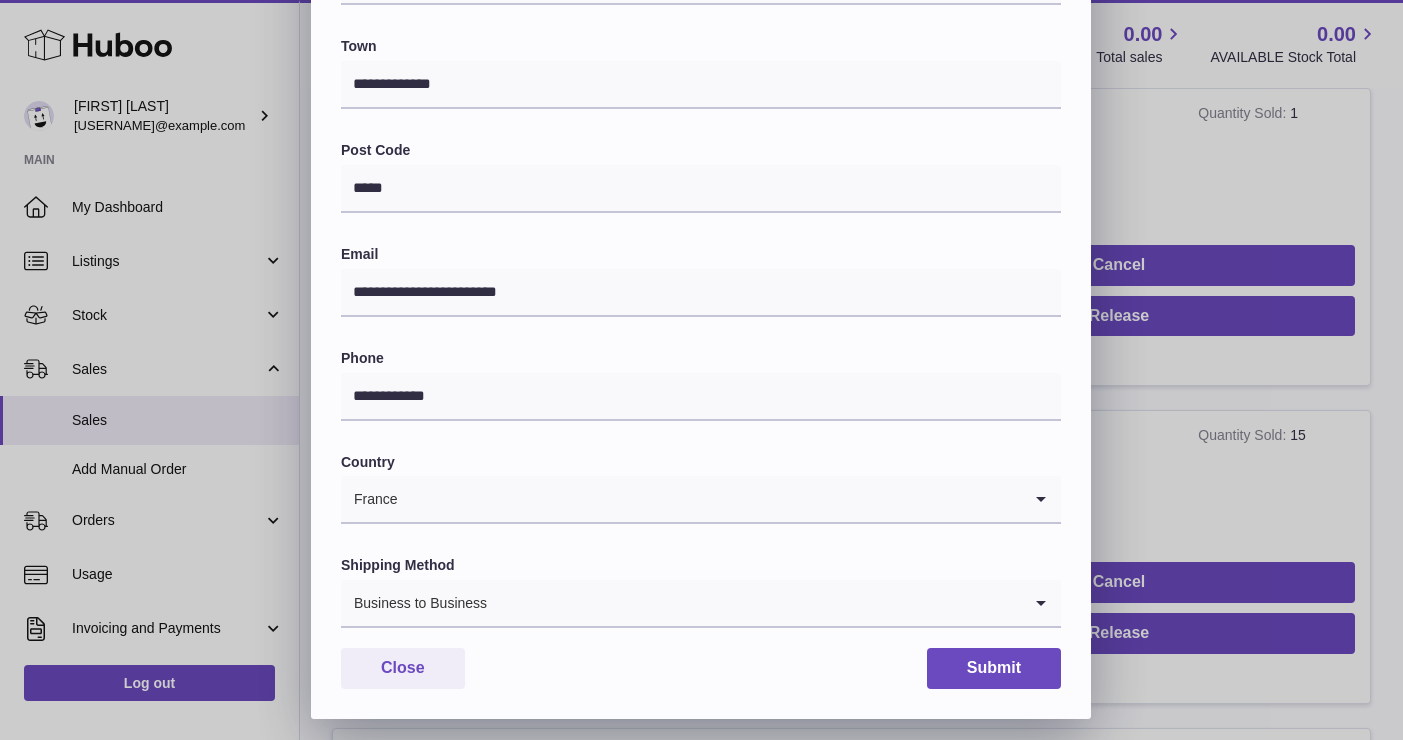 scroll, scrollTop: 510, scrollLeft: 0, axis: vertical 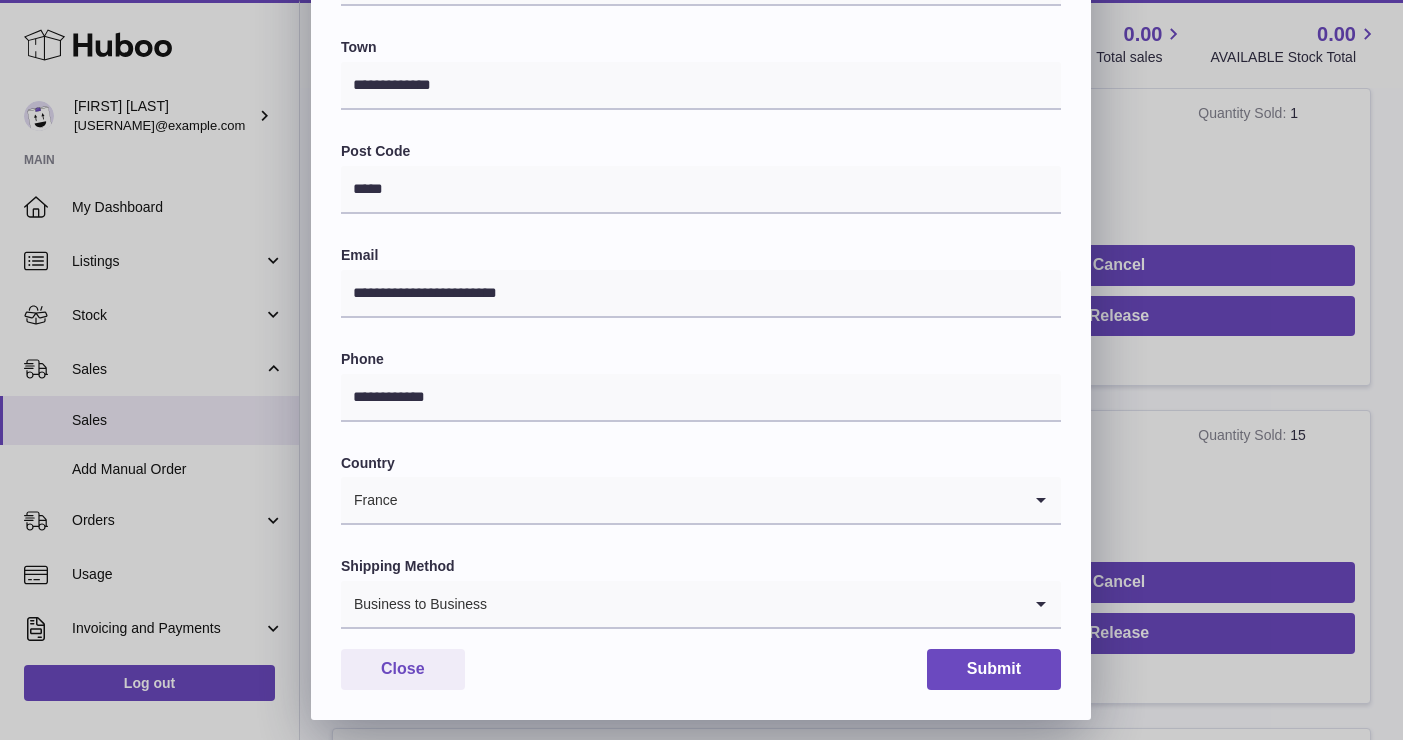 click on "**********" at bounding box center [701, 120] 